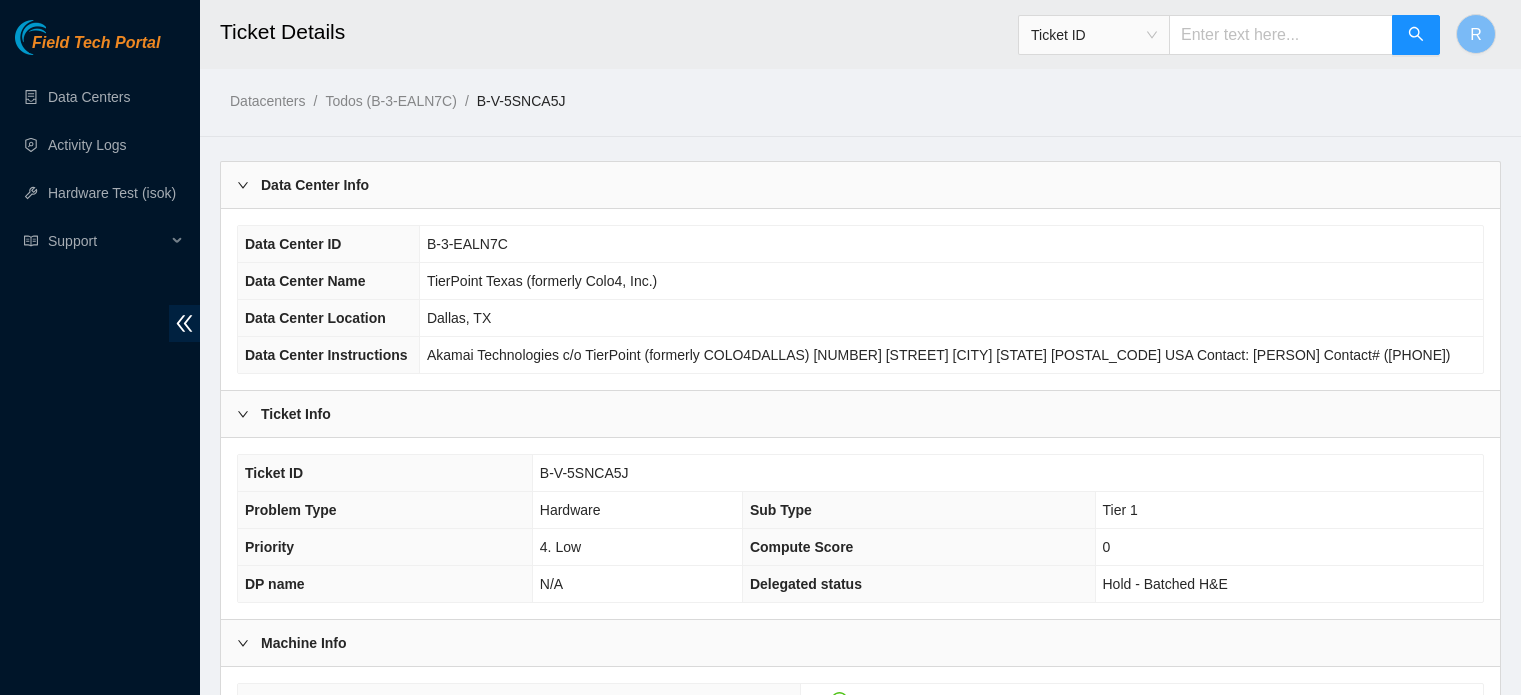 scroll, scrollTop: 845, scrollLeft: 0, axis: vertical 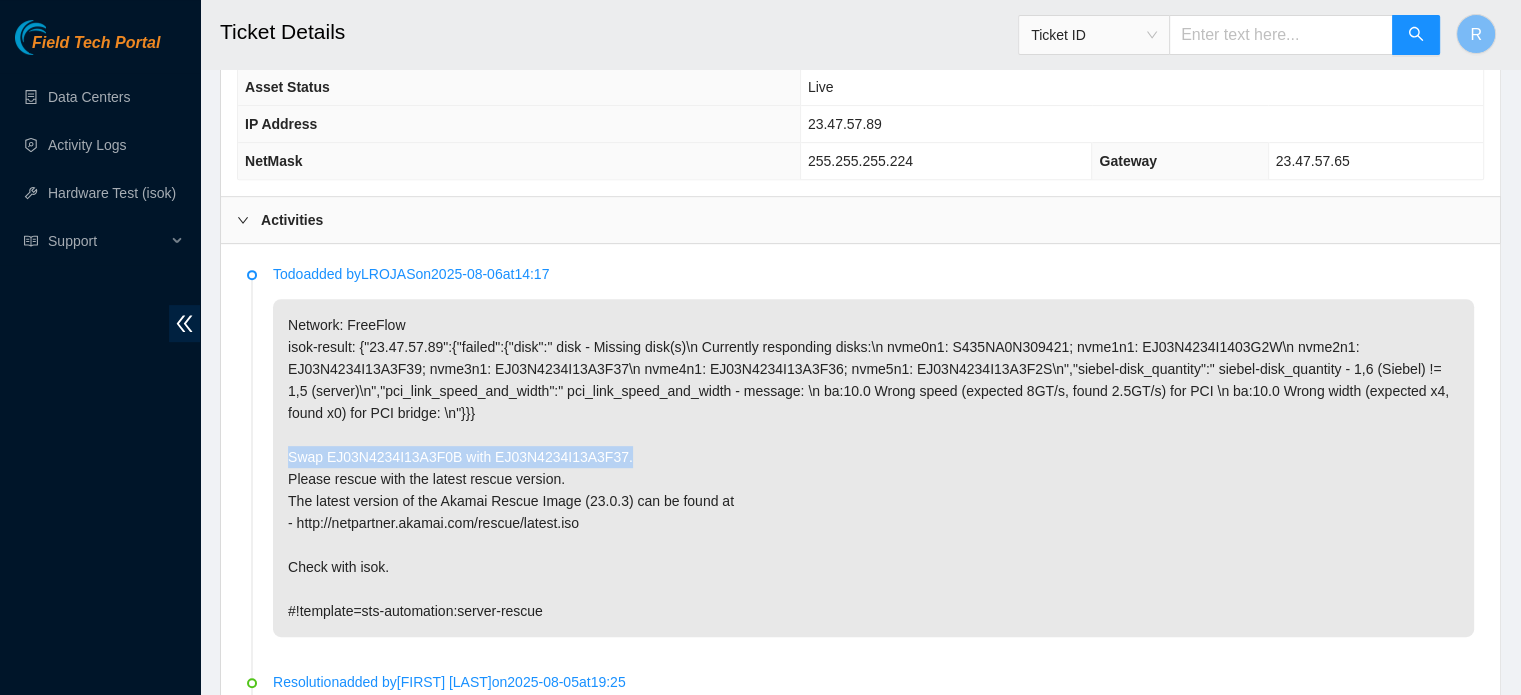drag, startPoint x: 621, startPoint y: 454, endPoint x: 555, endPoint y: 411, distance: 78.77182 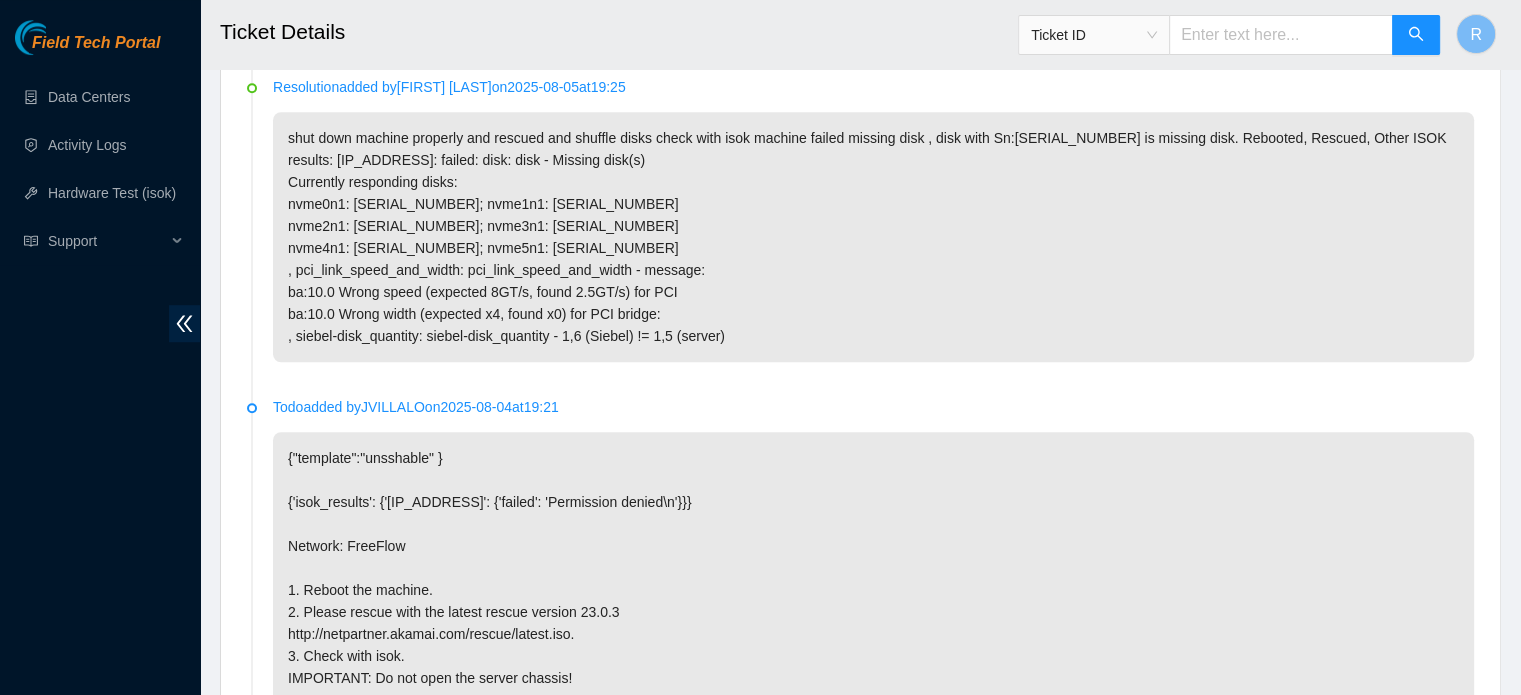 scroll, scrollTop: 1056, scrollLeft: 0, axis: vertical 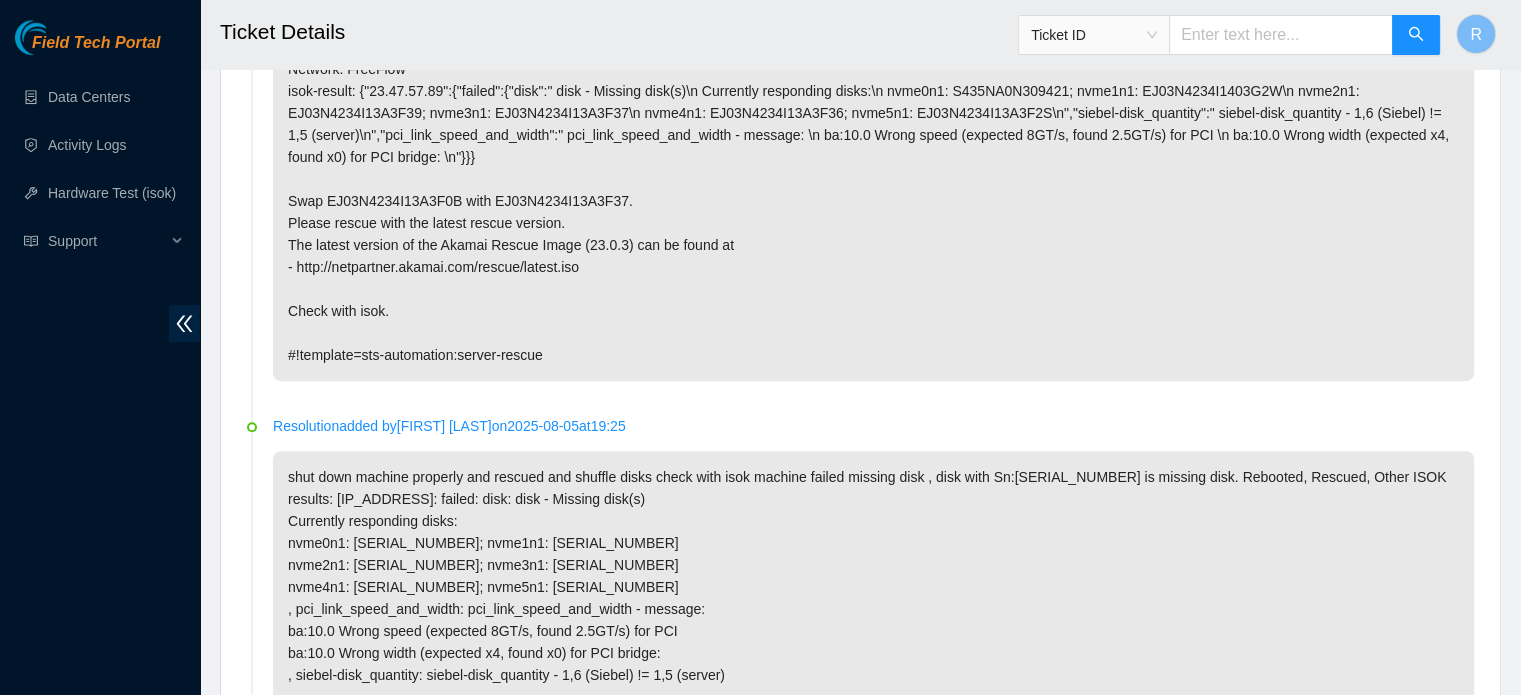 click on "Network: FreeFlow
isok-result: {"23.47.57.89":{"failed":{"disk":"           disk - Missing disk(s)\n                  Currently responding disks:\n                  nvme0n1: S435NA0N309421; nvme1n1: EJ03N4234I1403G2W\n                  nvme2n1: EJ03N4234I13A3F39; nvme3n1: EJ03N4234I13A3F37\n                  nvme4n1: EJ03N4234I13A3F36; nvme5n1: EJ03N4234I13A3F2S\n","siebel-disk_quantity":" siebel-disk_quantity - 1,6 (Siebel) != 1,5 (server)\n","pci_link_speed_and_width":" pci_link_speed_and_width - message: \n                  ba:10.0 Wrong speed (expected 8GT/s, found 2.5GT/s) for PCI \n                  ba:10.0 Wrong width (expected x4, found x0) for PCI bridge: \n"}}}
Swap EJ03N4234I13A3F0B with EJ03N4234I13A3F37.
Please rescue with the latest rescue version.
The latest version of the Akamai Rescue Image (23.0.3) can be found at
- http://netpartner.akamai.com/rescue/latest.iso
Check with isok.
#!template=sts-automation:server-rescue" at bounding box center (873, 212) 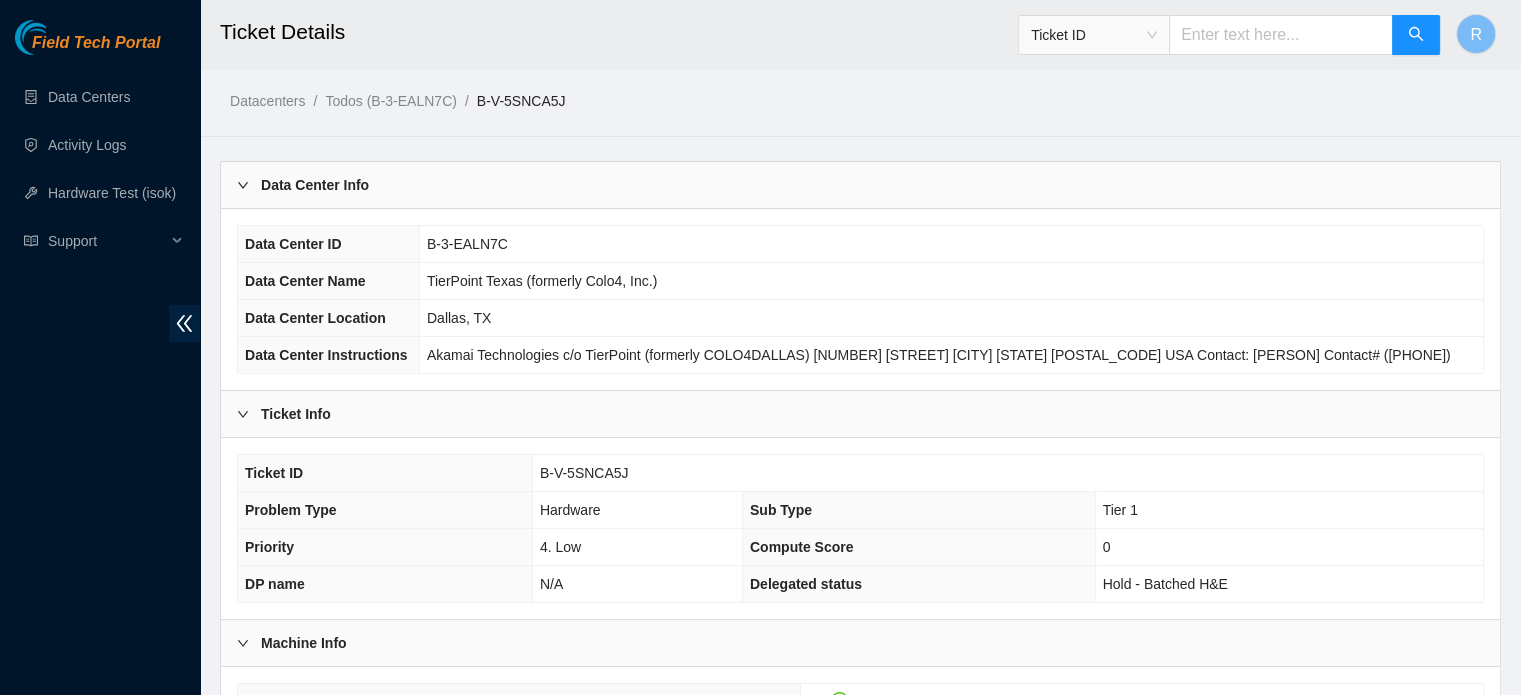 scroll, scrollTop: 0, scrollLeft: 0, axis: both 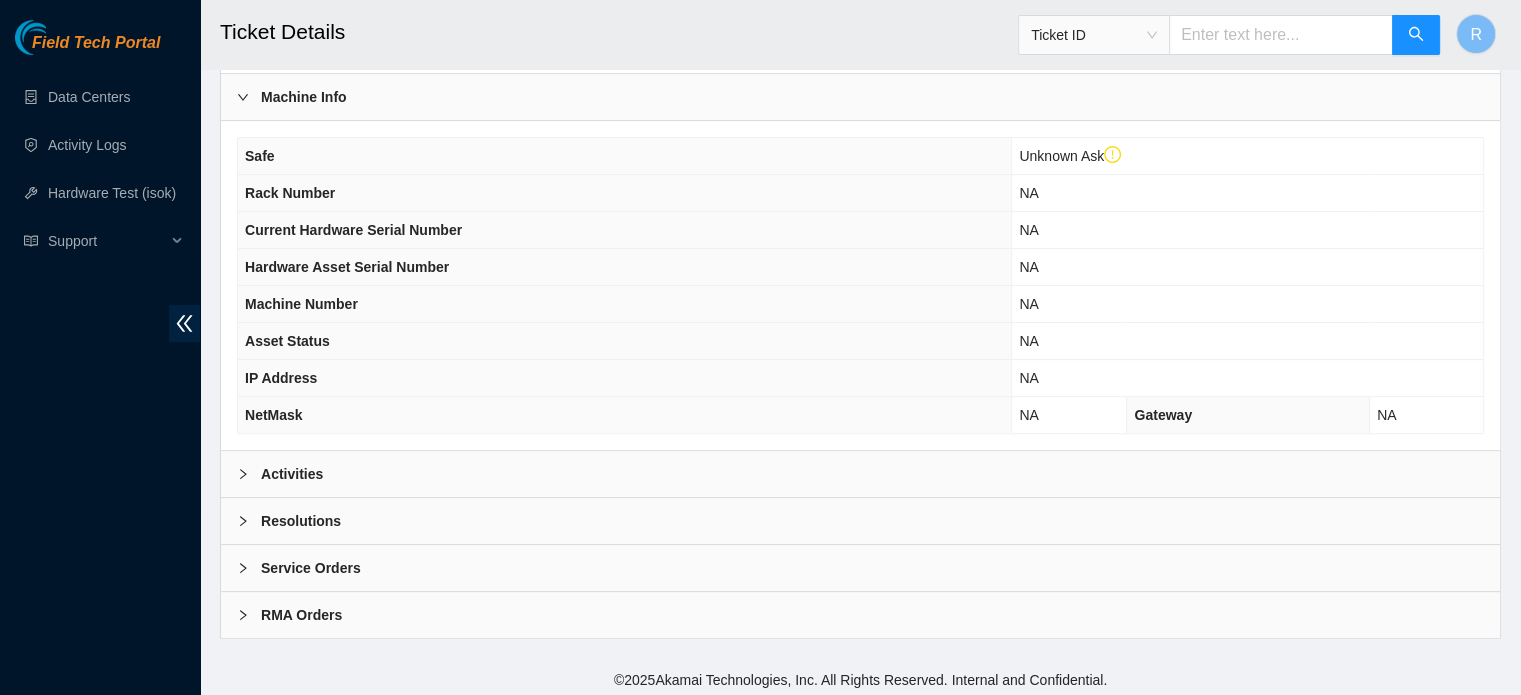 click on "Activities" at bounding box center (860, 474) 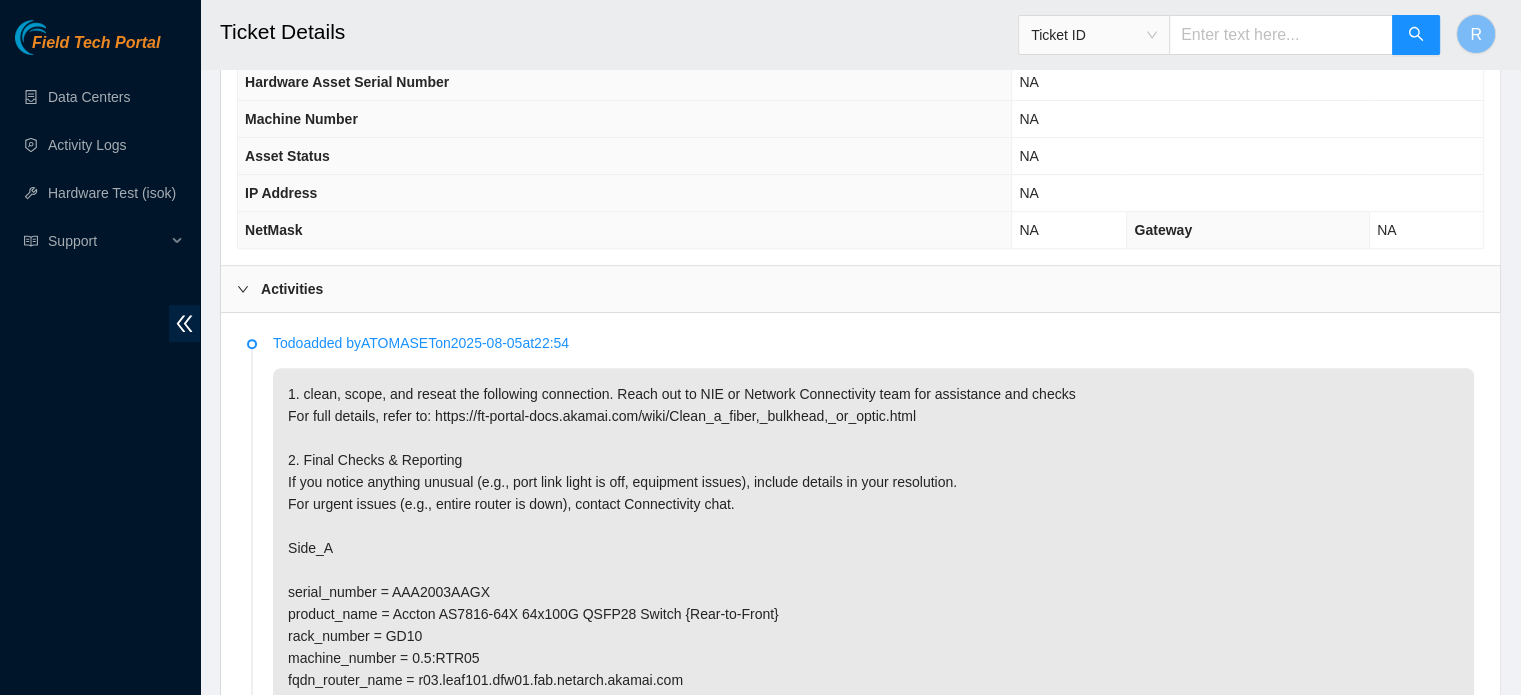 scroll, scrollTop: 684, scrollLeft: 0, axis: vertical 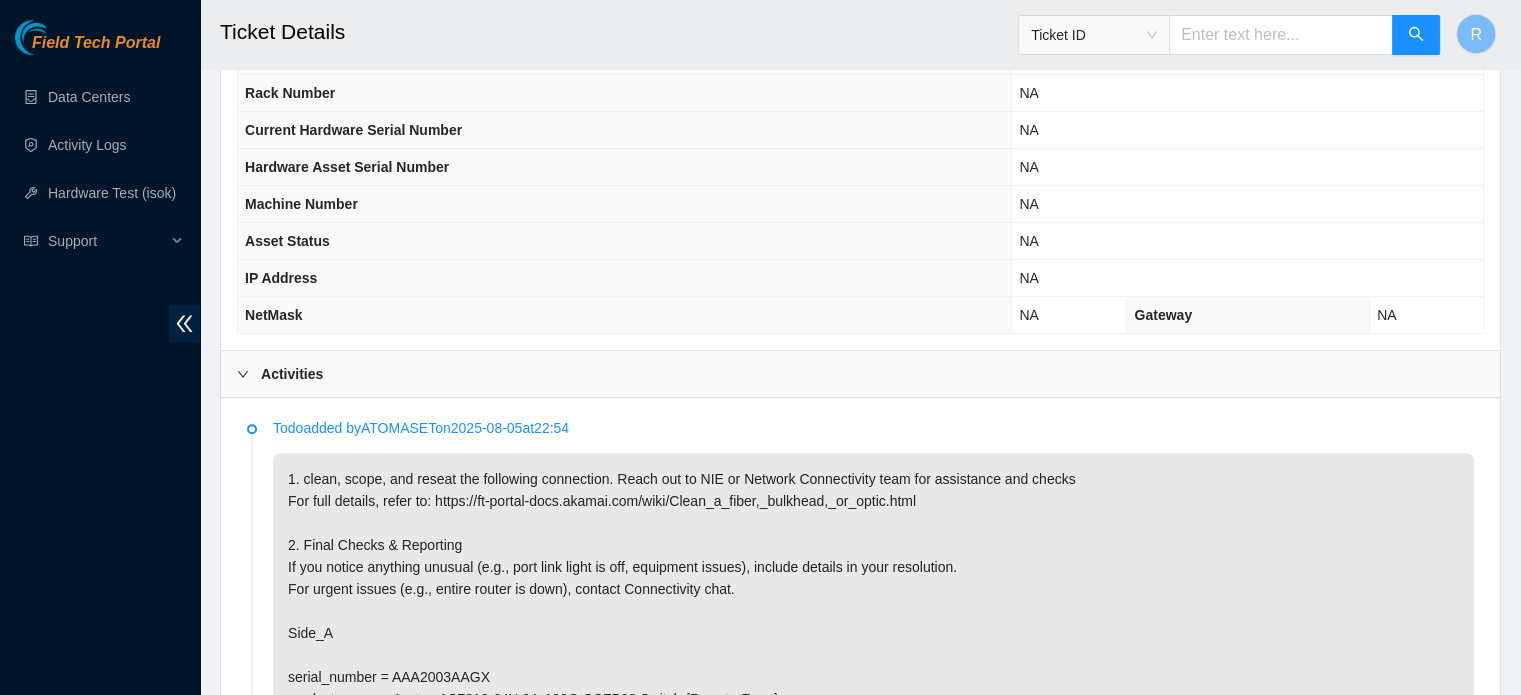 click on "Activities" at bounding box center [860, 374] 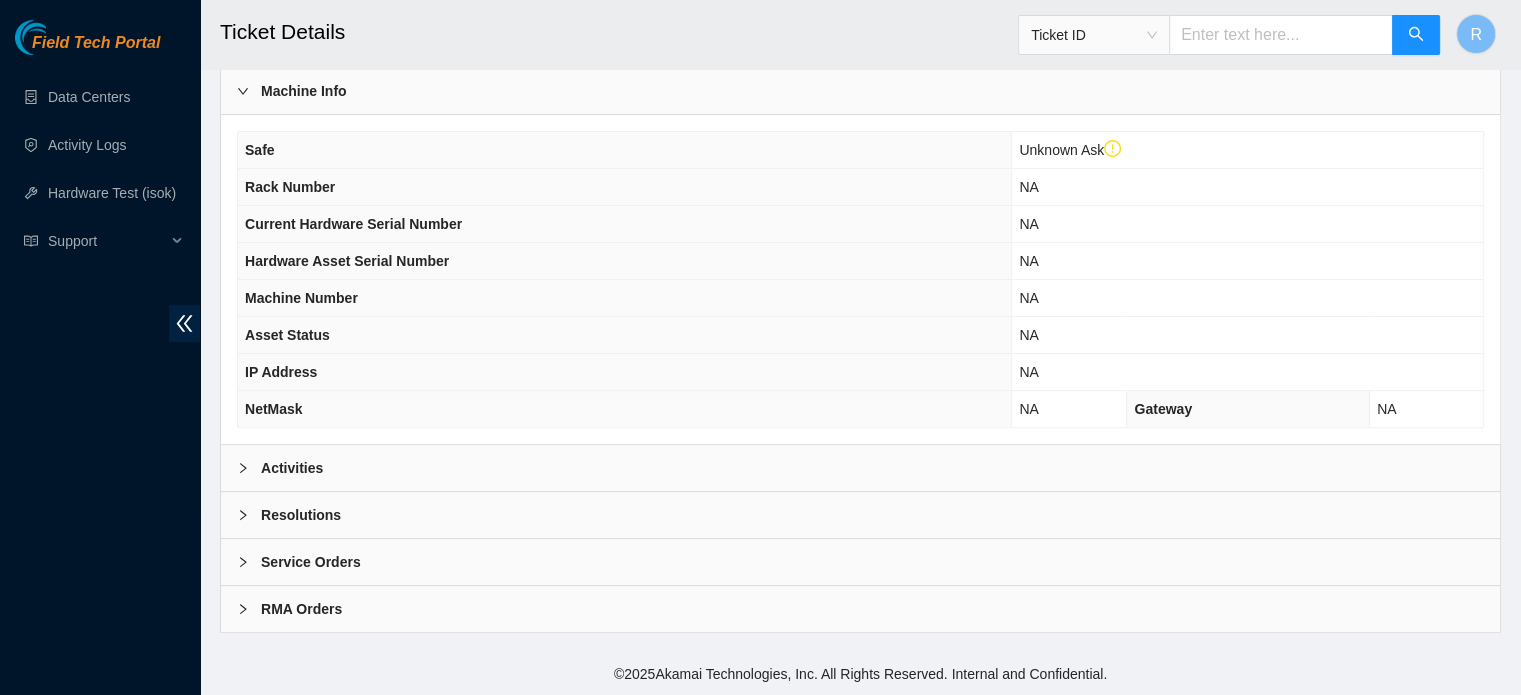 scroll, scrollTop: 584, scrollLeft: 0, axis: vertical 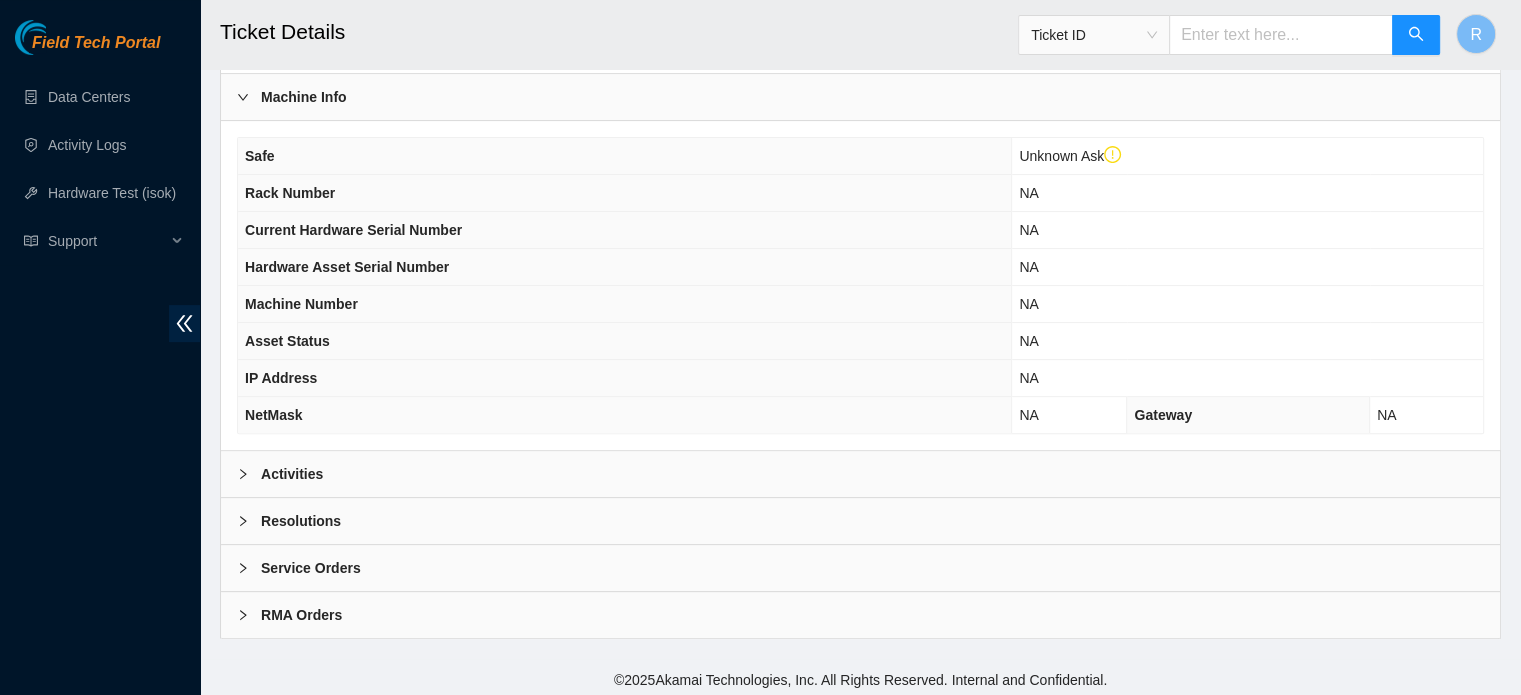 click on "Resolutions" at bounding box center (860, 521) 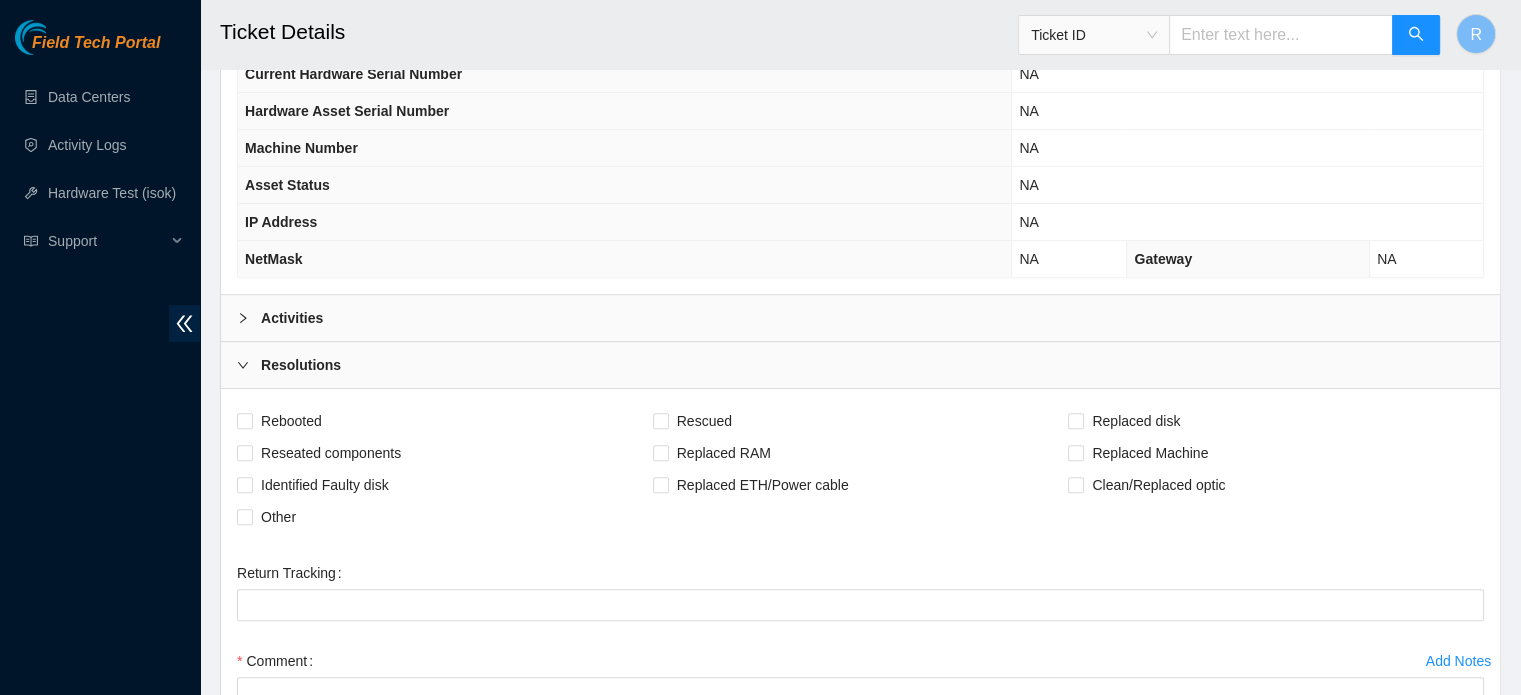 scroll, scrollTop: 1056, scrollLeft: 0, axis: vertical 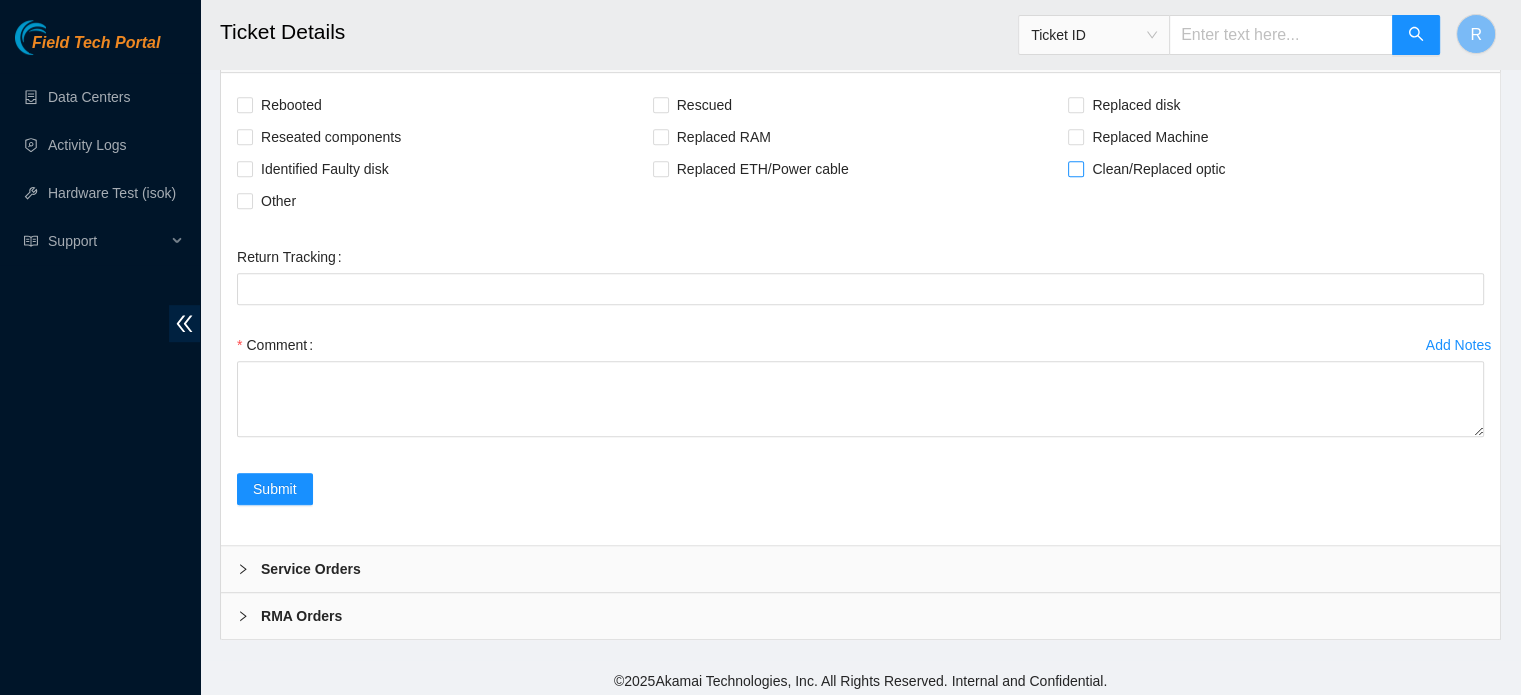 click on "Clean/Replaced optic" at bounding box center (1158, 169) 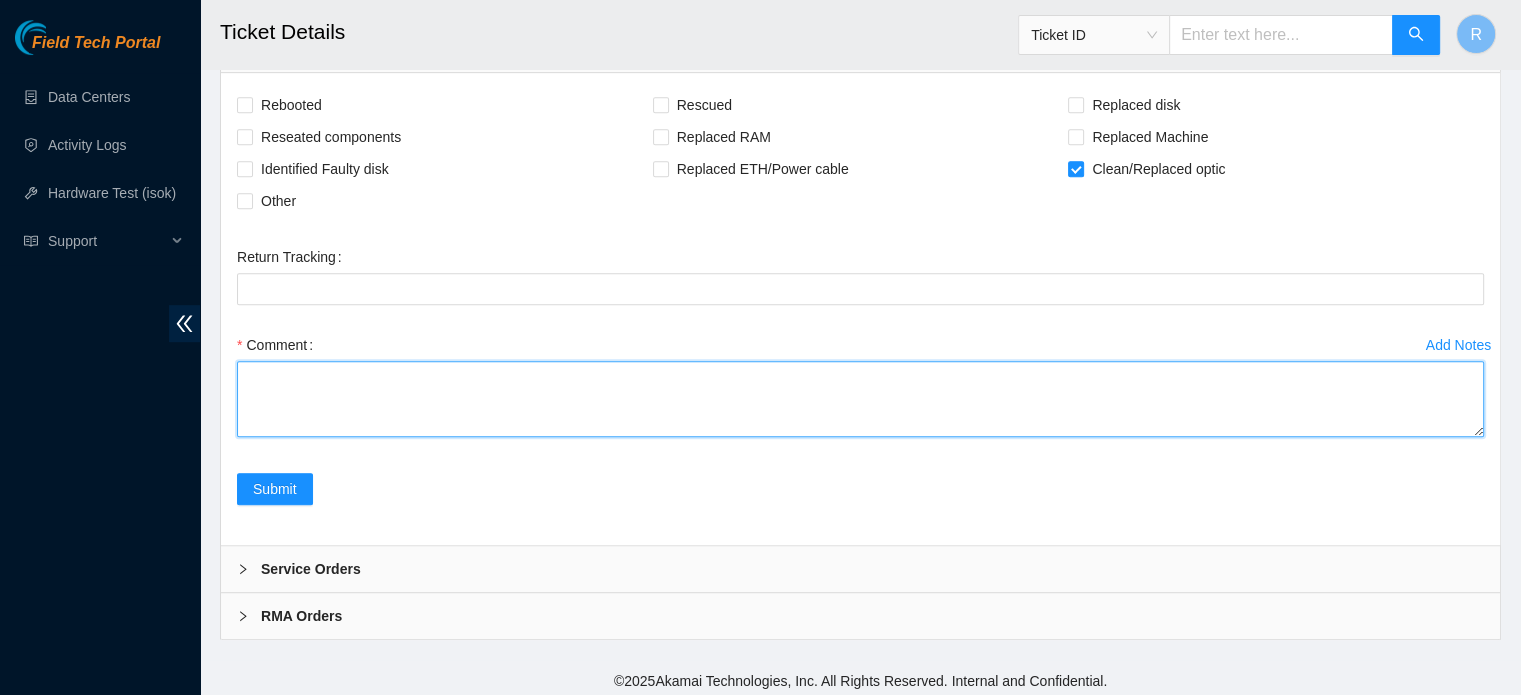 click on "Comment" at bounding box center (860, 399) 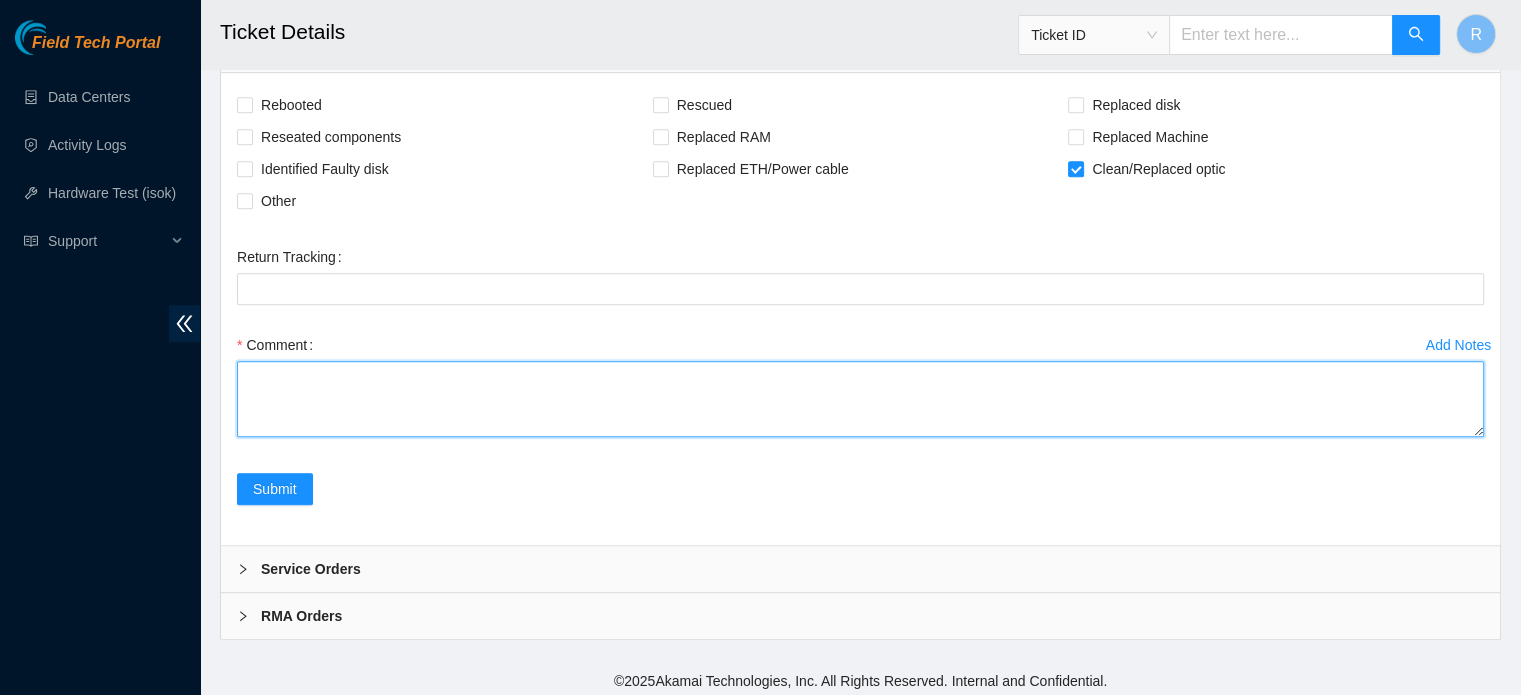 paste on "@r03.leaf101.dfw01.fab eth-1/1/49
Link light shows down. (no blue led)
Scoped/Cleaned/Reseated.
No Change
TX: 6.67
Rx: 6.48
Bidirectional loops placed.
Link comes up with loop in optic.
Angel Tomasetti confirmed flapping stopped under loop, but Z side did not come up under loop.
Angel provided Z side device and port info that was missing in original ticket.
@r08.tor101.dfw01.fab eth-1/1/45
Link light solid blue vs quickly flashing when compared to links on same device.
Loop placed in optic.
No link light.
Replaced optic with recovered spare and placed loop.
Link comes up.
Issue with faulty optic @r08.tor101.dfw01.fab eth-1/1/45.
Faulty optic SN: K3CT000237
Current optic SN: K57T000062
Angel monitored link for 30 min to verify flapping discontinued.
Issue appears resolved." 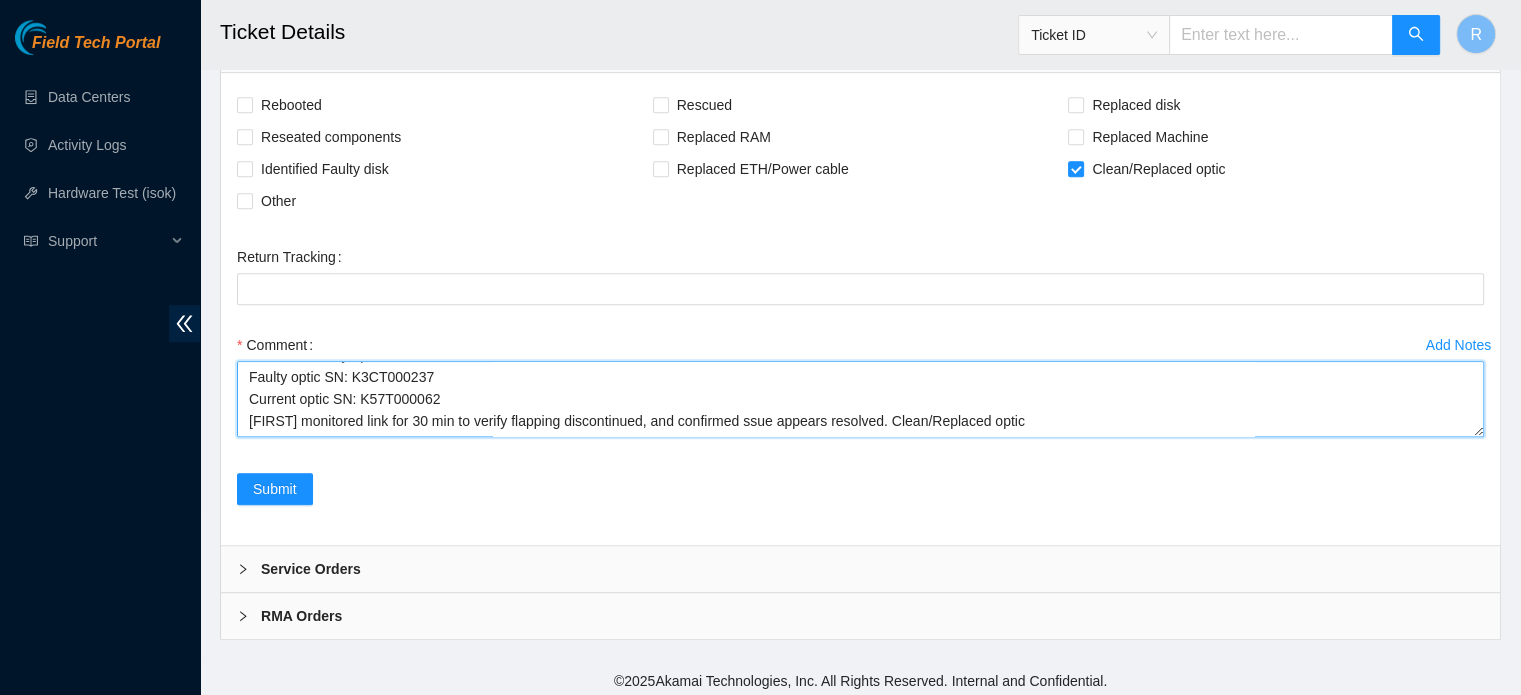 scroll, scrollTop: 417, scrollLeft: 0, axis: vertical 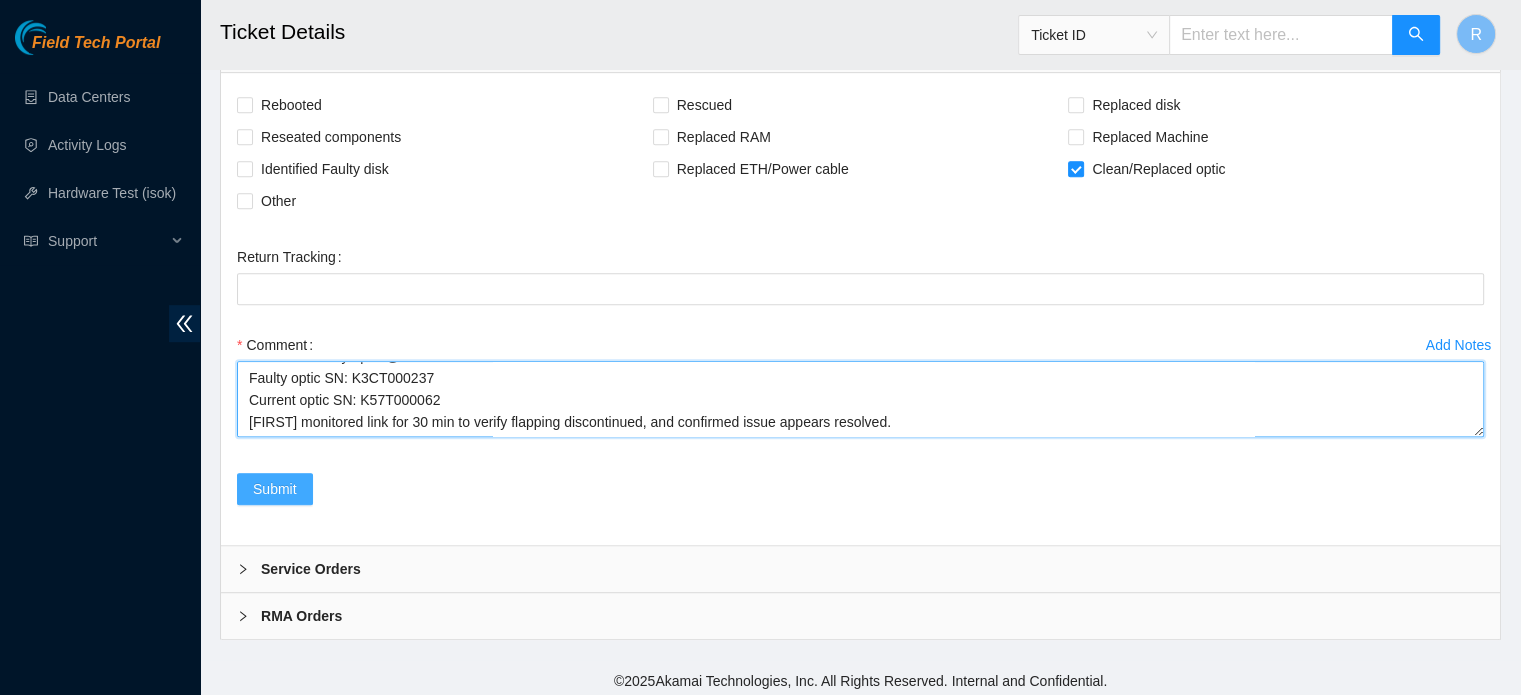 type on "@r03.leaf101.dfw01.fab eth-1/1/49
Link light shows down. (no blue led)
Scoped/Cleaned/Reseated.
No Change
TX: 6.67
Rx: 6.48
Bidirectional loops placed.
Link comes up with loop in optic.
Angel Tomasetti confirmed flapping stopped under loop, but Z side did not come up under loop.
Angel provided Z side device and port info that was missing in original ticket.
@r08.tor101.dfw01.fab eth-1/1/45
Link light solid blue vs quickly flashing when compared to links on same device.
Loop placed in optic.
No link light.
Replaced optic with recovered spare and placed loop.
Link comes up.
Issue with faulty optic @r08.tor101.dfw01.fab eth-1/1/45.
Faulty optic SN: K3CT000237
Current optic SN: K57T000062
Angel monitored link for 30 min to verify flapping discontinued, and confirmed issue appears resolved." 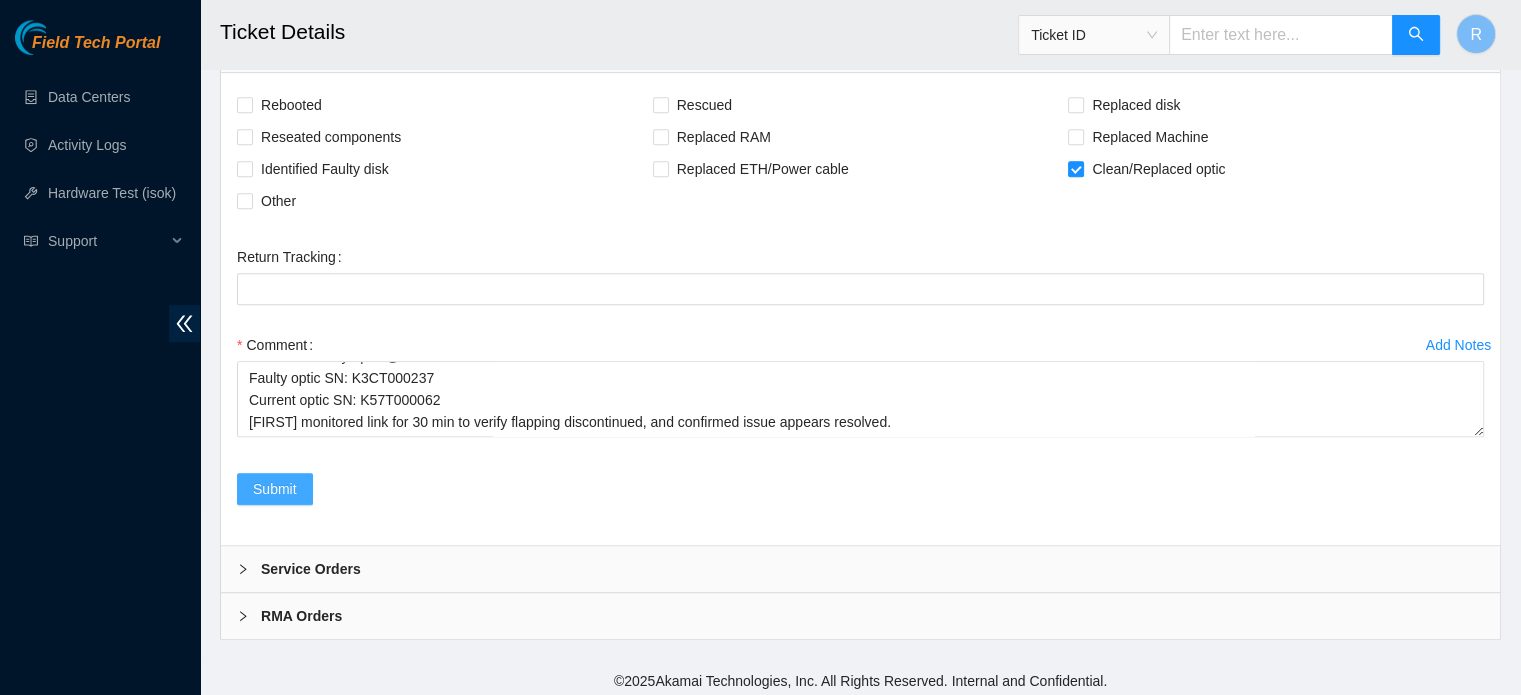 click on "Submit" at bounding box center [275, 489] 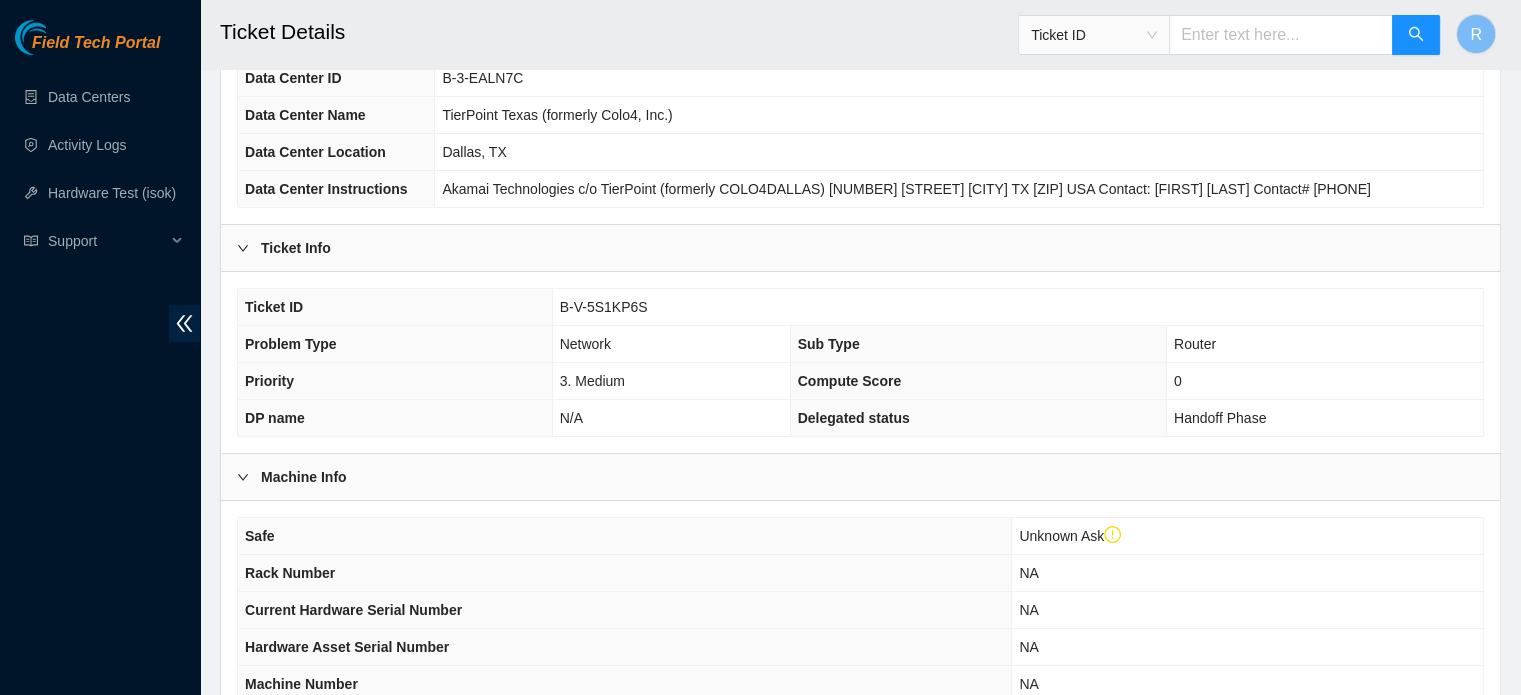 scroll, scrollTop: 584, scrollLeft: 0, axis: vertical 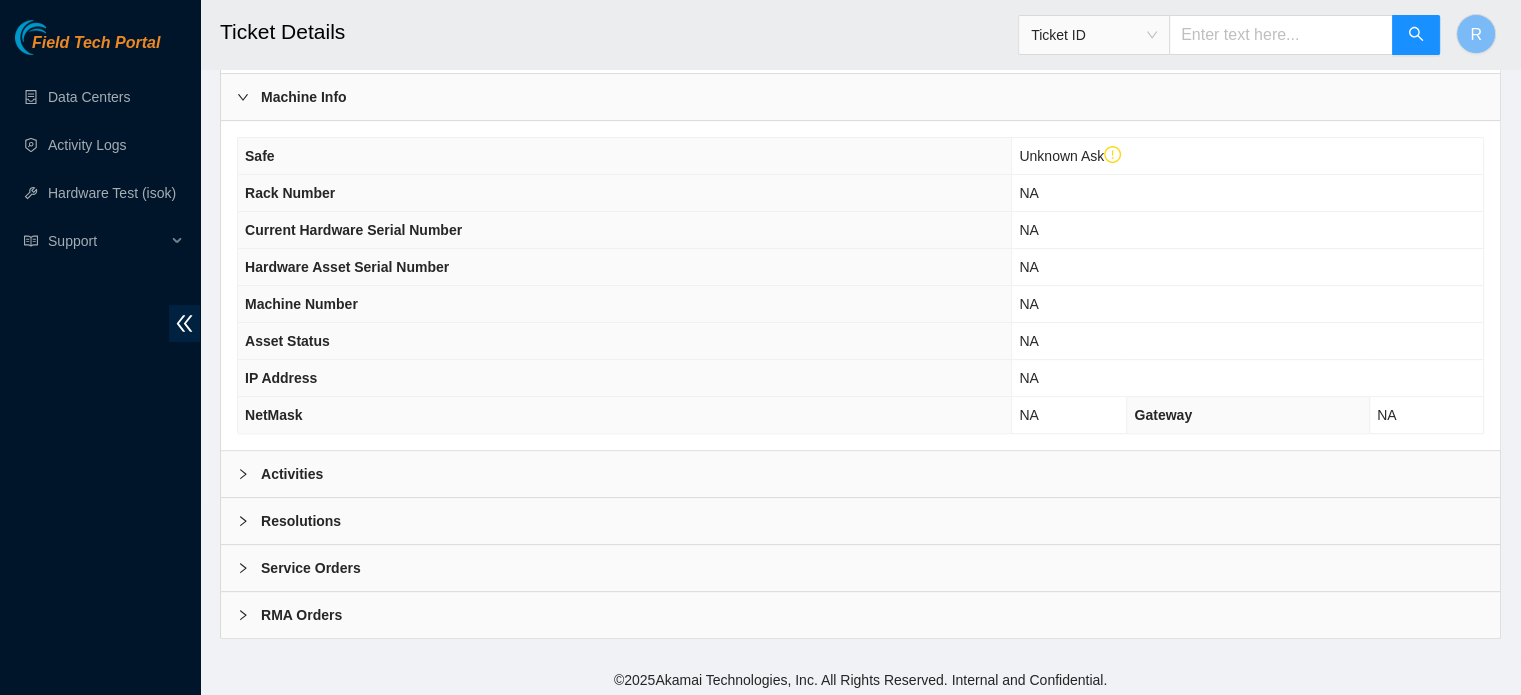 click on "Activities" at bounding box center [860, 474] 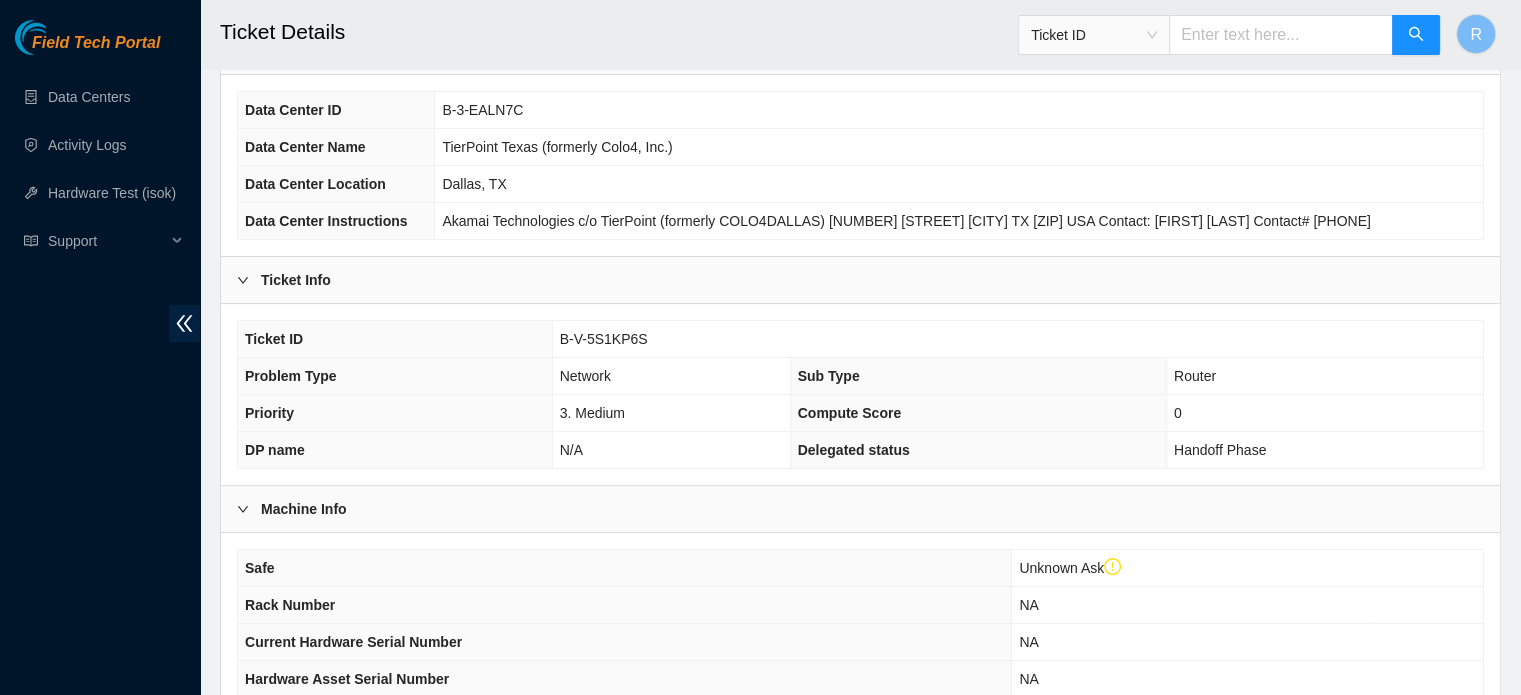 scroll, scrollTop: 0, scrollLeft: 0, axis: both 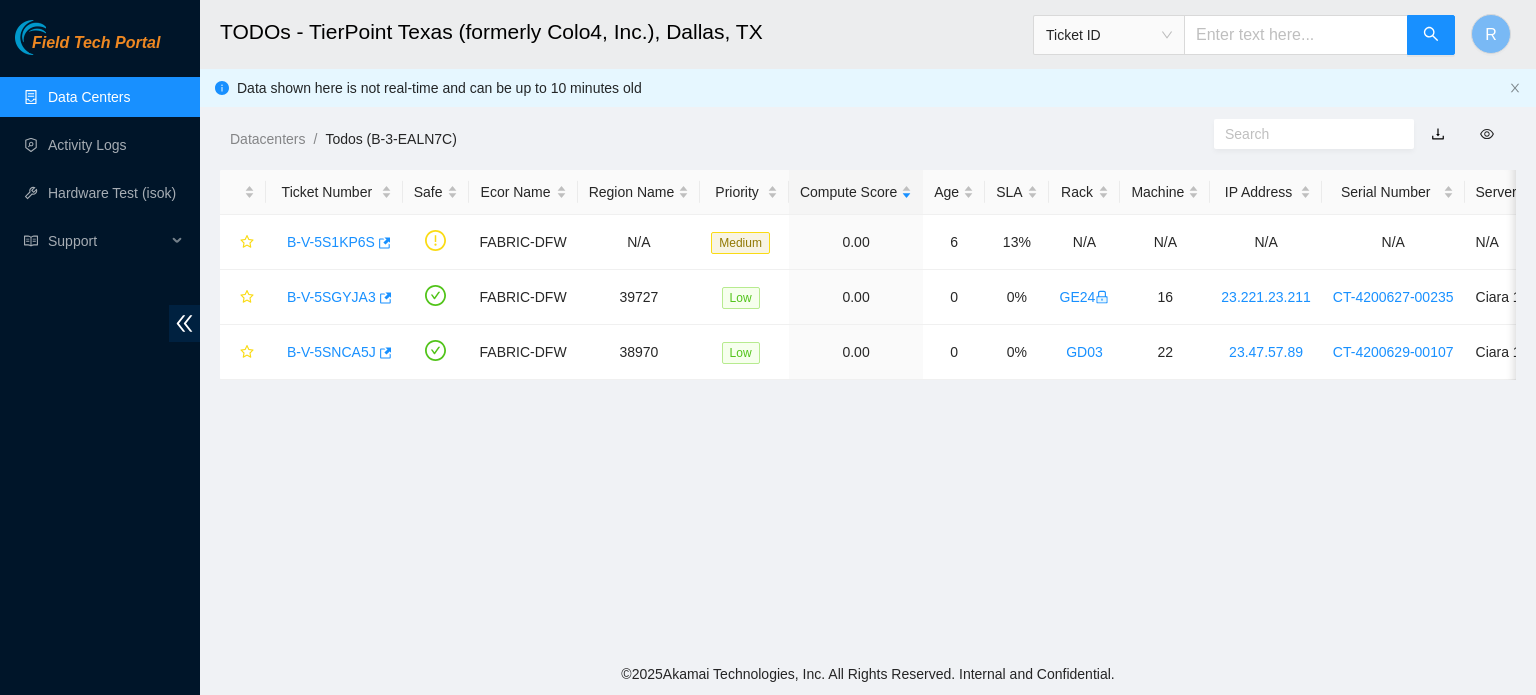 type 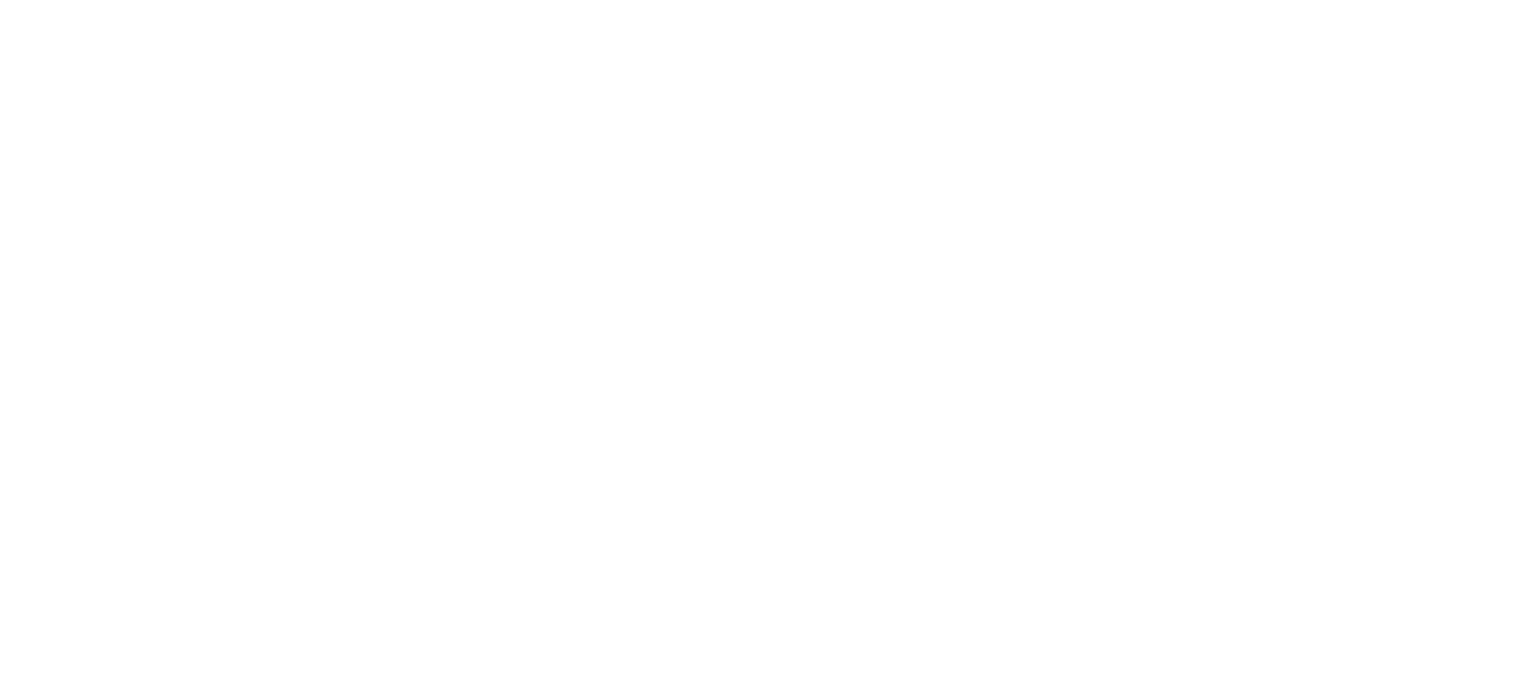 scroll, scrollTop: 0, scrollLeft: 0, axis: both 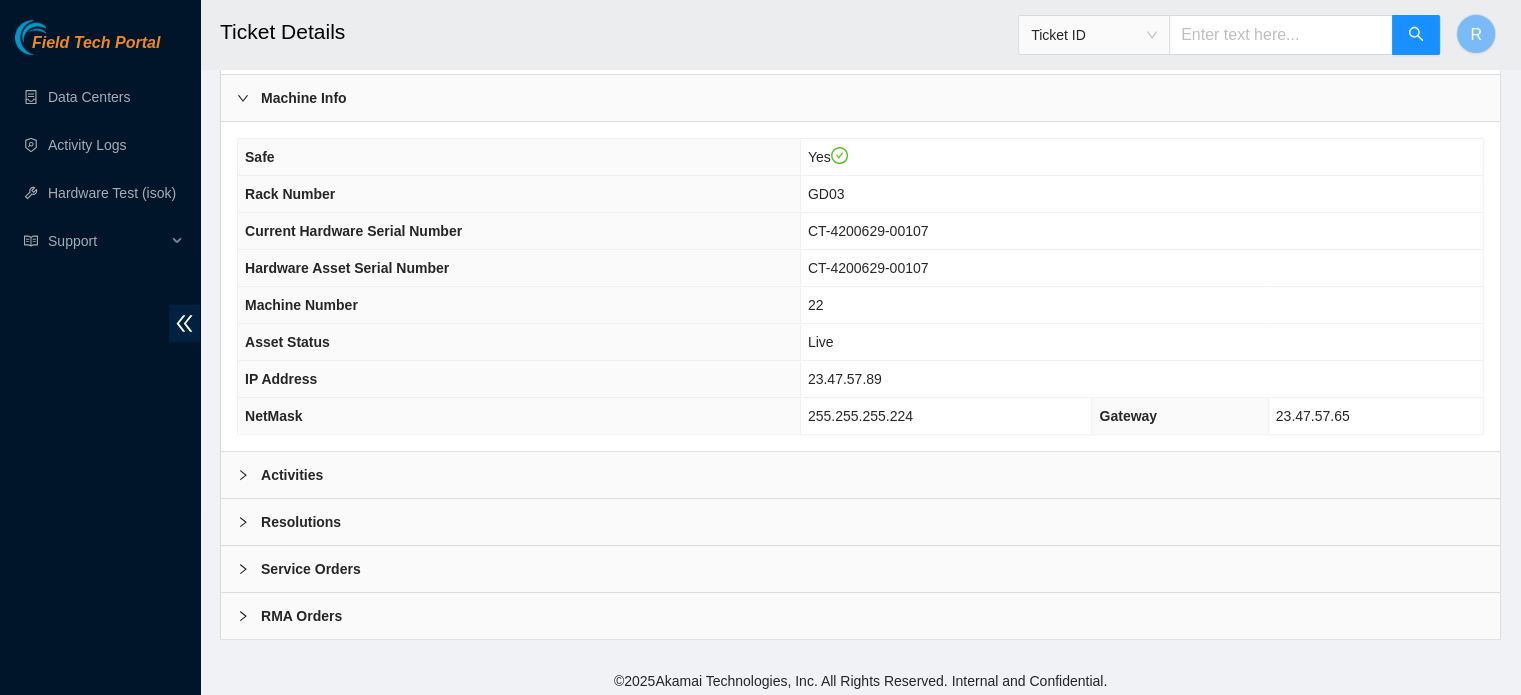click on "Resolutions" at bounding box center (860, 522) 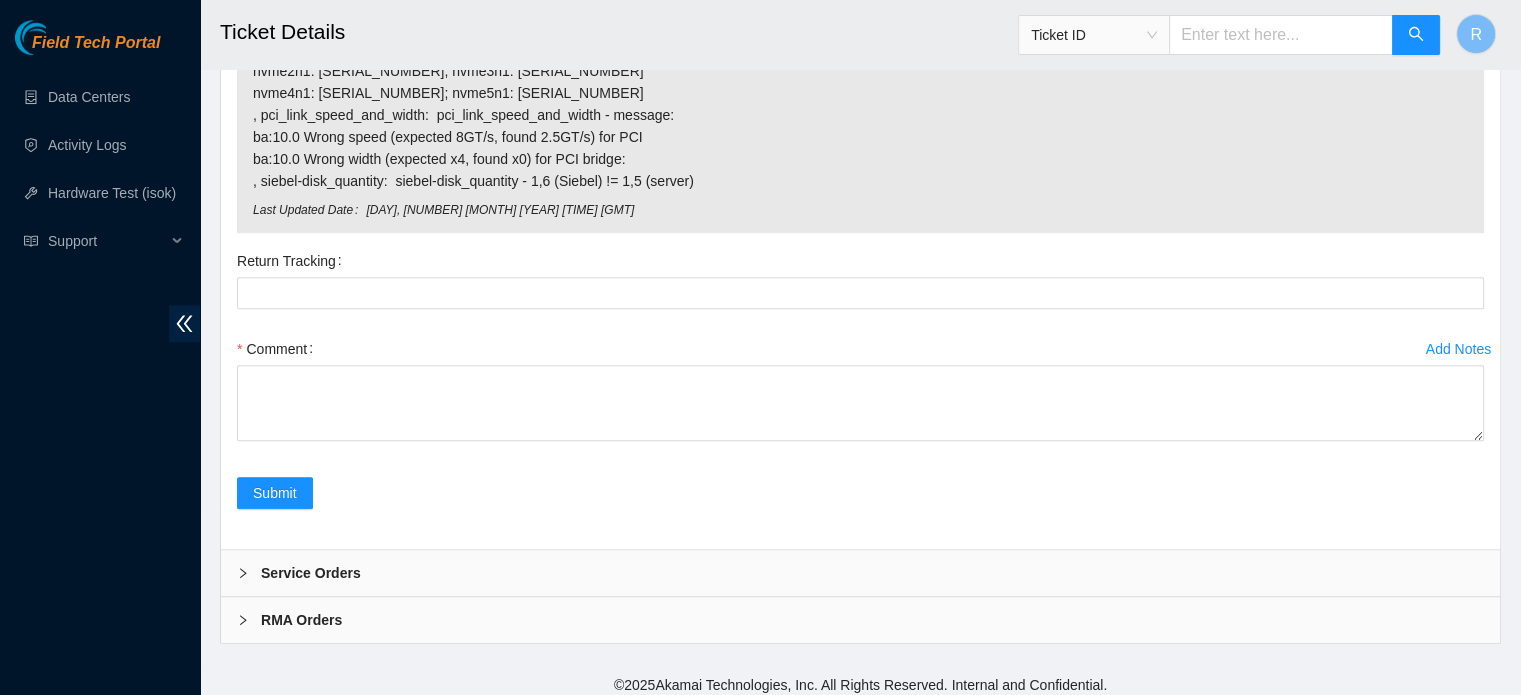 scroll, scrollTop: 1145, scrollLeft: 0, axis: vertical 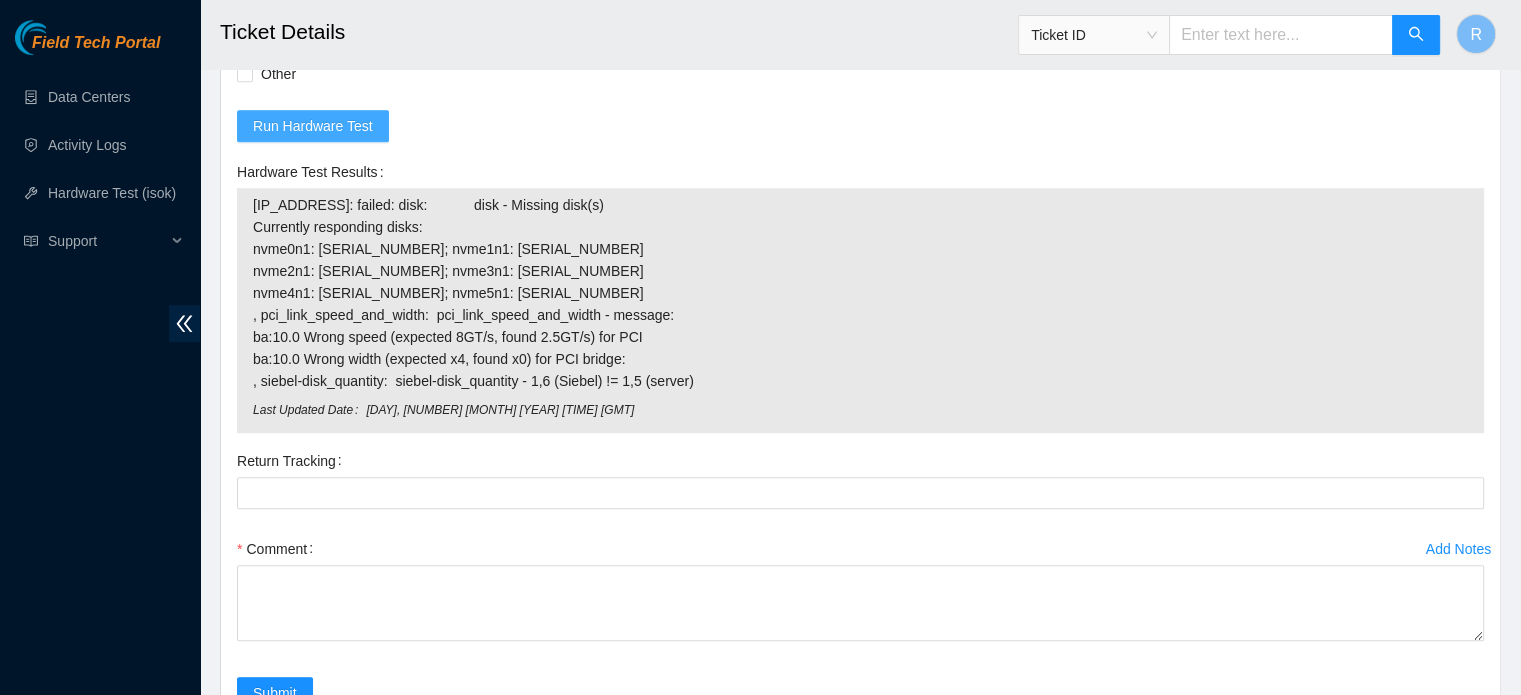 click on "Run Hardware Test" at bounding box center (313, 126) 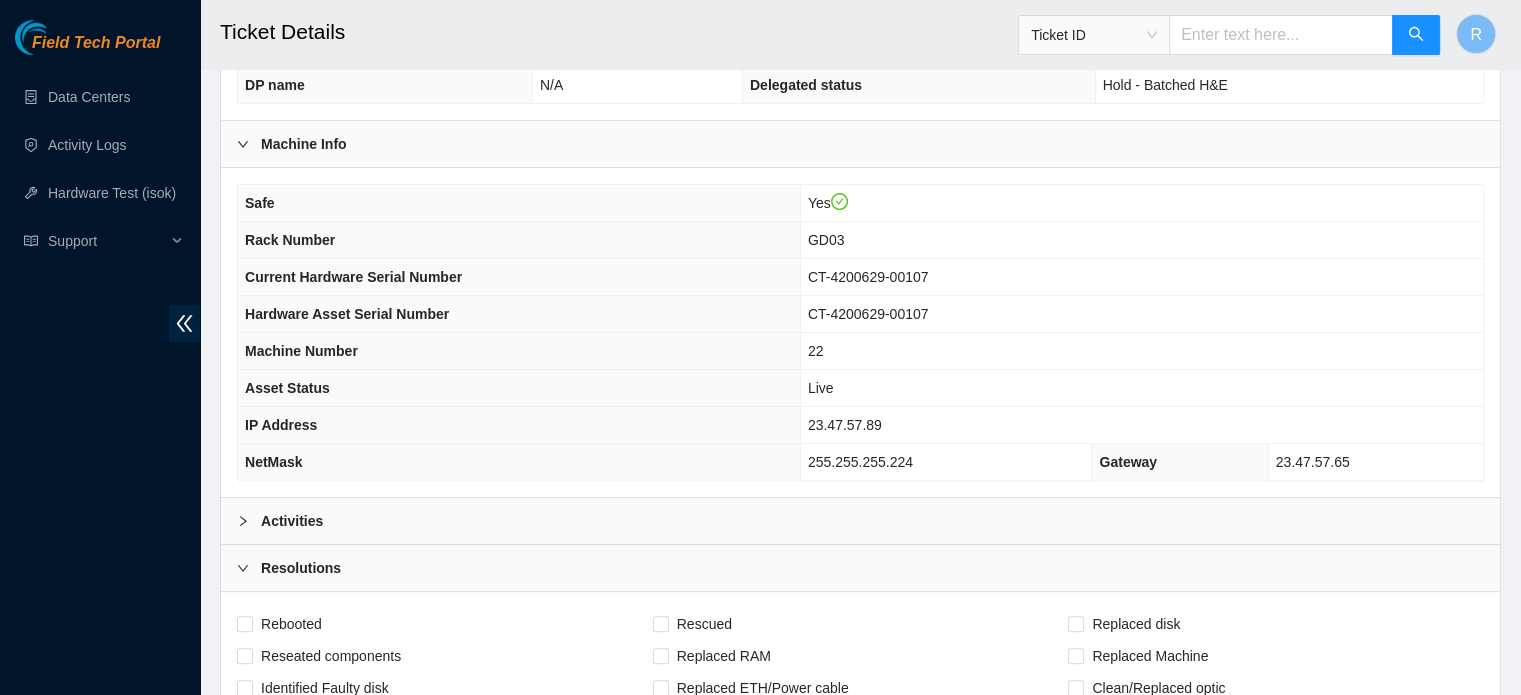 scroll, scrollTop: 0, scrollLeft: 0, axis: both 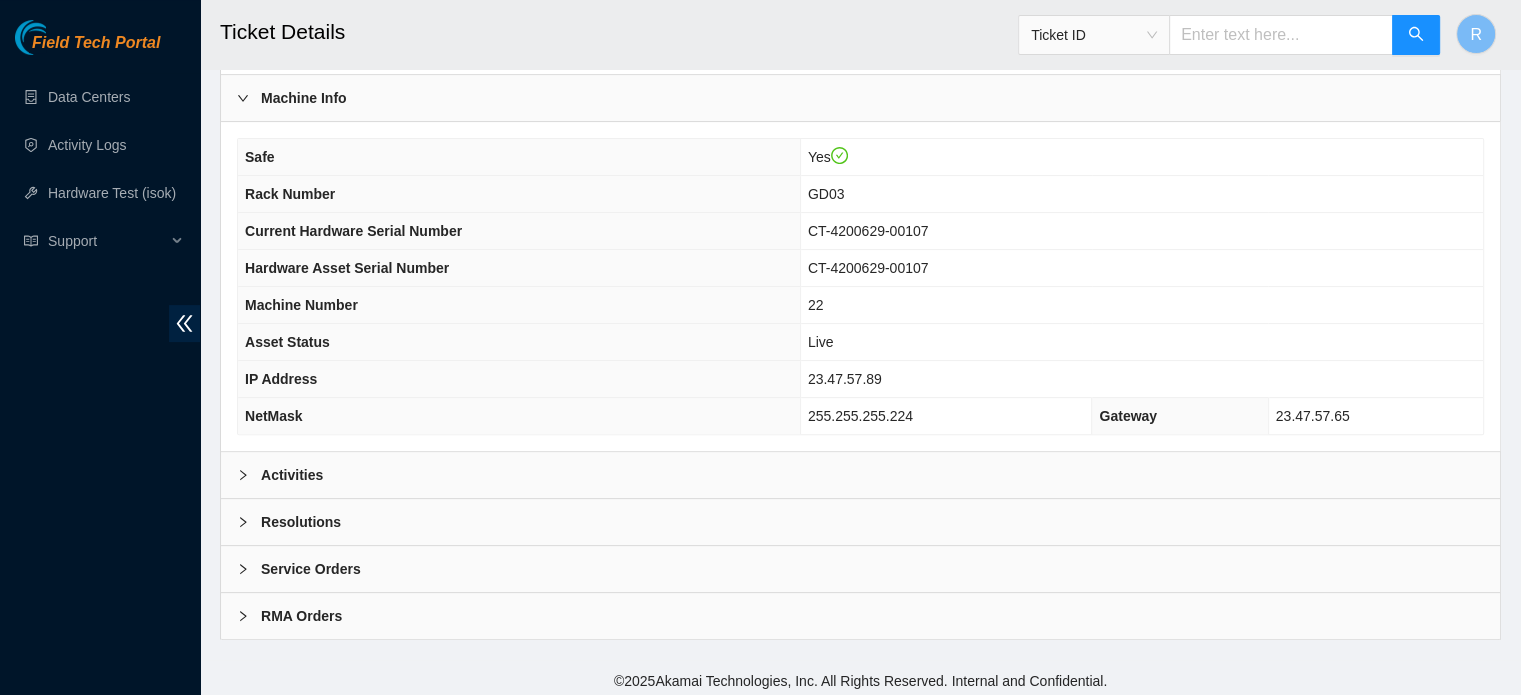 click on "Resolutions" at bounding box center (860, 522) 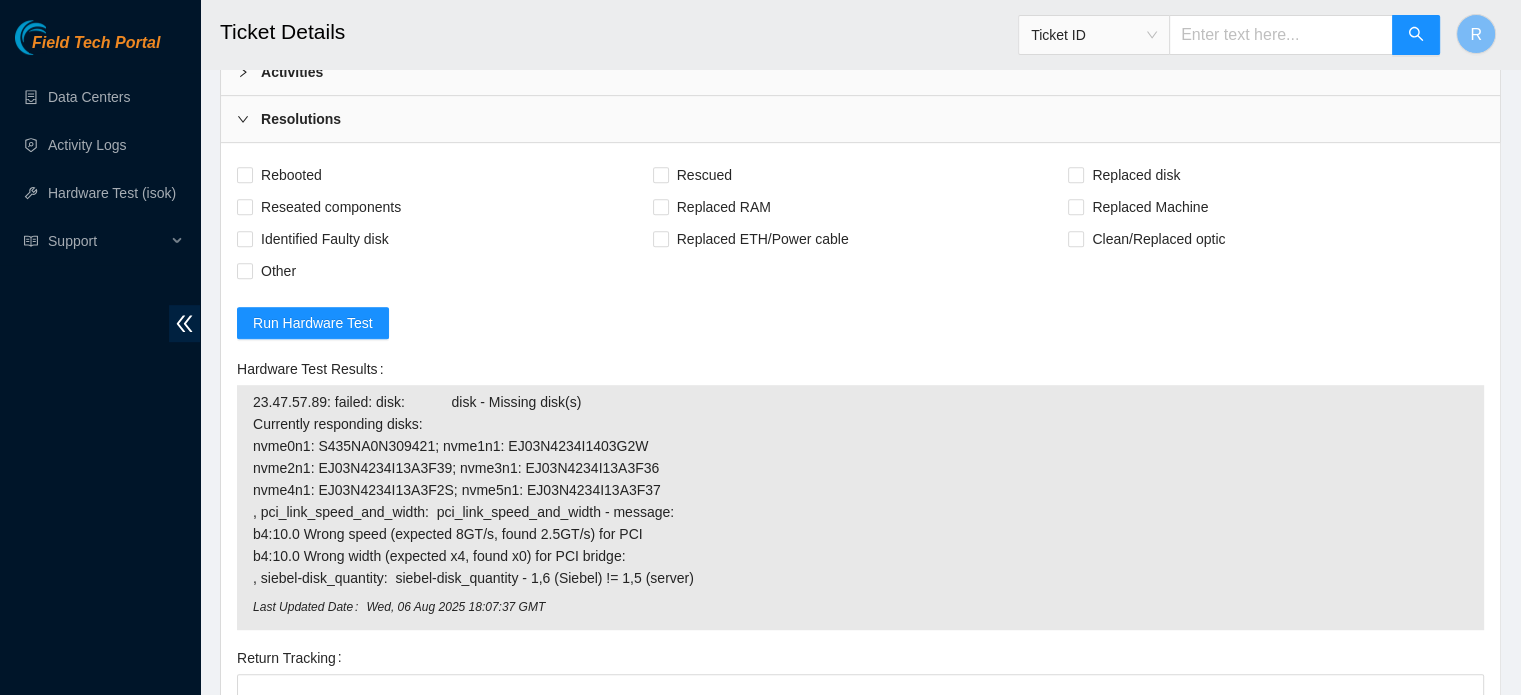 scroll, scrollTop: 748, scrollLeft: 0, axis: vertical 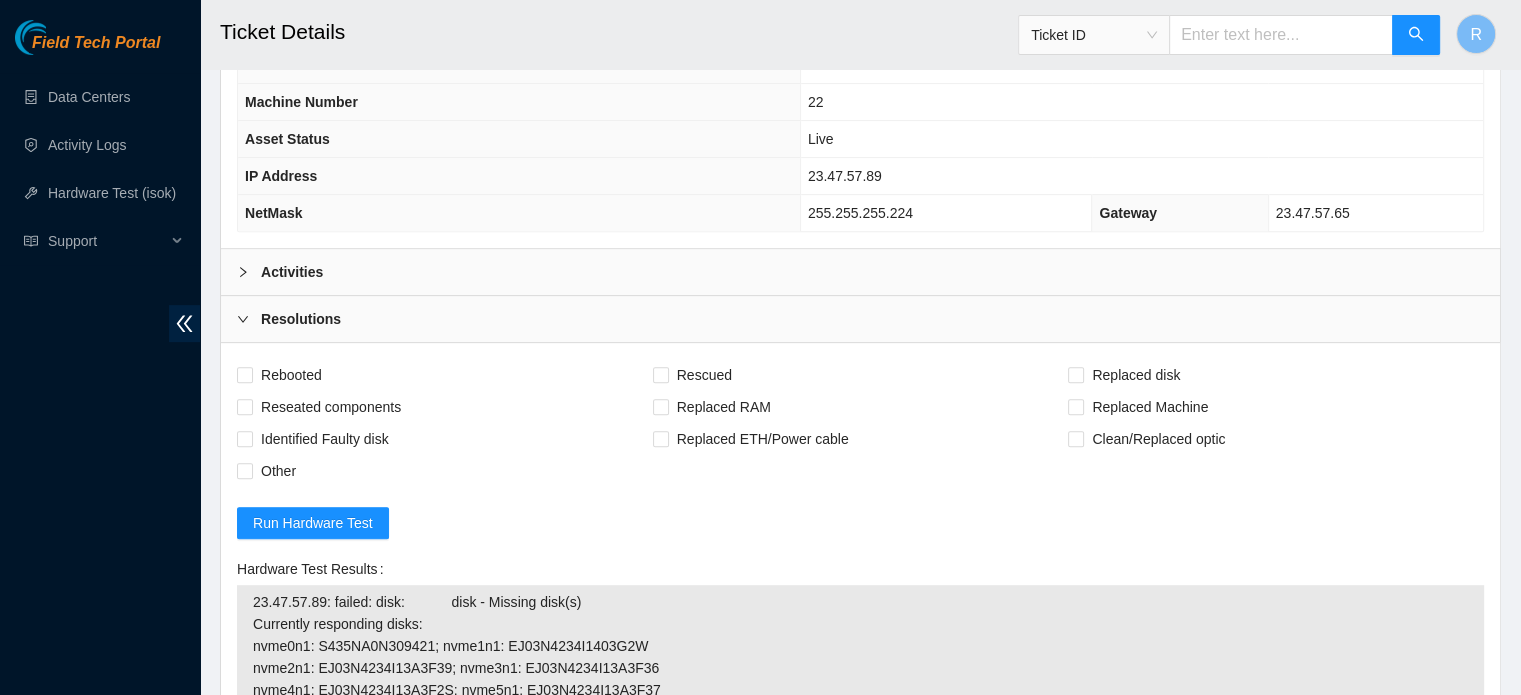 click on "Resolutions" at bounding box center (860, 319) 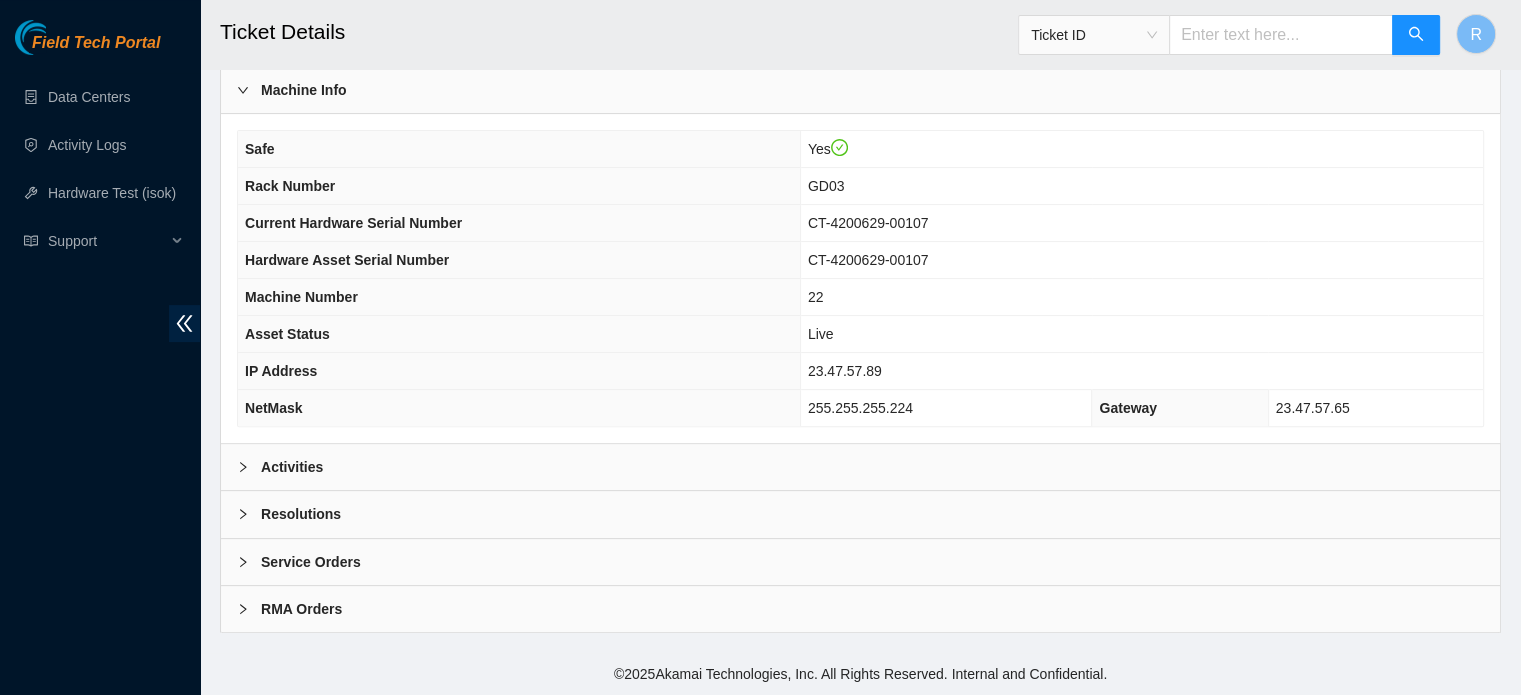 scroll, scrollTop: 545, scrollLeft: 0, axis: vertical 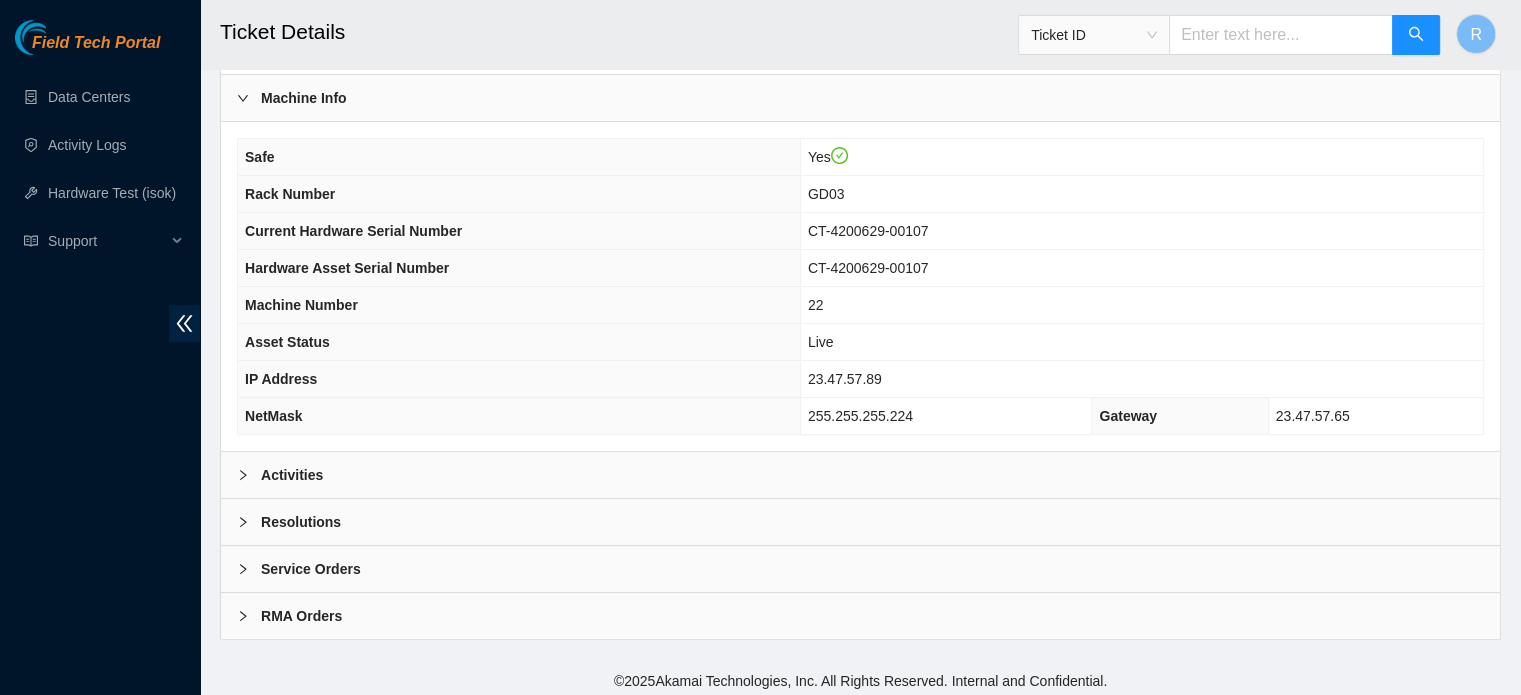 click on "Activities" at bounding box center (860, 475) 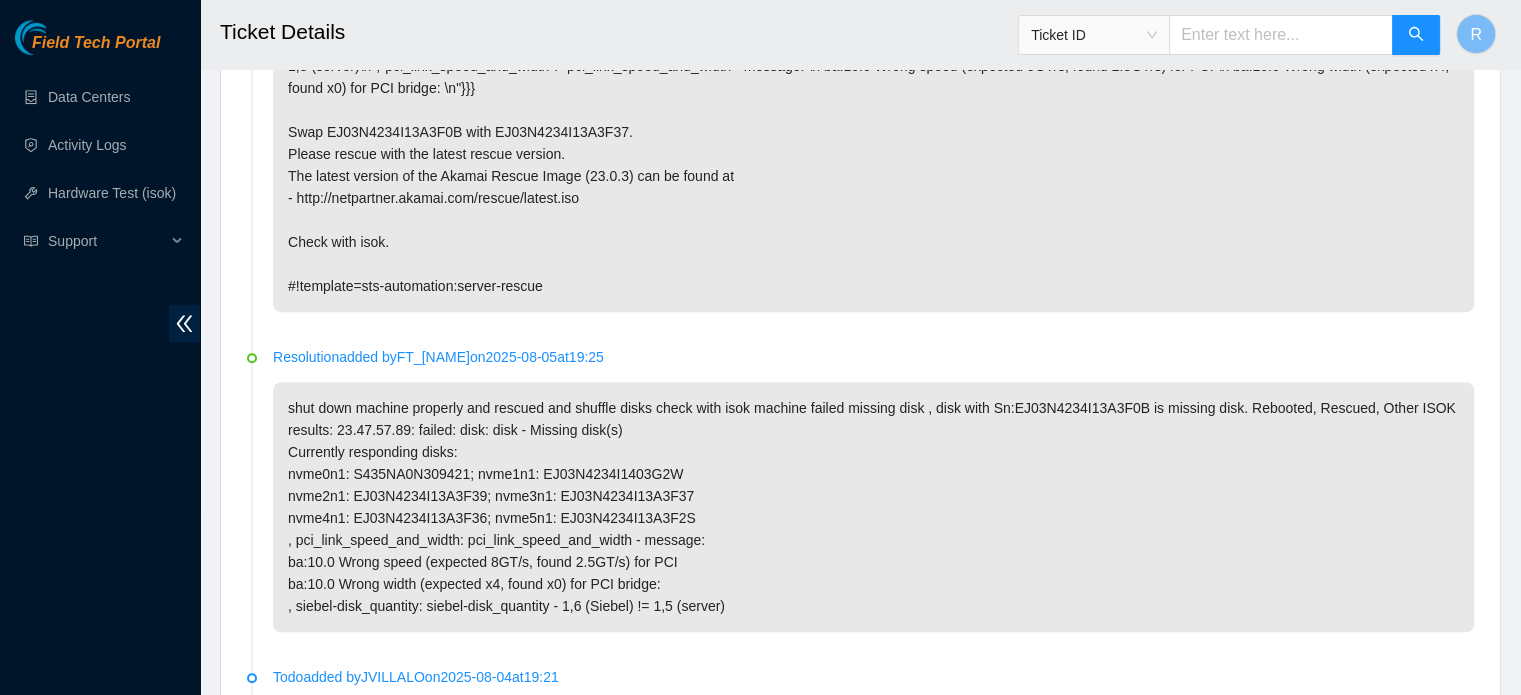scroll, scrollTop: 1076, scrollLeft: 0, axis: vertical 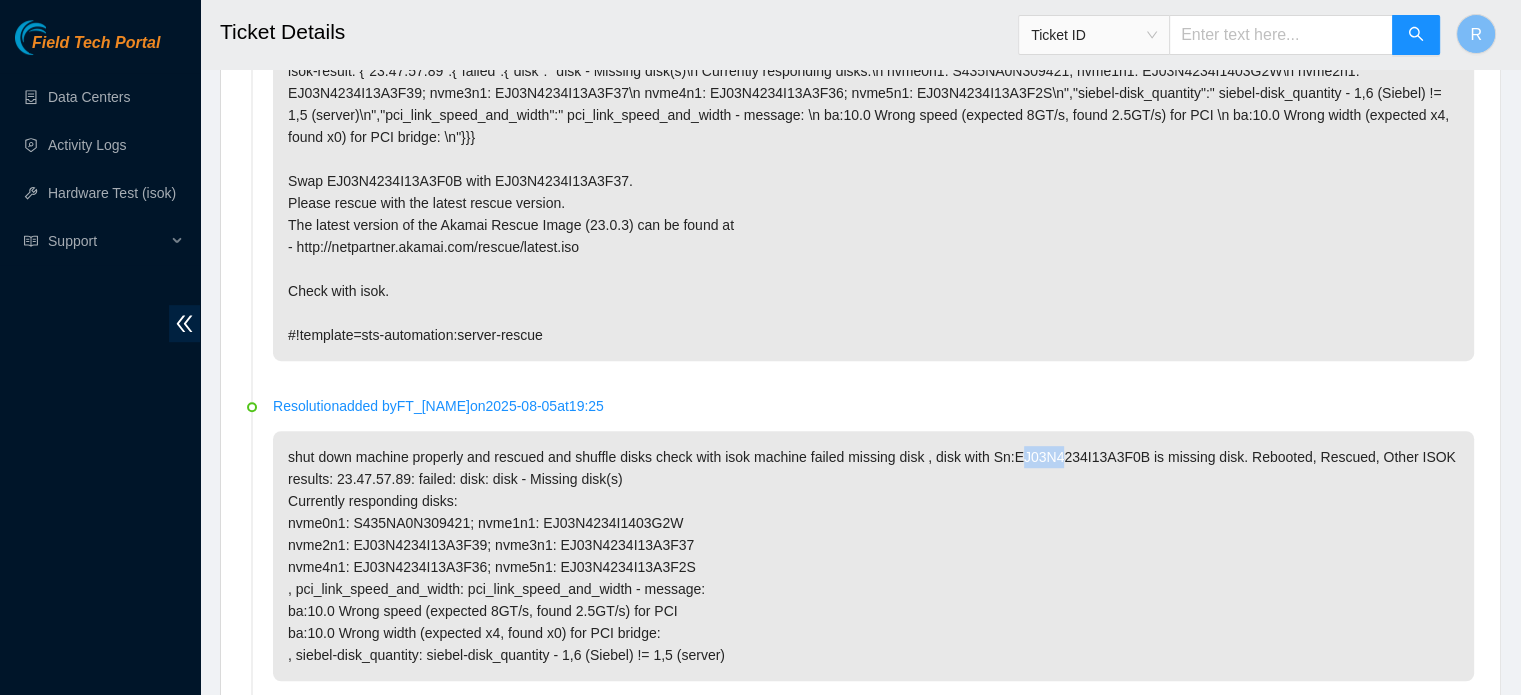 drag, startPoint x: 1012, startPoint y: 454, endPoint x: 1031, endPoint y: 447, distance: 20.248457 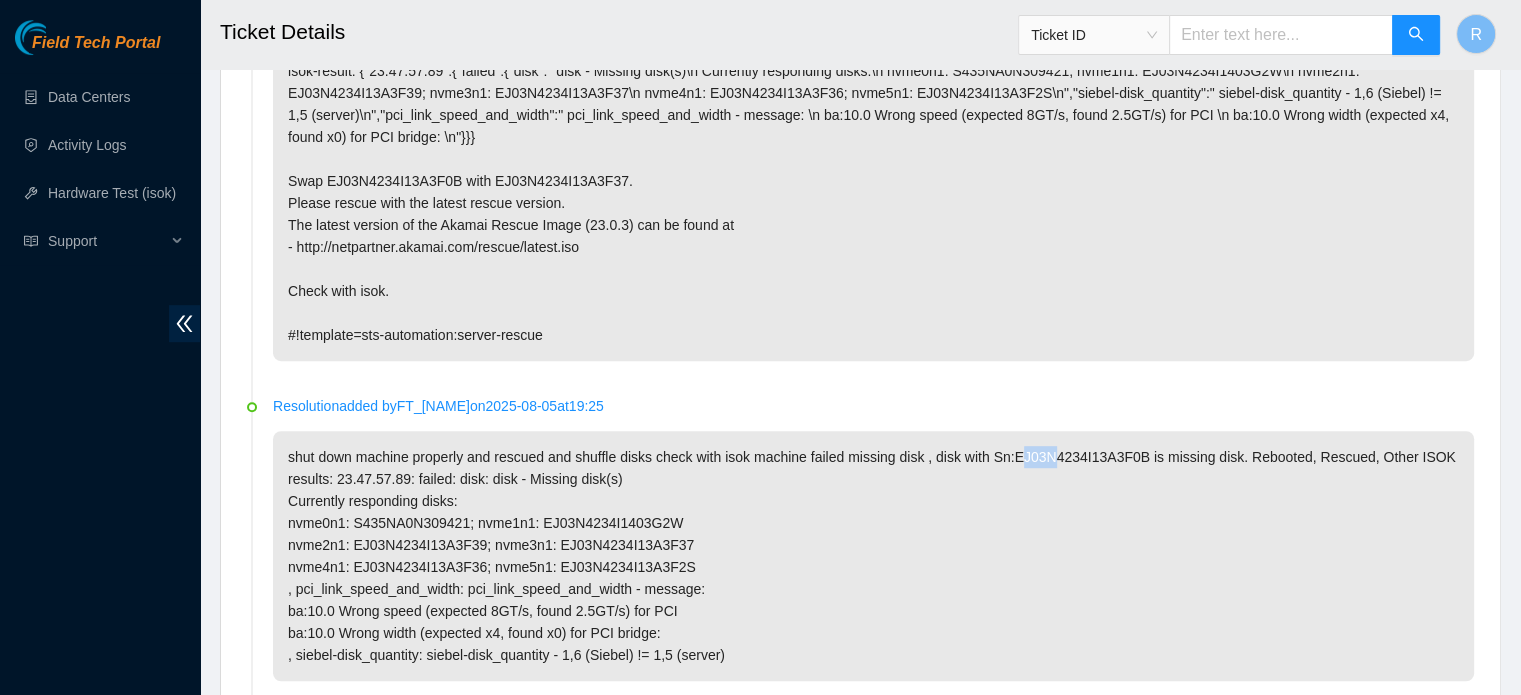 click on "shut down machine properly and rescued and shuffle disks check with isok machine failed missing disk , disk with Sn:EJ03N4234I13A3F0B is missing disk. Rebooted, Rescued, Other ISOK results: 23.47.57.89: failed: disk:            disk - Missing disk(s)
Currently responding disks:
nvme0n1: S435NA0N309421; nvme1n1: EJ03N4234I1403G2W
nvme2n1: EJ03N4234I13A3F39; nvme3n1: EJ03N4234I13A3F37
nvme4n1: EJ03N4234I13A3F36; nvme5n1: EJ03N4234I13A3F2S
, pci_link_speed_and_width:  pci_link_speed_and_width - message:
ba:10.0 Wrong speed (expected 8GT/s, found 2.5GT/s) for PCI
ba:10.0 Wrong width (expected x4, found x0) for PCI bridge:
, siebel-disk_quantity:  siebel-disk_quantity - 1,6 (Siebel) != 1,5 (server)" at bounding box center [873, 556] 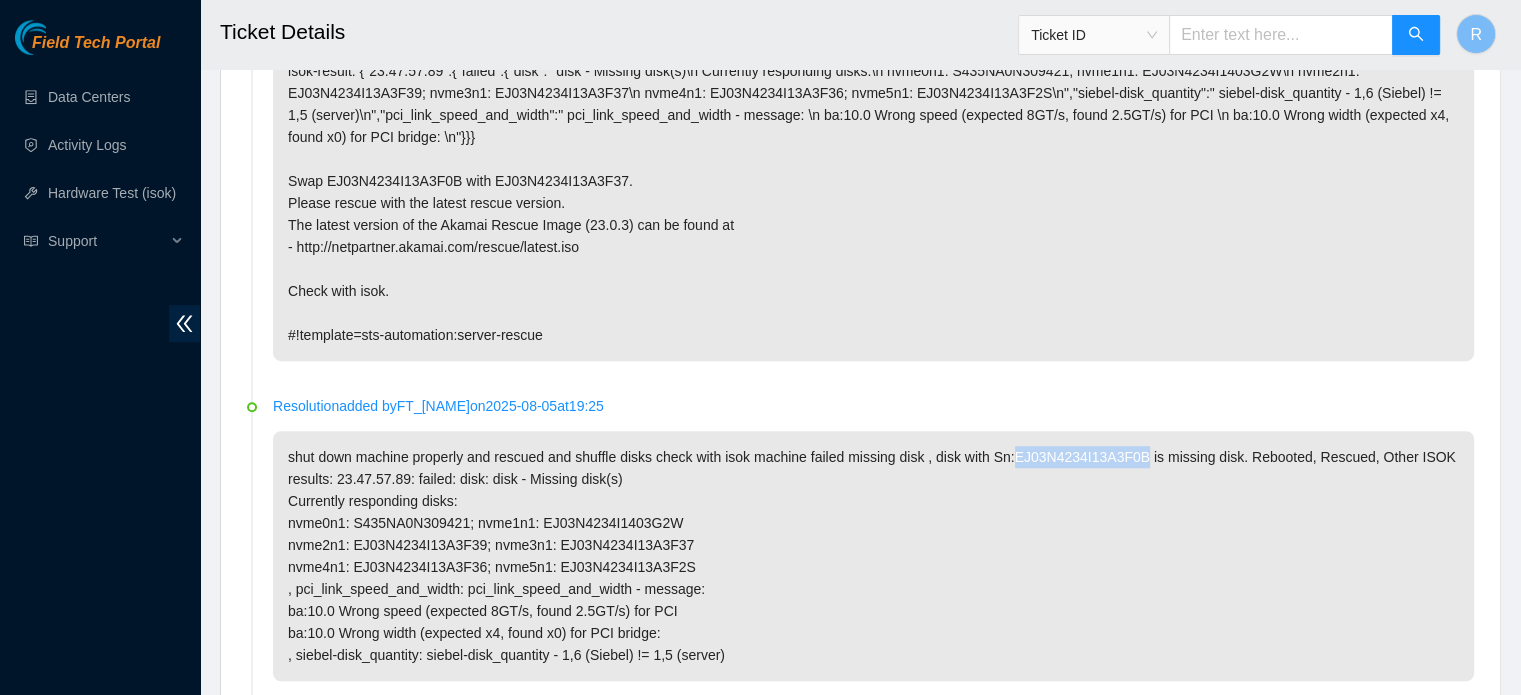 drag, startPoint x: 1007, startPoint y: 449, endPoint x: 1129, endPoint y: 451, distance: 122.016396 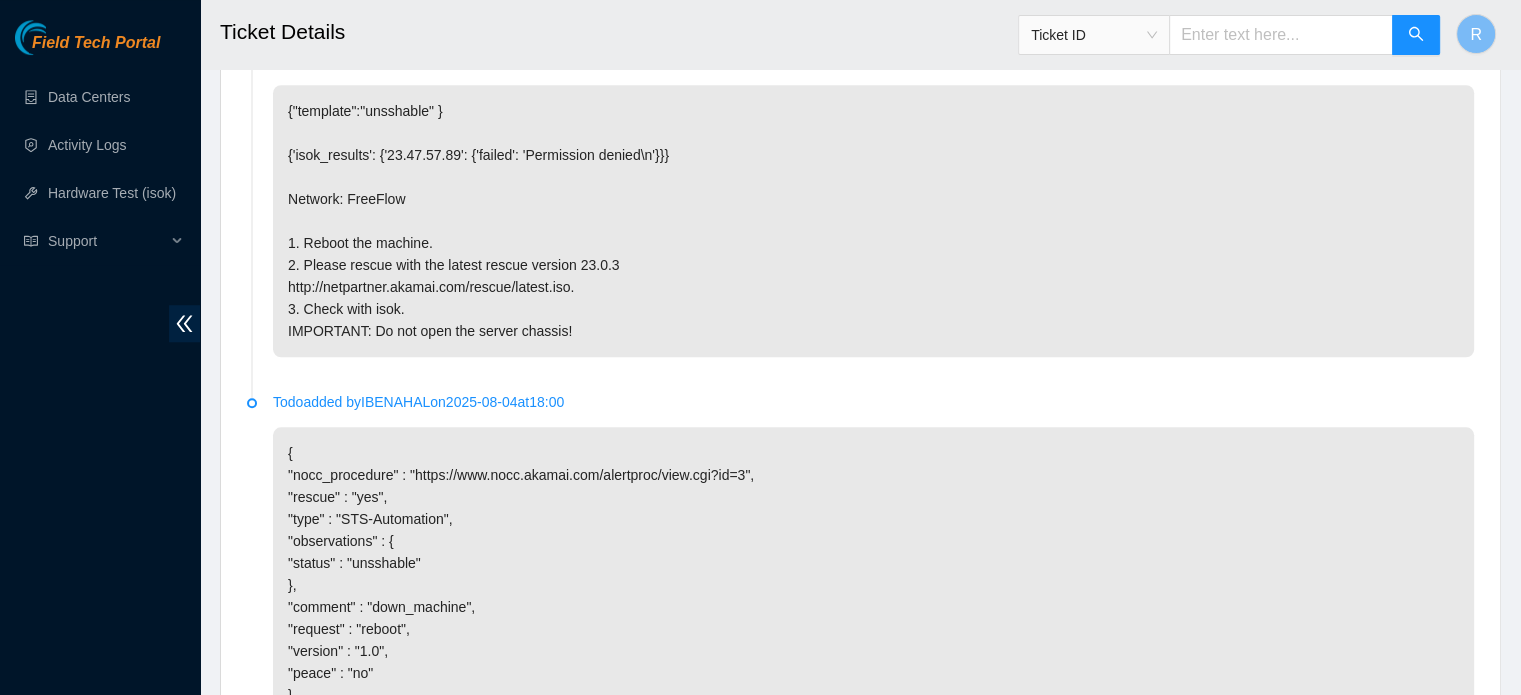 scroll, scrollTop: 2076, scrollLeft: 0, axis: vertical 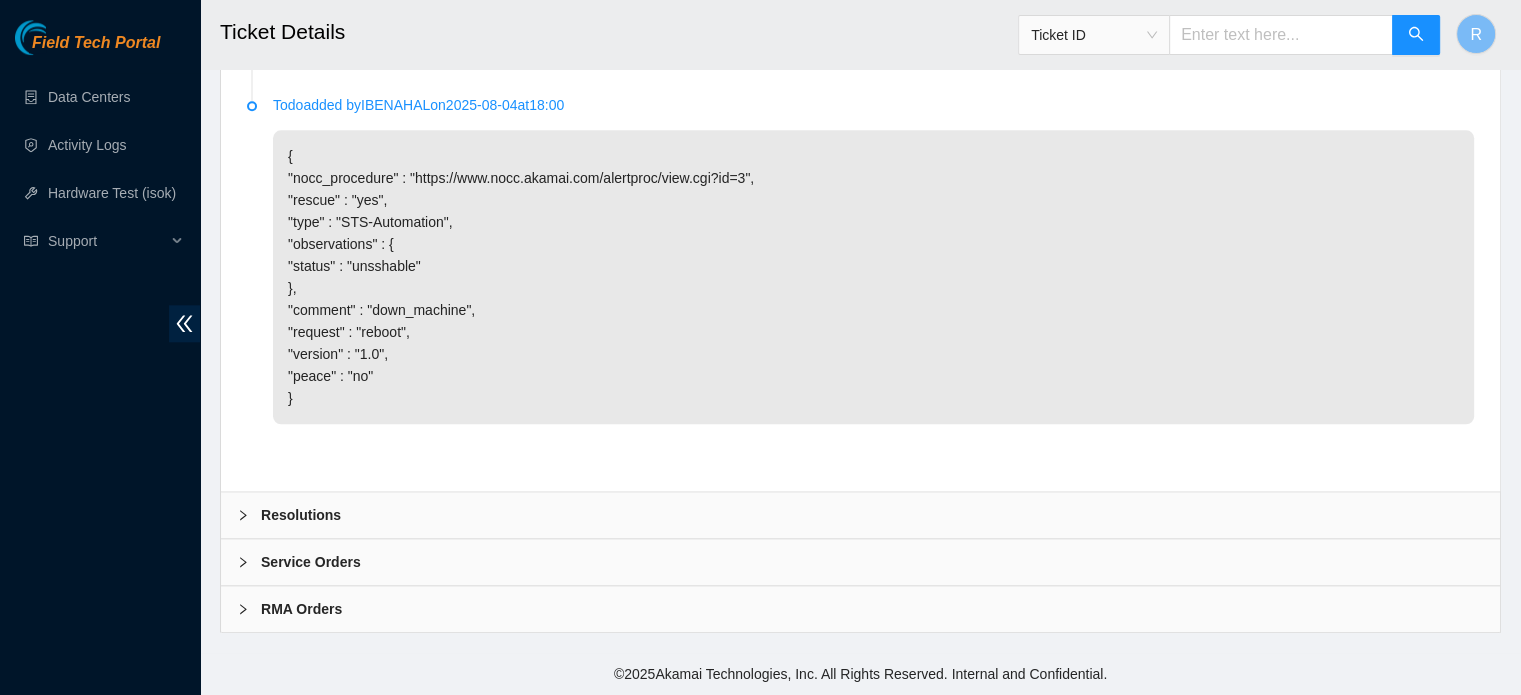 drag, startPoint x: 542, startPoint y: 518, endPoint x: 570, endPoint y: 502, distance: 32.24903 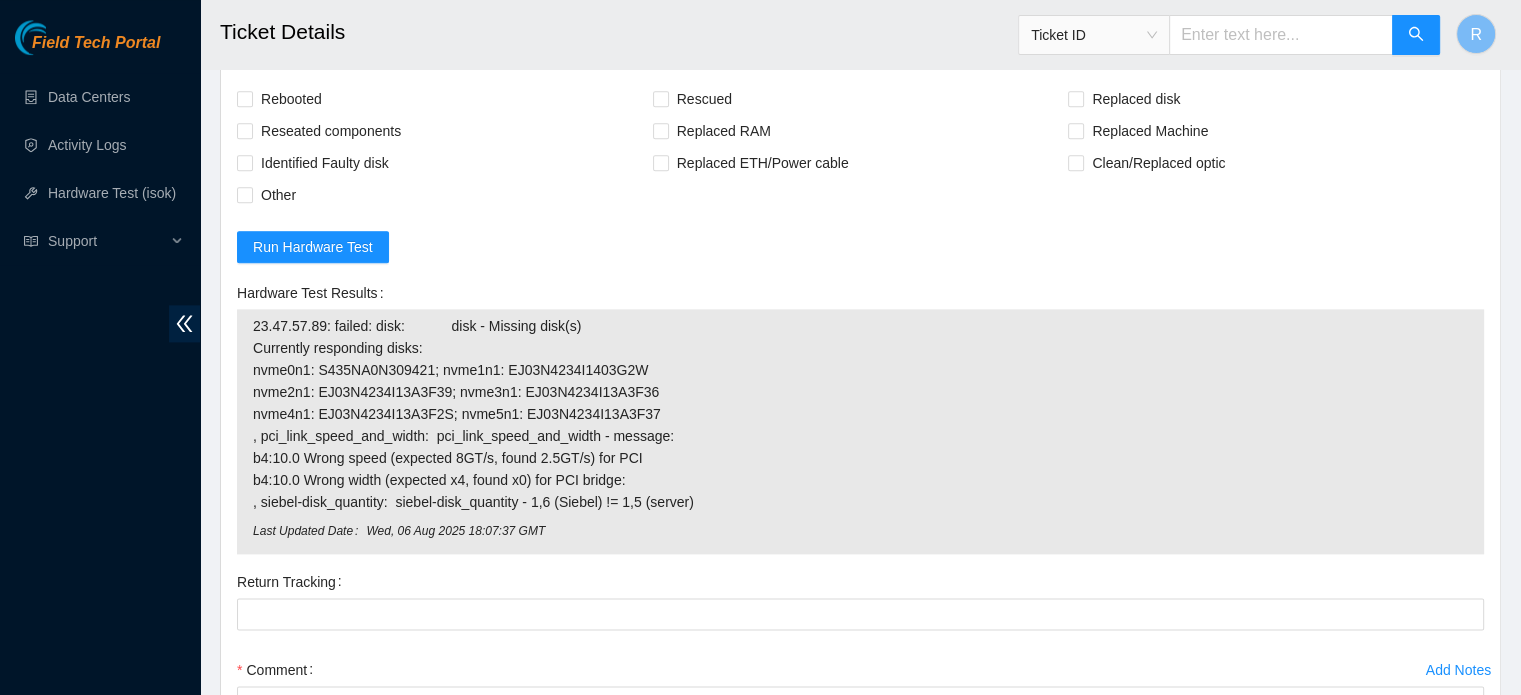 scroll, scrollTop: 2476, scrollLeft: 0, axis: vertical 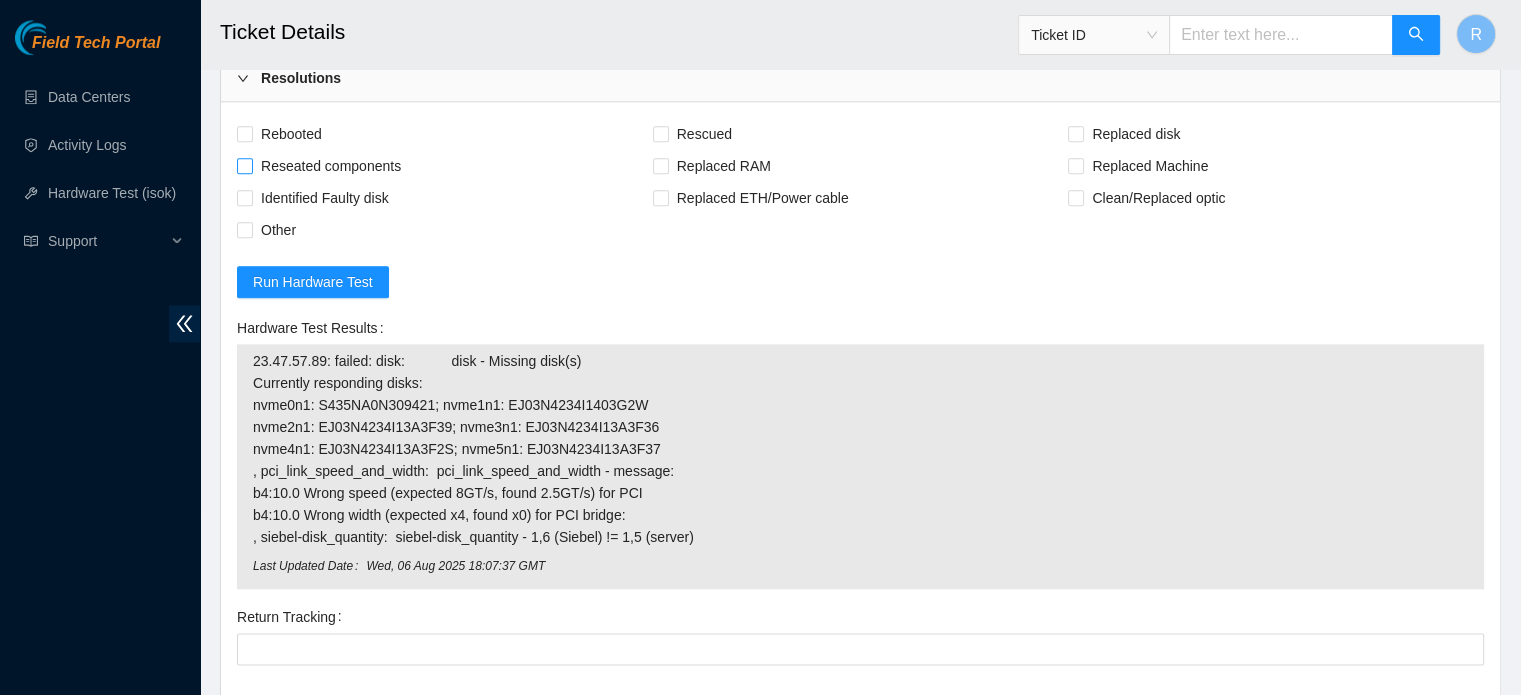 click on "Reseated components" at bounding box center [331, 166] 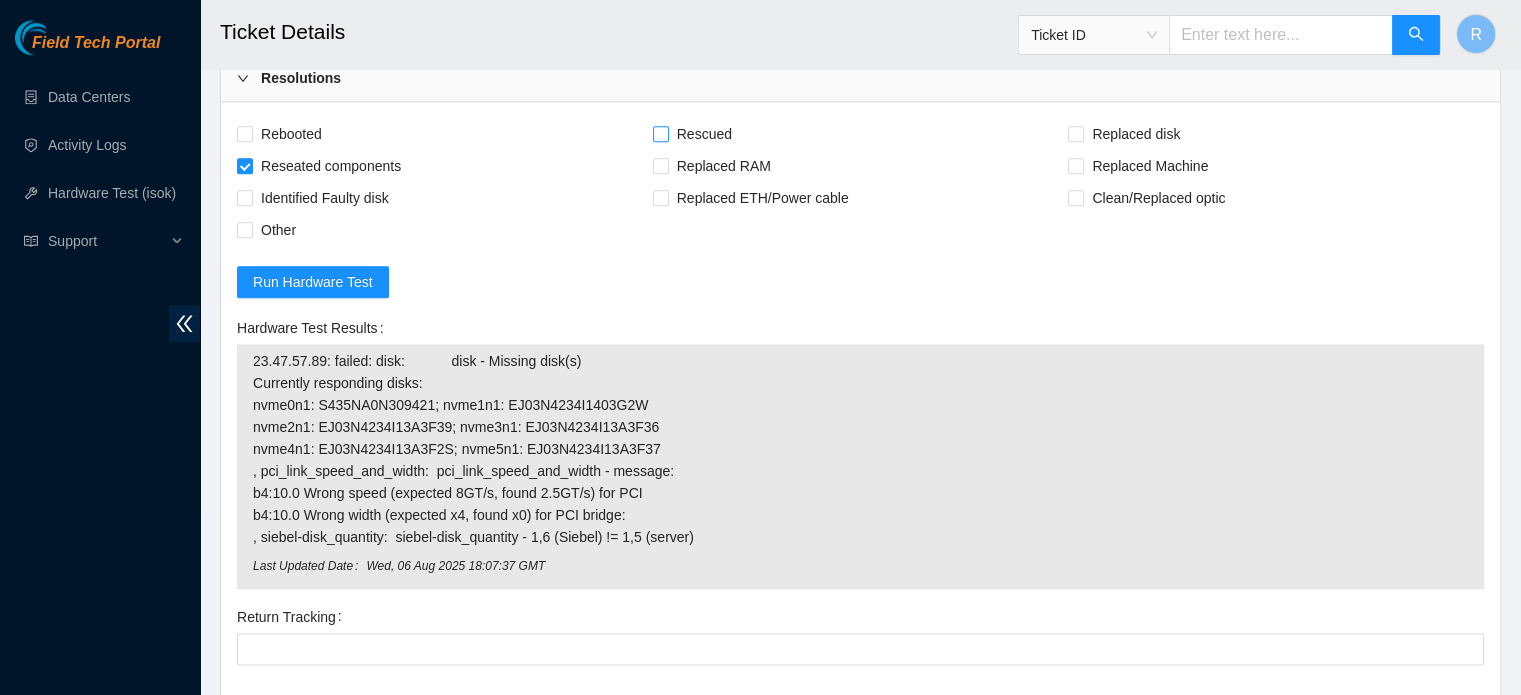 click on "Rescued" at bounding box center (704, 134) 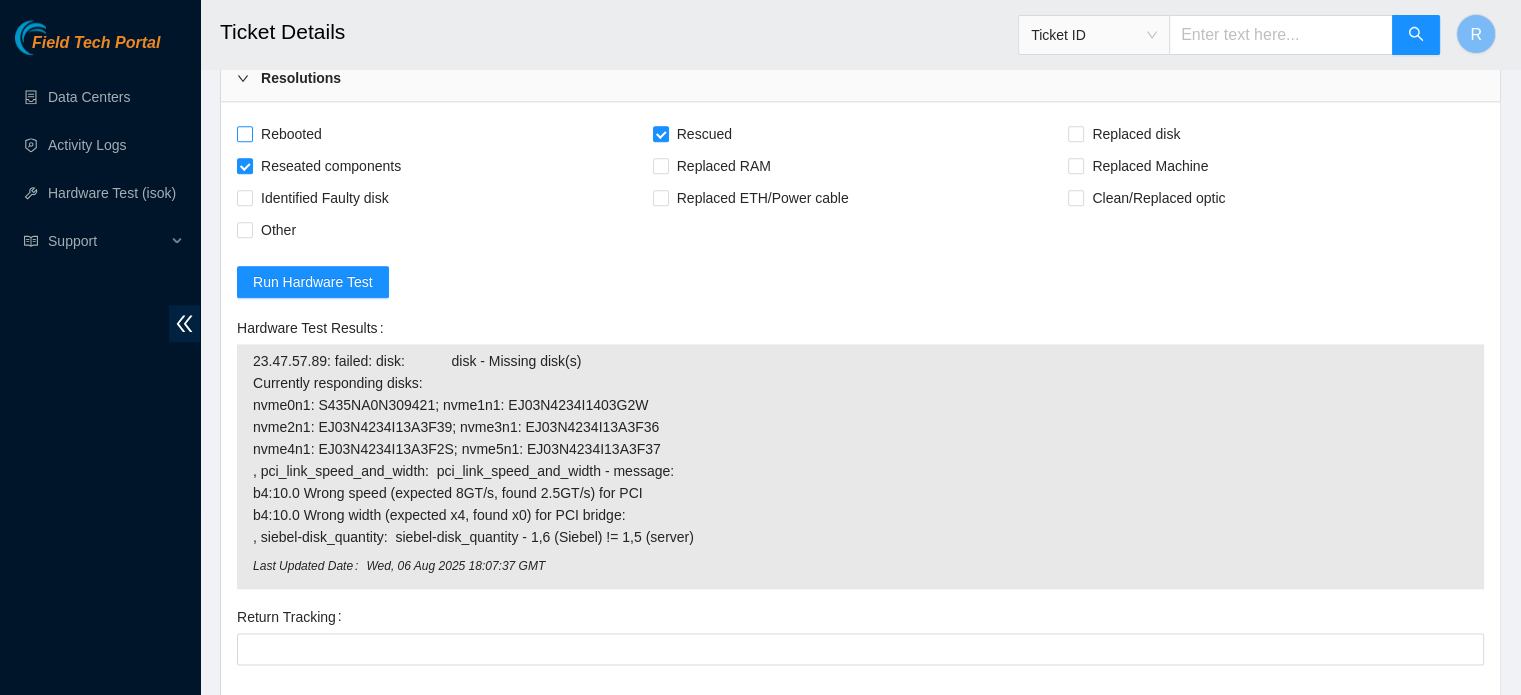 click on "Rebooted" at bounding box center [291, 134] 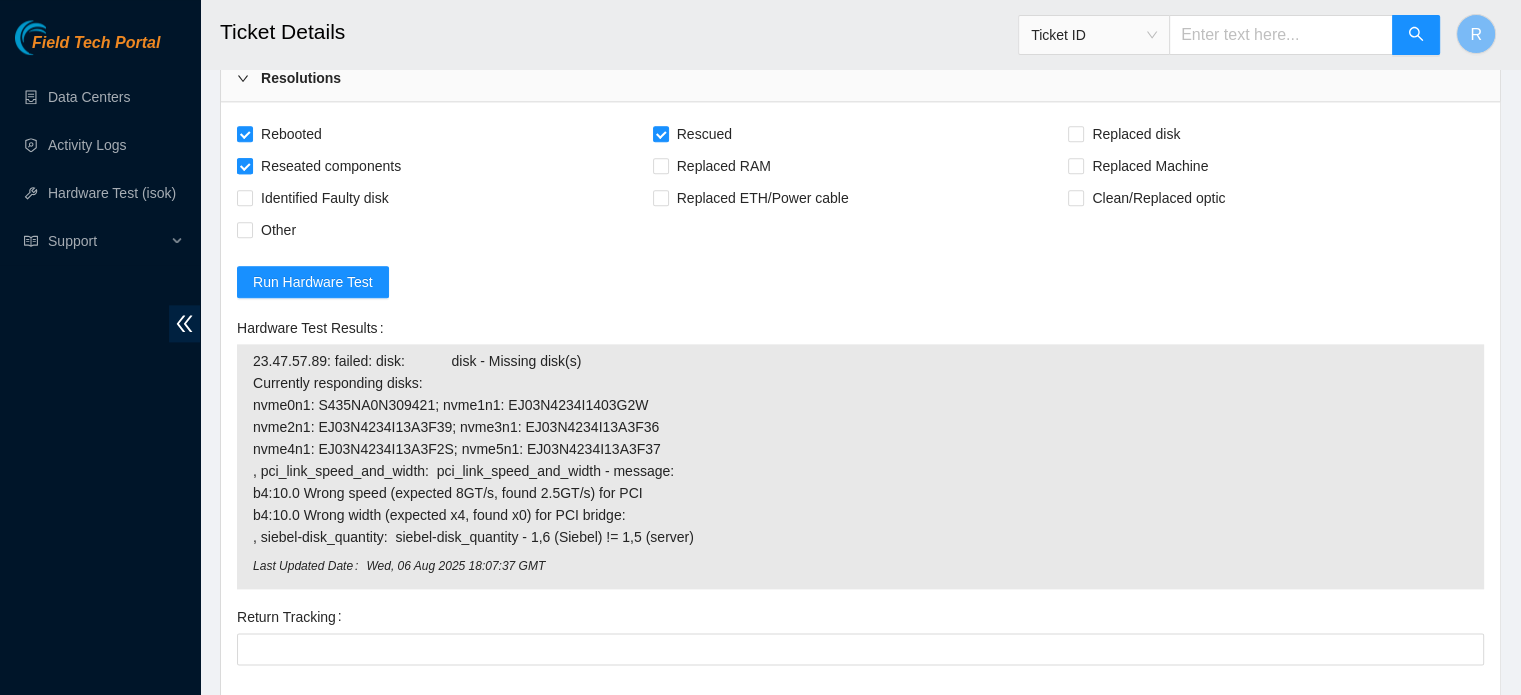 click on "Reseated components" at bounding box center (331, 166) 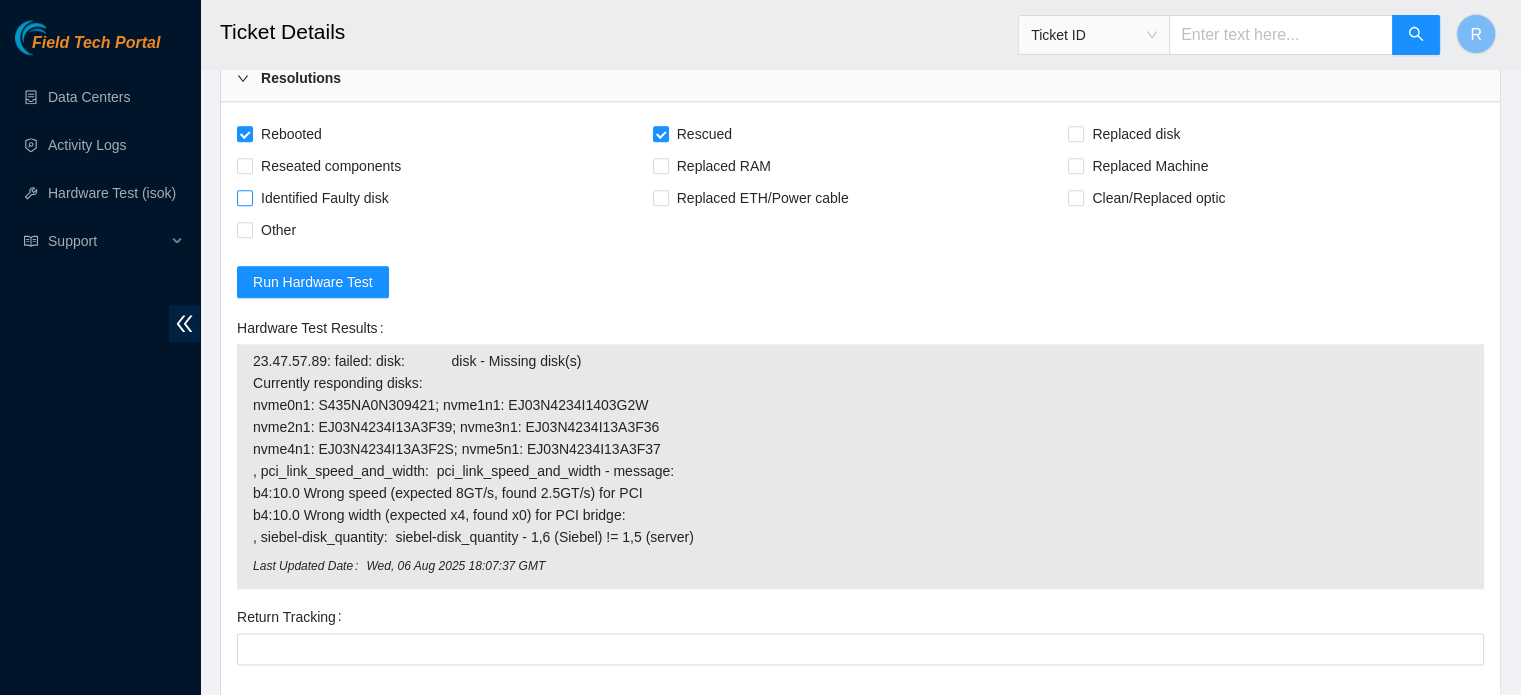 click on "Identified Faulty disk" at bounding box center (325, 198) 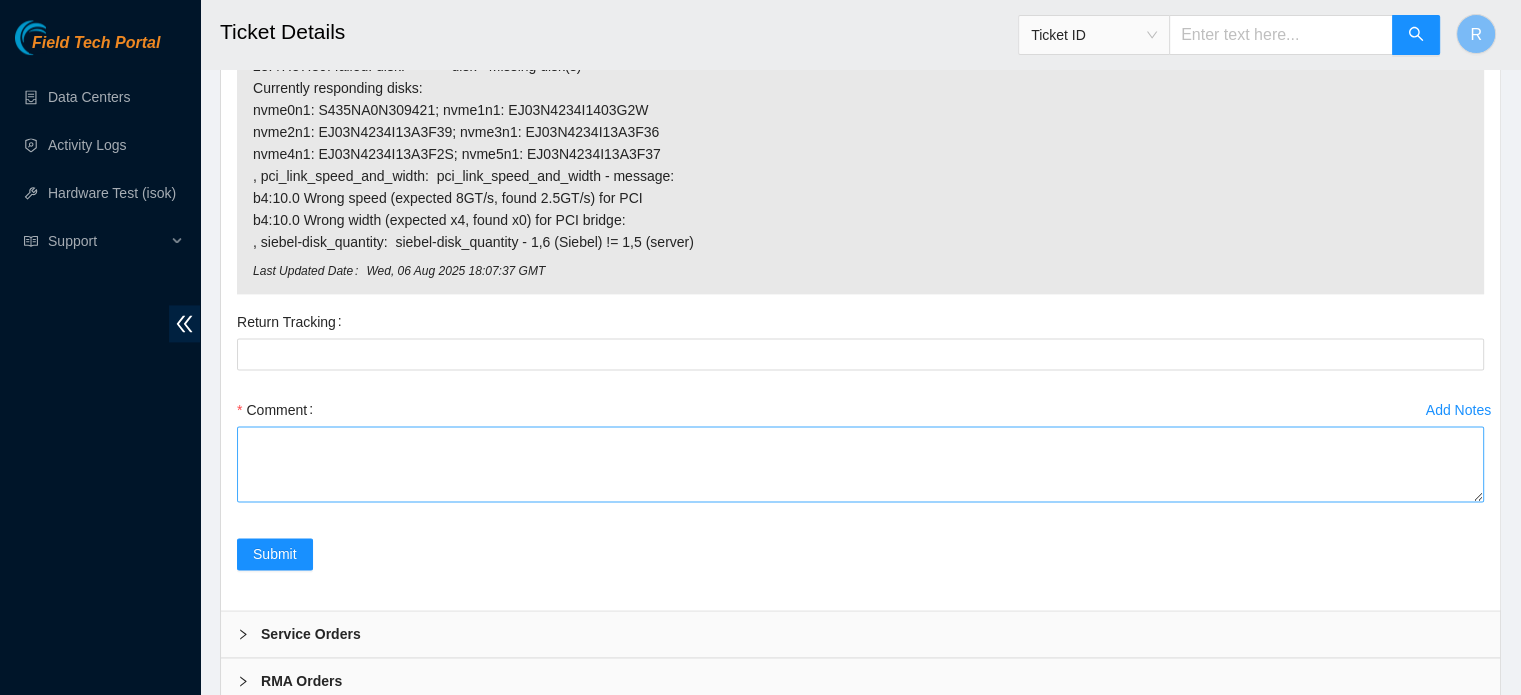 scroll, scrollTop: 2776, scrollLeft: 0, axis: vertical 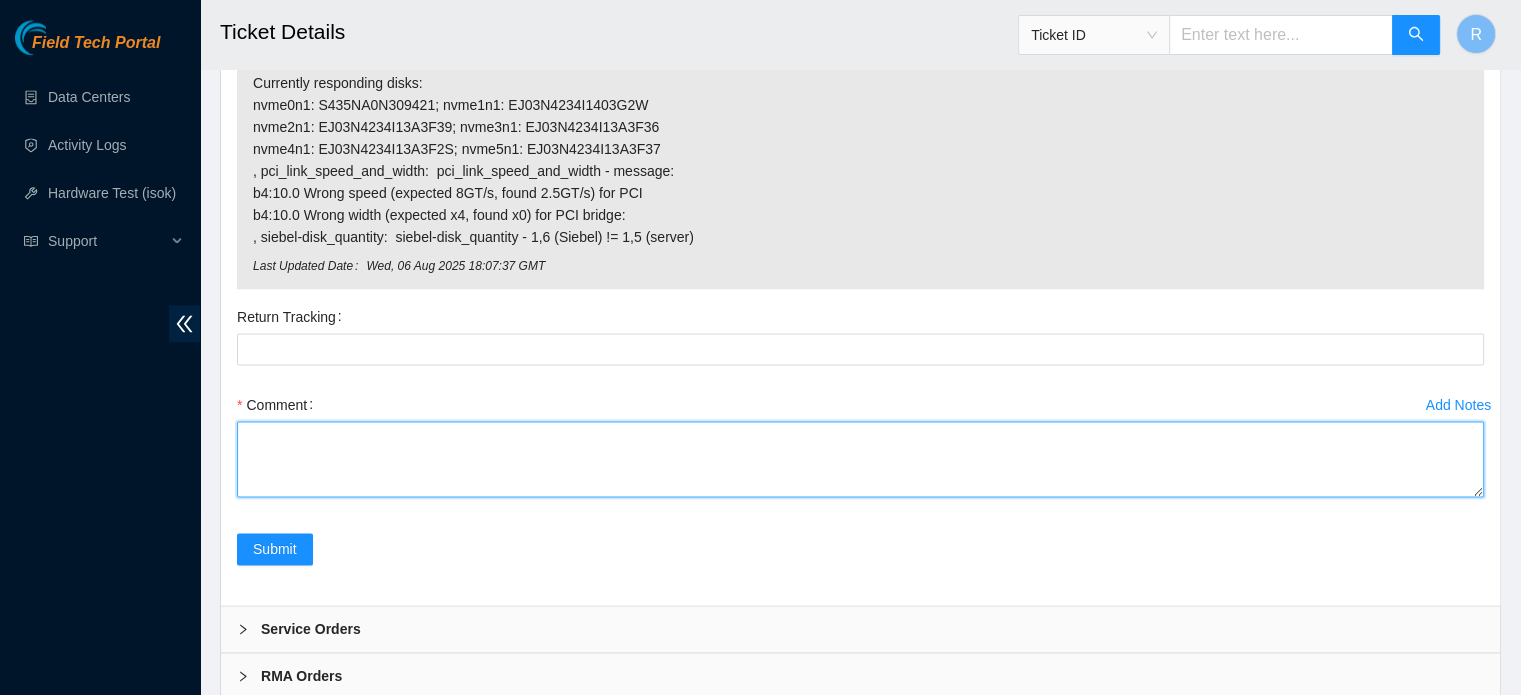click on "Comment" at bounding box center (860, 459) 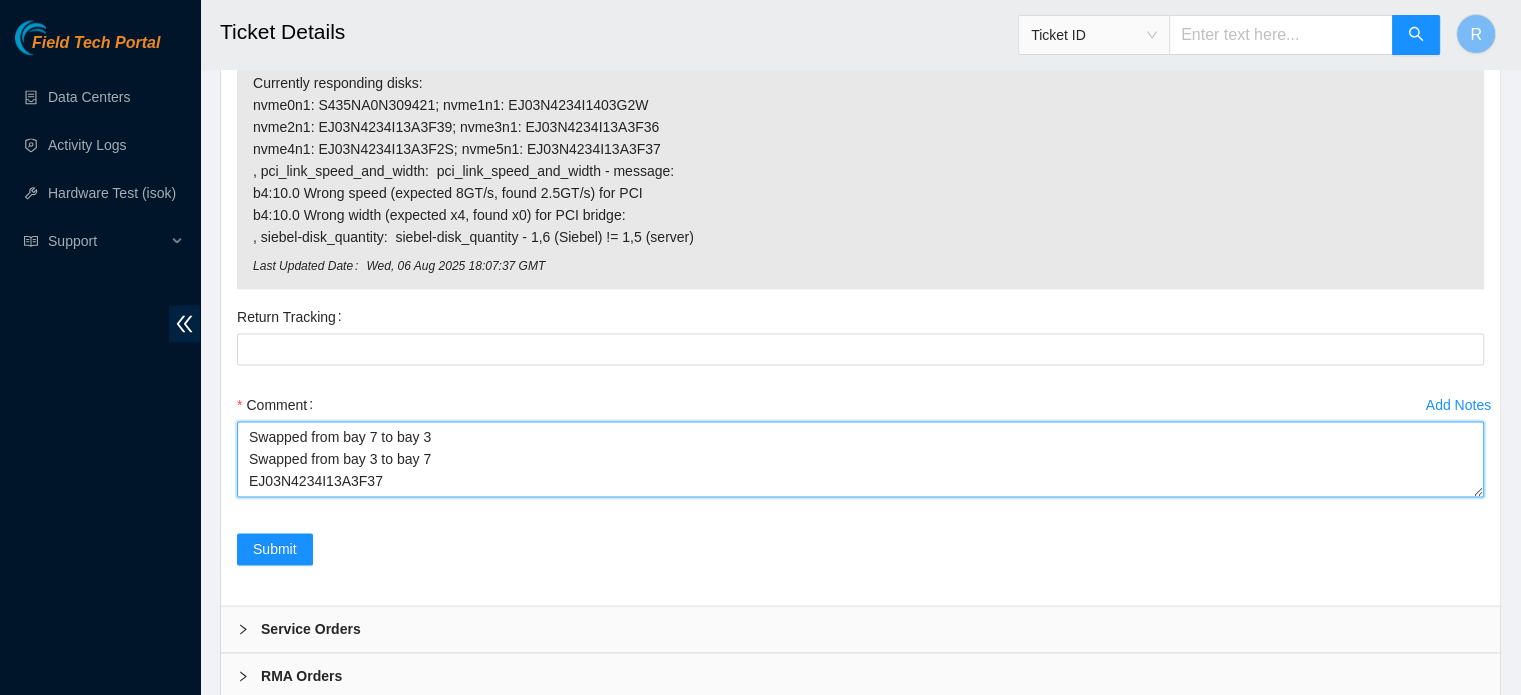 paste on "EJ03N4234I13A3F0B" 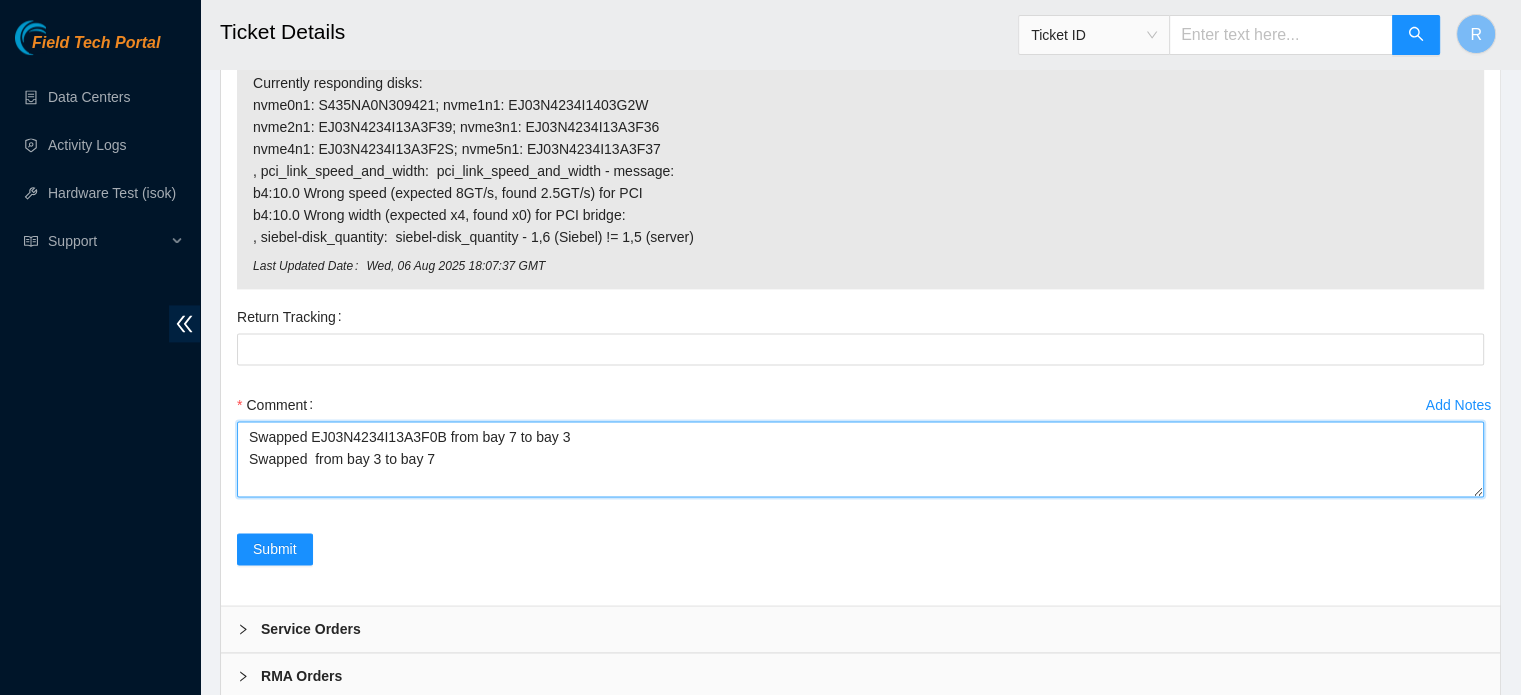 paste on "EJ03N4234I13A3F37" 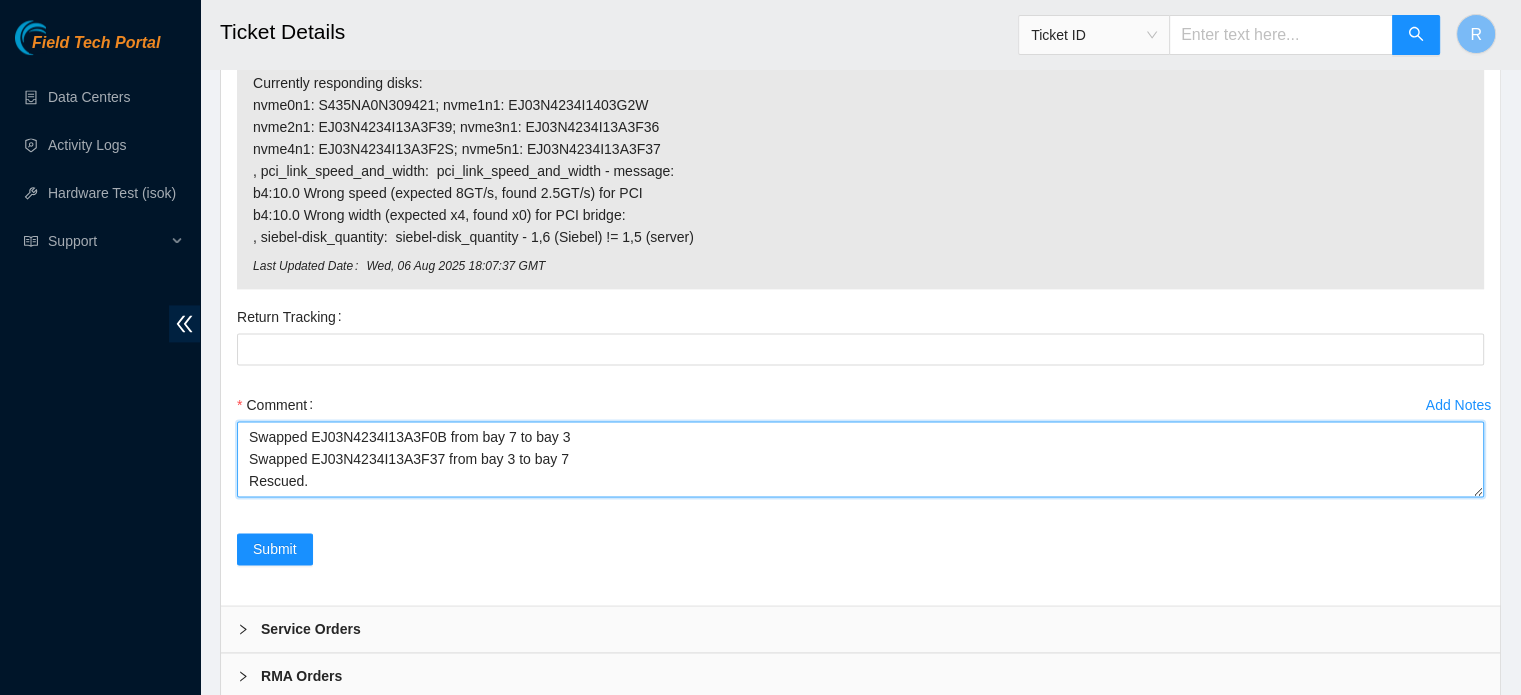scroll, scrollTop: 16, scrollLeft: 0, axis: vertical 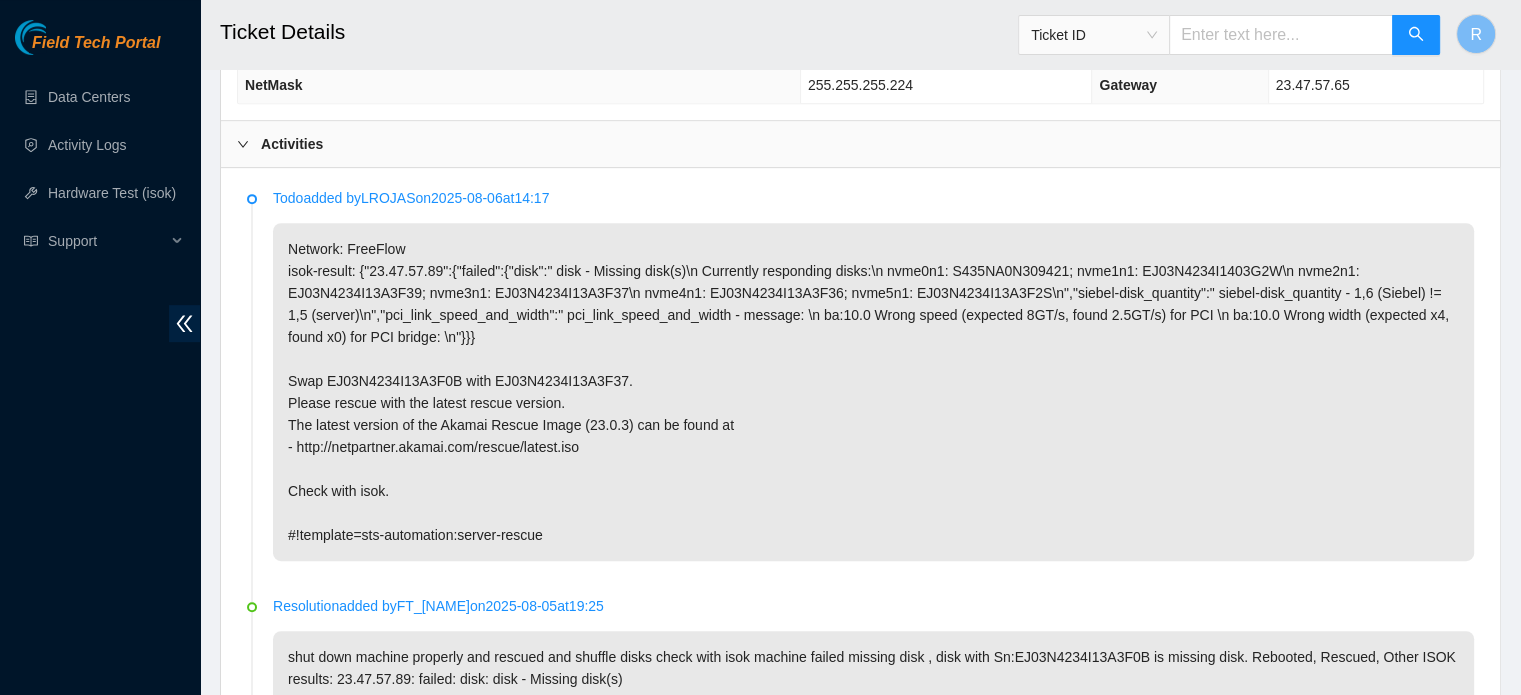 click on "Network: FreeFlow
isok-result: {"23.47.57.89":{"failed":{"disk":"           disk - Missing disk(s)\n                  Currently responding disks:\n                  nvme0n1: S435NA0N309421; nvme1n1: EJ03N4234I1403G2W\n                  nvme2n1: EJ03N4234I13A3F39; nvme3n1: EJ03N4234I13A3F37\n                  nvme4n1: EJ03N4234I13A3F36; nvme5n1: EJ03N4234I13A3F2S\n","siebel-disk_quantity":" siebel-disk_quantity - 1,6 (Siebel) != 1,5 (server)\n","pci_link_speed_and_width":" pci_link_speed_and_width - message: \n                  ba:10.0 Wrong speed (expected 8GT/s, found 2.5GT/s) for PCI \n                  ba:10.0 Wrong width (expected x4, found x0) for PCI bridge: \n"}}}
Swap EJ03N4234I13A3F0B with EJ03N4234I13A3F37.
Please rescue with the latest rescue version.
The latest version of the Akamai Rescue Image (23.0.3) can be found at
- http://netpartner.akamai.com/rescue/latest.iso
Check with isok.
#!template=sts-automation:server-rescue" at bounding box center [873, 392] 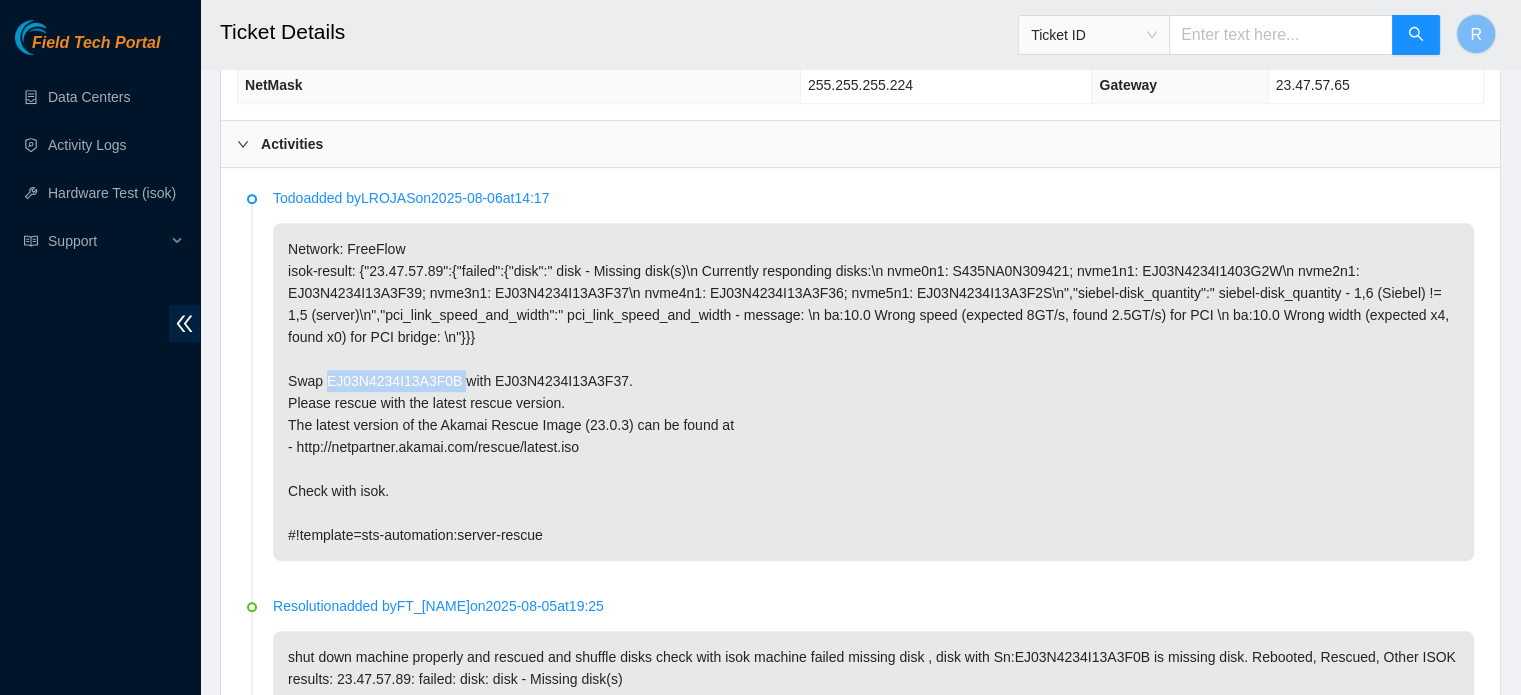 click on "Network: FreeFlow
isok-result: {"23.47.57.89":{"failed":{"disk":"           disk - Missing disk(s)\n                  Currently responding disks:\n                  nvme0n1: S435NA0N309421; nvme1n1: EJ03N4234I1403G2W\n                  nvme2n1: EJ03N4234I13A3F39; nvme3n1: EJ03N4234I13A3F37\n                  nvme4n1: EJ03N4234I13A3F36; nvme5n1: EJ03N4234I13A3F2S\n","siebel-disk_quantity":" siebel-disk_quantity - 1,6 (Siebel) != 1,5 (server)\n","pci_link_speed_and_width":" pci_link_speed_and_width - message: \n                  ba:10.0 Wrong speed (expected 8GT/s, found 2.5GT/s) for PCI \n                  ba:10.0 Wrong width (expected x4, found x0) for PCI bridge: \n"}}}
Swap EJ03N4234I13A3F0B with EJ03N4234I13A3F37.
Please rescue with the latest rescue version.
The latest version of the Akamai Rescue Image (23.0.3) can be found at
- http://netpartner.akamai.com/rescue/latest.iso
Check with isok.
#!template=sts-automation:server-rescue" at bounding box center (873, 392) 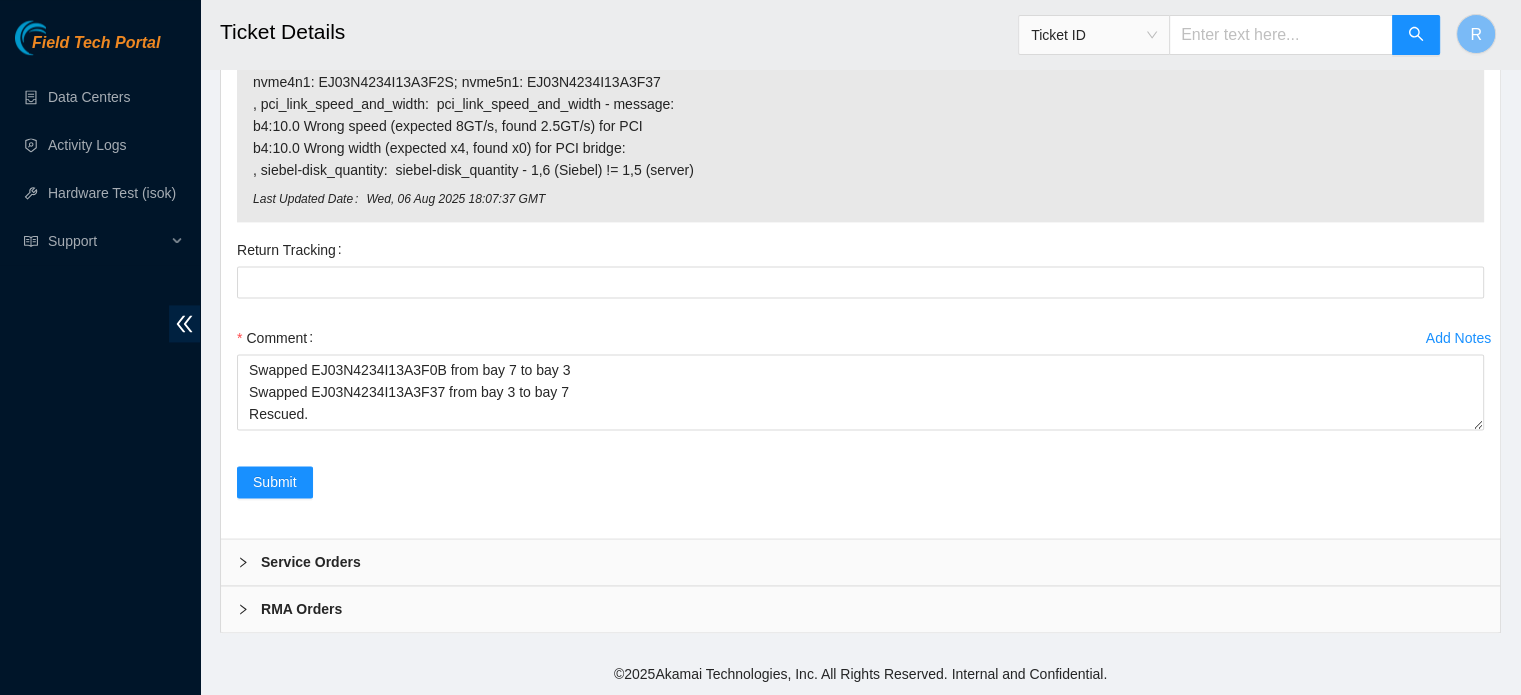 scroll, scrollTop: 2880, scrollLeft: 0, axis: vertical 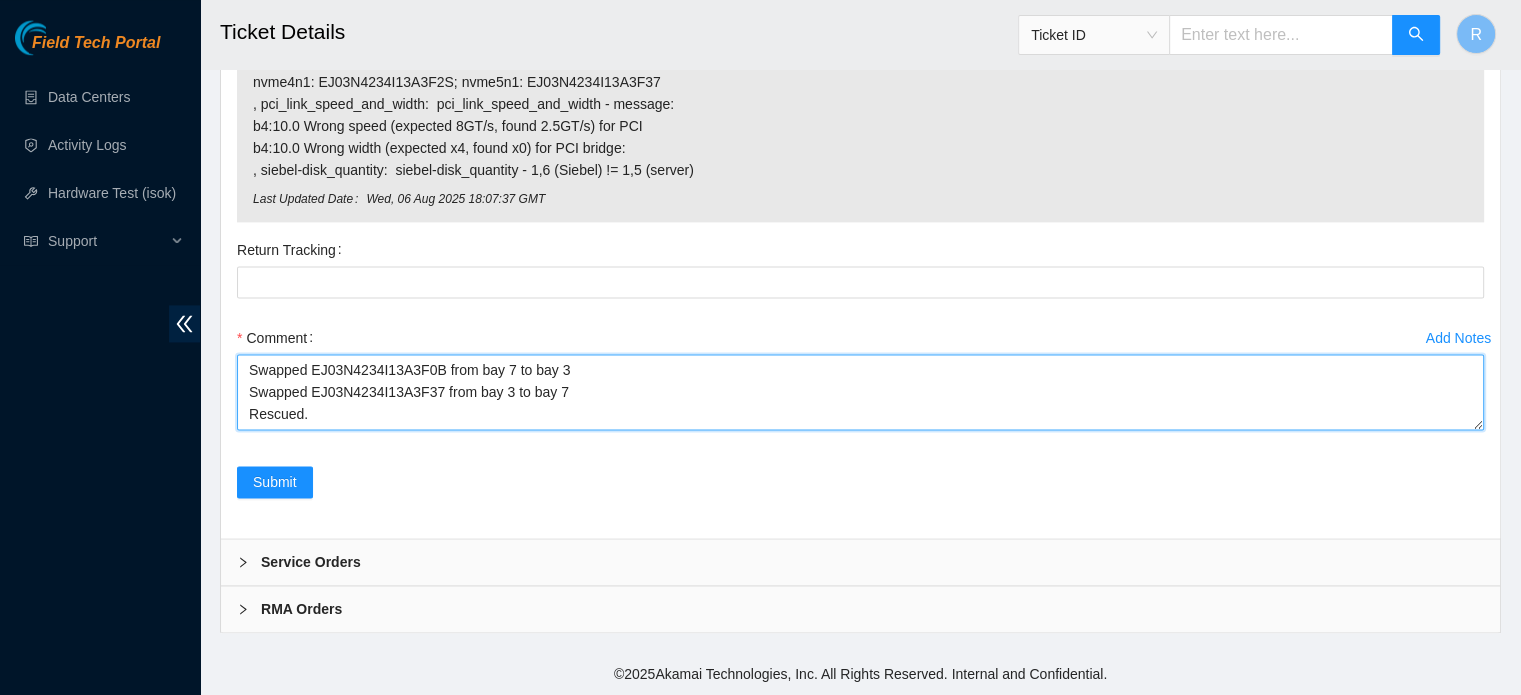click on "Swapped EJ03N4234I13A3F0B from bay 7 to bay 3
Swapped EJ03N4234I13A3F37 from bay 3 to bay 7
Rescued." at bounding box center (860, 392) 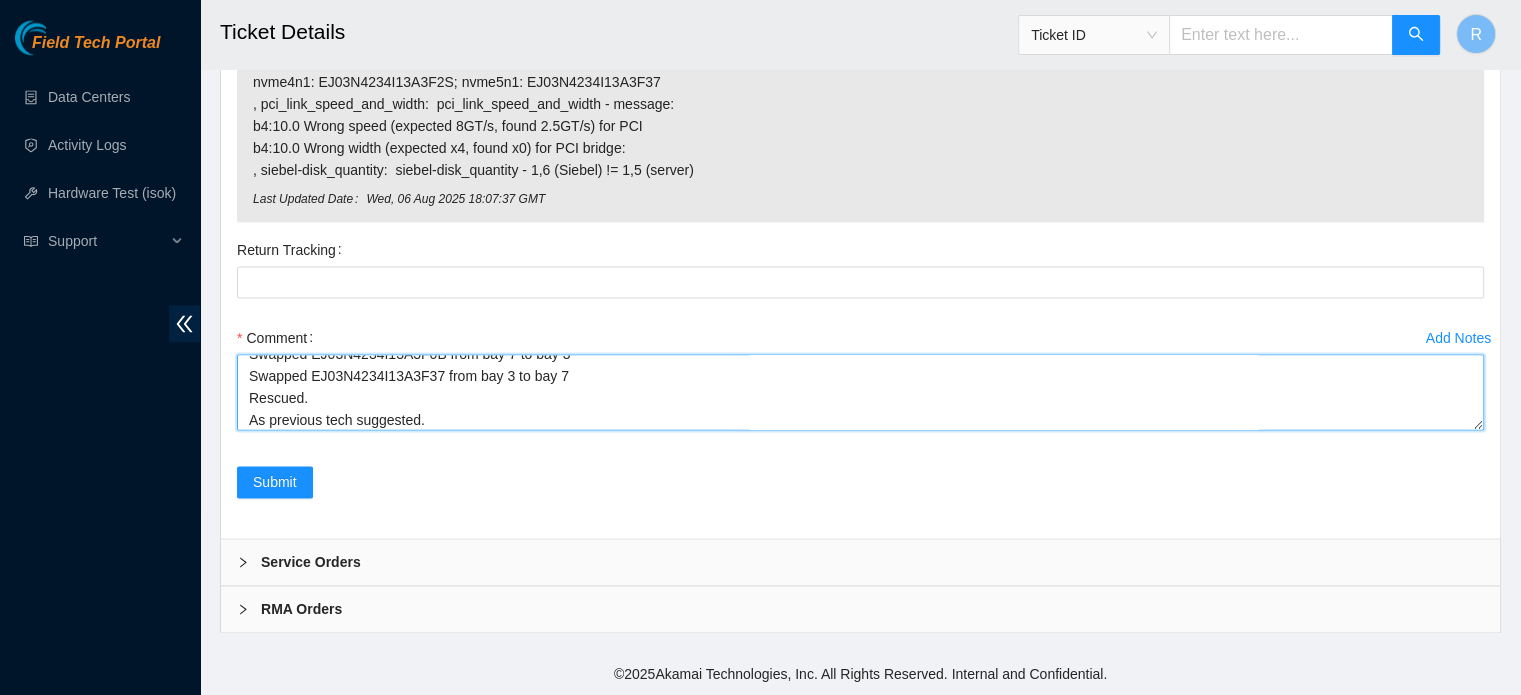 paste on "EJ03N4234I13A3F0B" 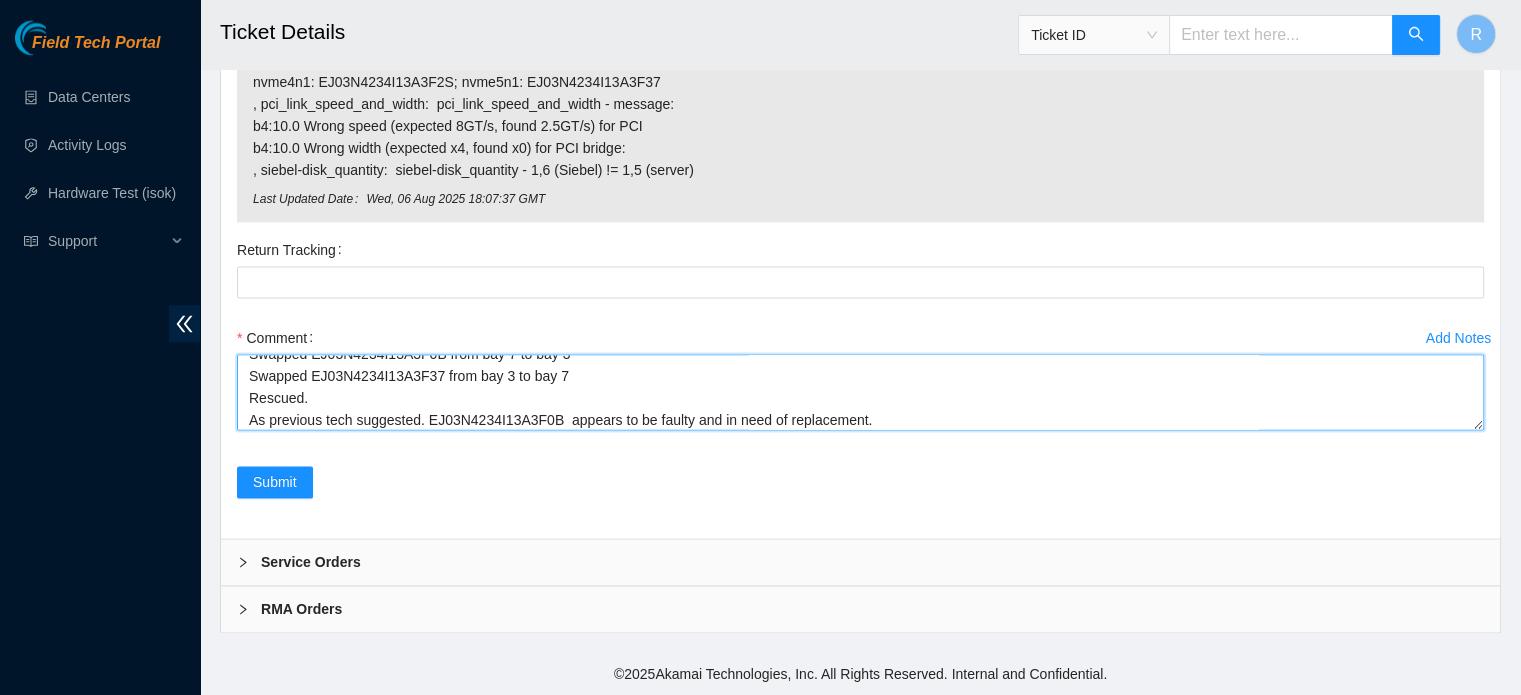 click on "Swapped EJ03N4234I13A3F0B from bay 7 to bay 3
Swapped EJ03N4234I13A3F37 from bay 3 to bay 7
Rescued.
As previous tech suggested. EJ03N4234I13A3F0B  appears to be faulty and in need of replacement." at bounding box center [860, 392] 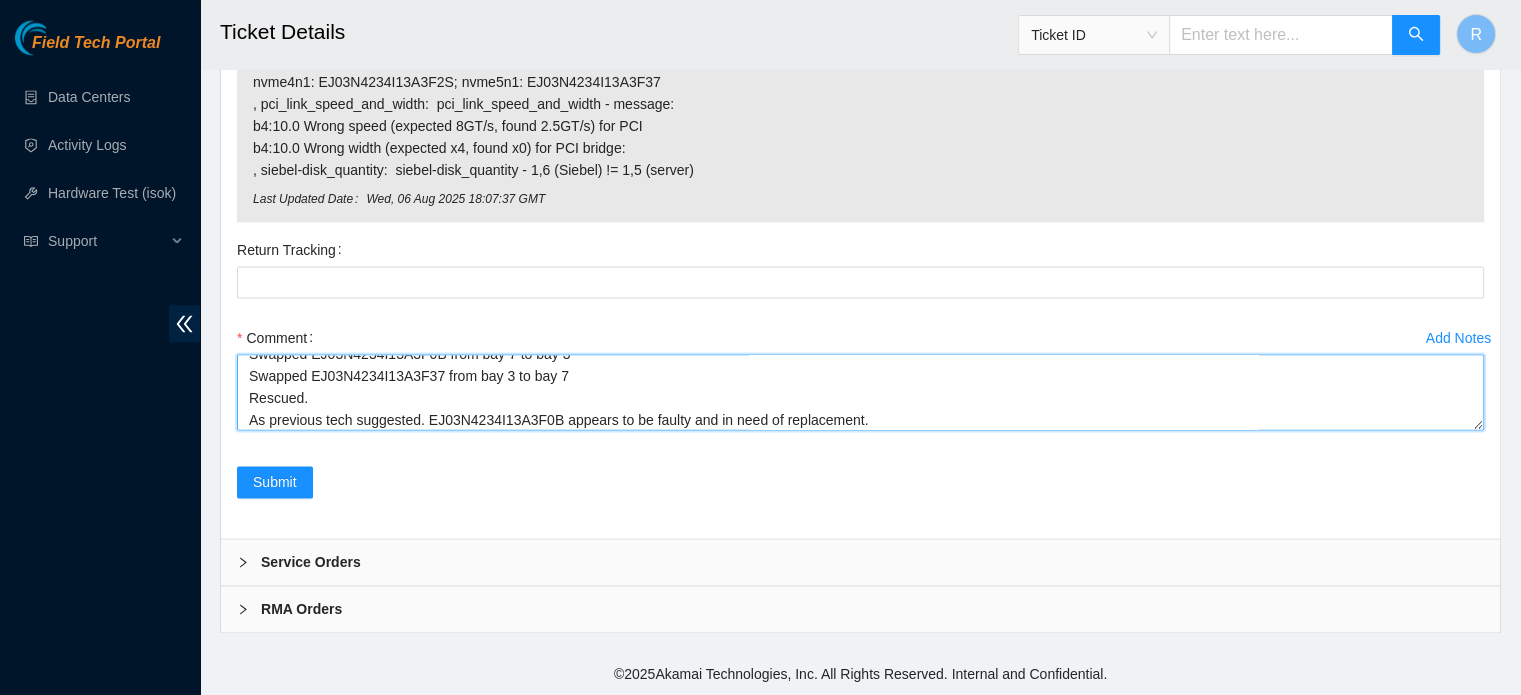 click on "Swapped EJ03N4234I13A3F0B from bay 7 to bay 3
Swapped EJ03N4234I13A3F37 from bay 3 to bay 7
Rescued.
As previous tech suggested. EJ03N4234I13A3F0B appears to be faulty and in need of replacement." at bounding box center [860, 392] 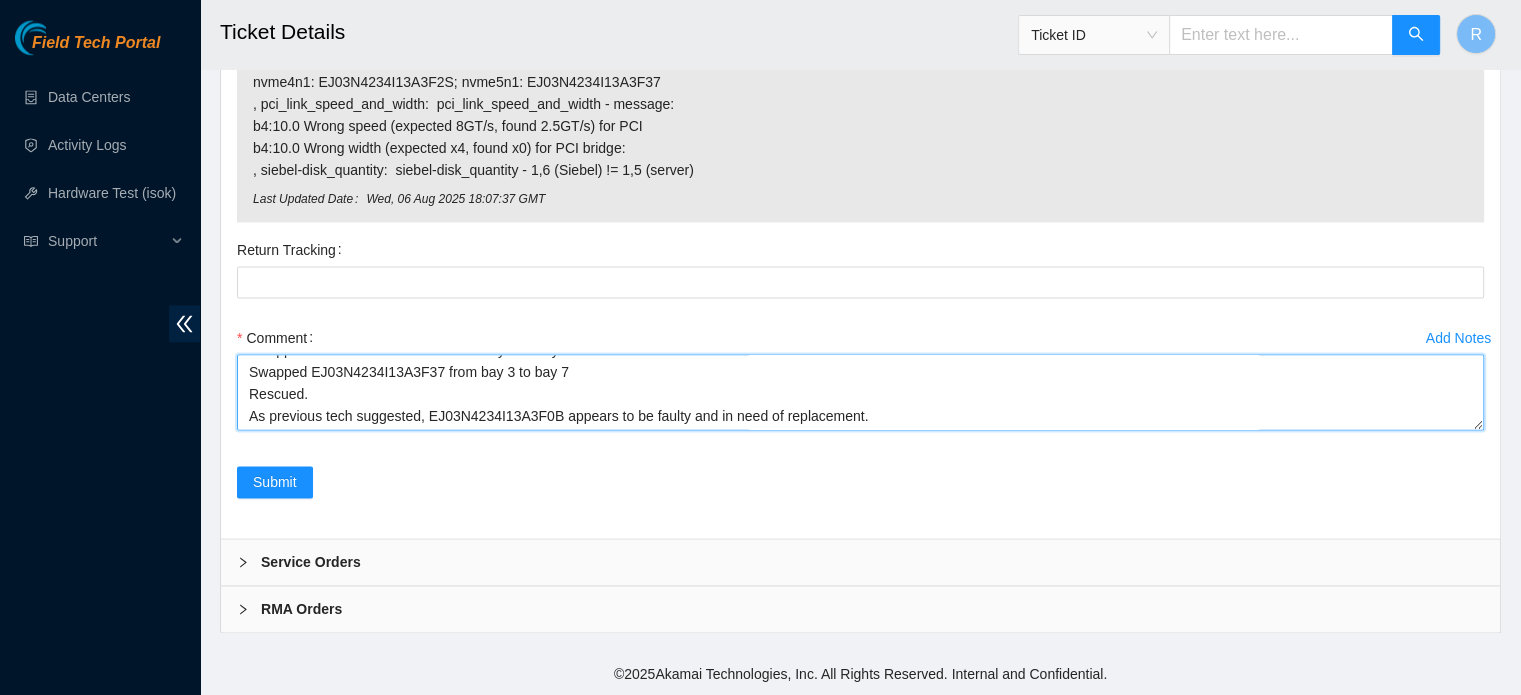 scroll, scrollTop: 0, scrollLeft: 0, axis: both 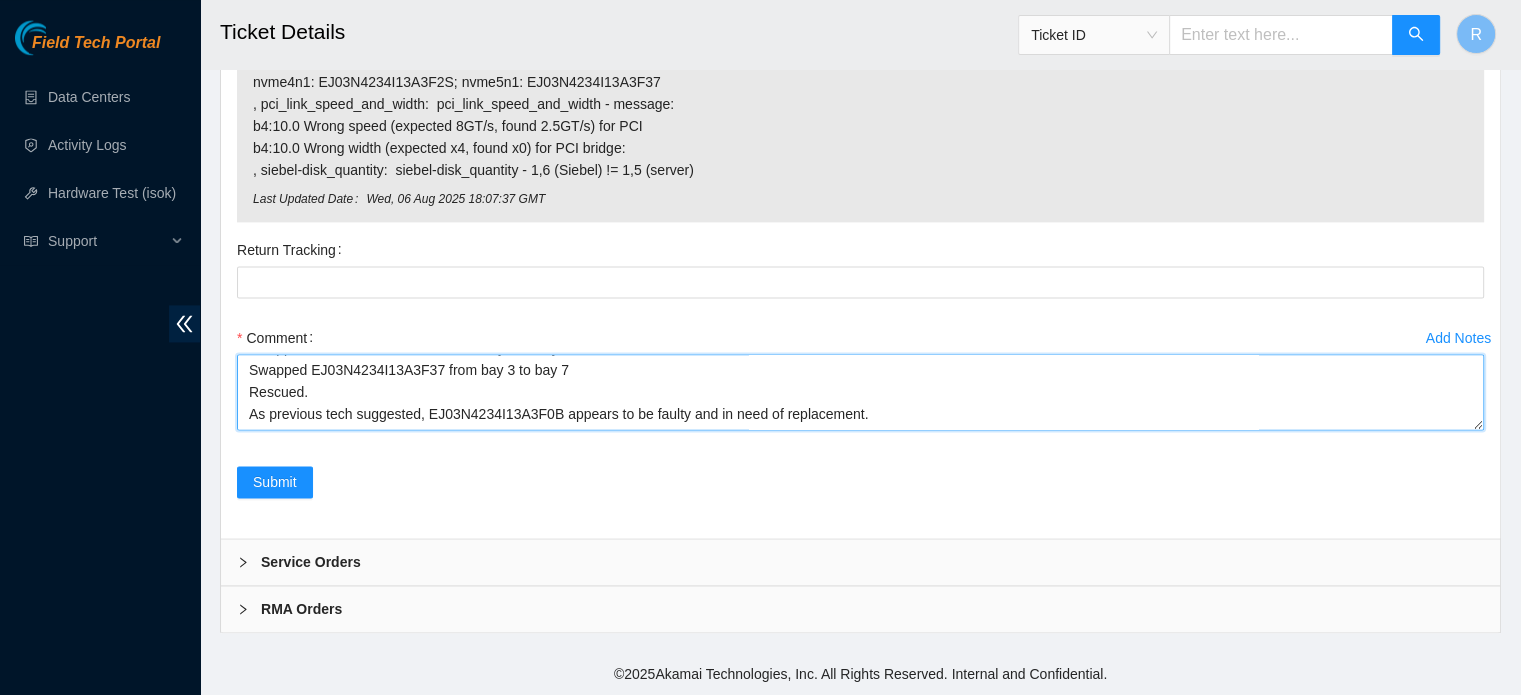 click on "Swapped EJ03N4234I13A3F0B from bay 7 to bay 3
Swapped EJ03N4234I13A3F37 from bay 3 to bay 7
Rescued.
As previous tech suggested, EJ03N4234I13A3F0B appears to be faulty and in need of replacement." at bounding box center (860, 392) 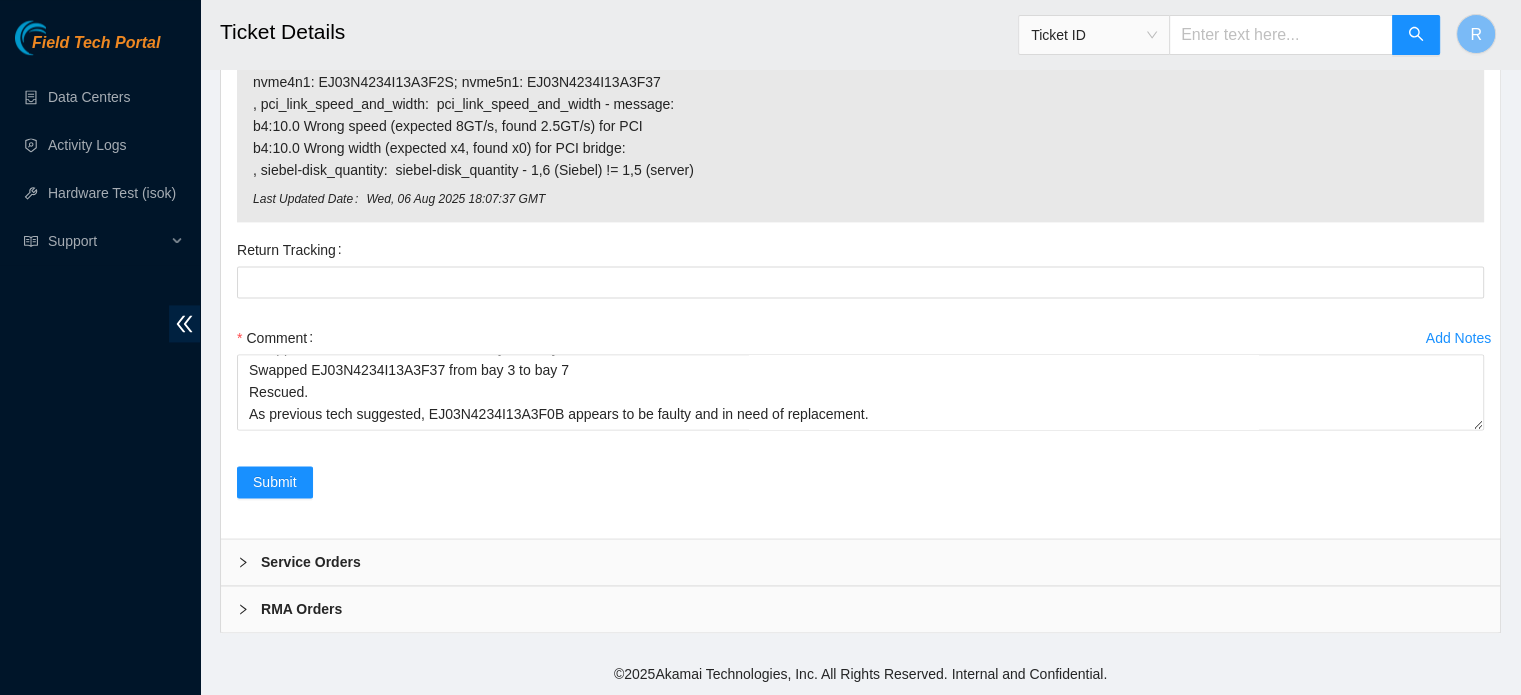 click on "Service Orders" at bounding box center (860, 562) 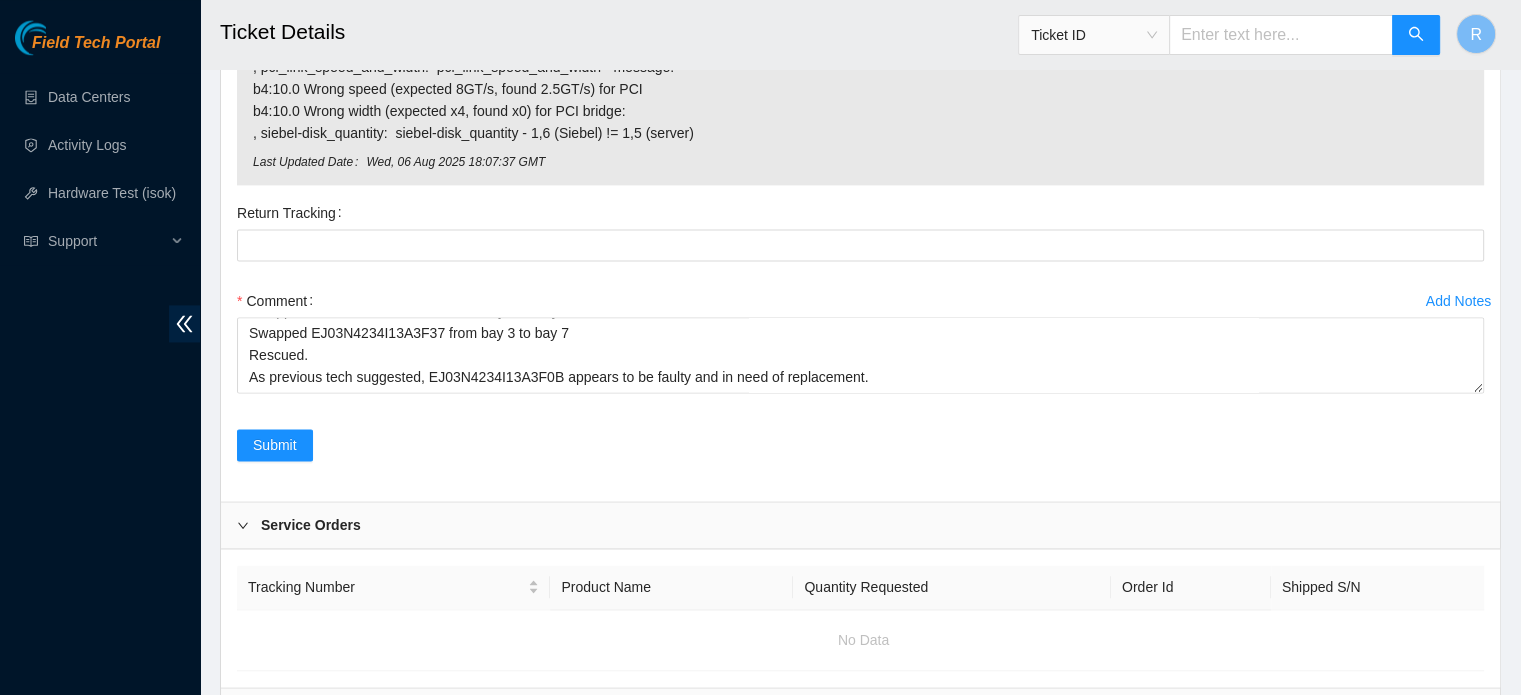 click on "Service Orders" at bounding box center (860, 525) 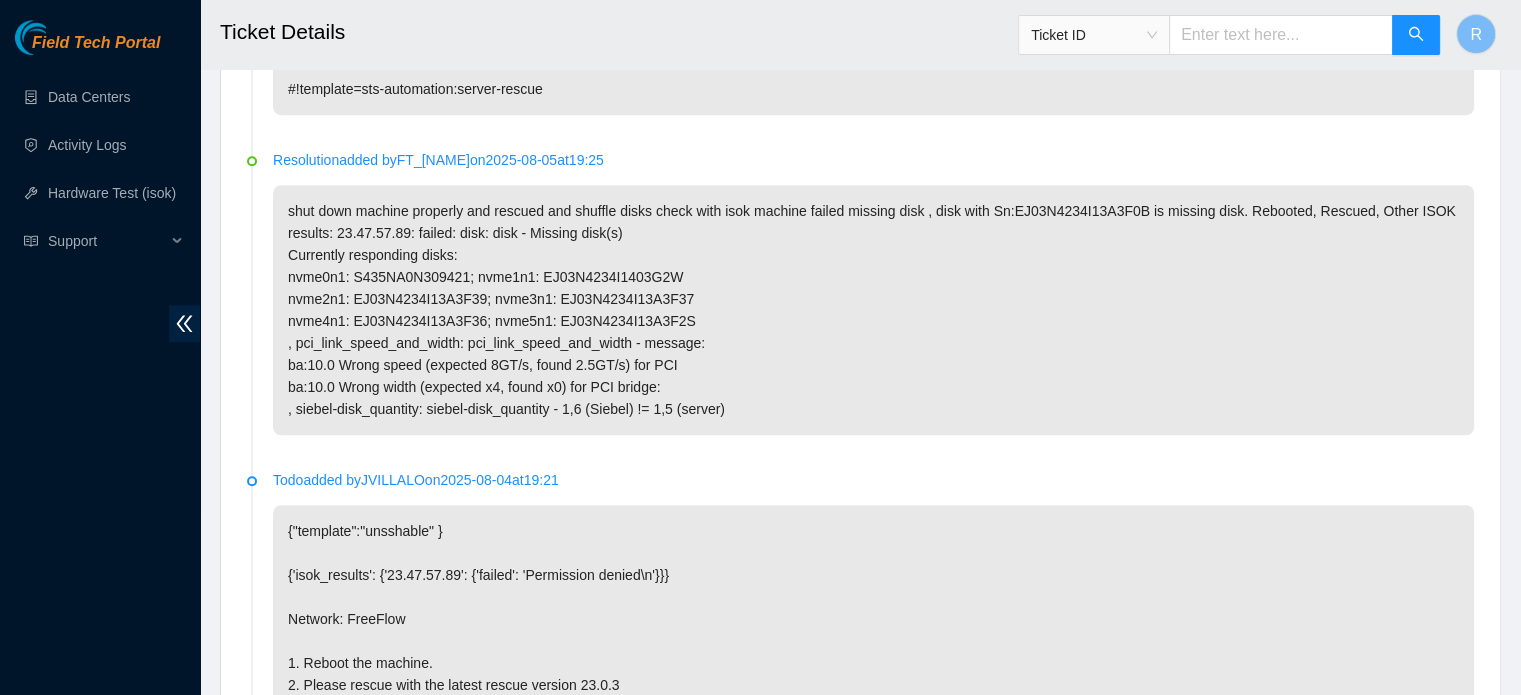 scroll, scrollTop: 1180, scrollLeft: 0, axis: vertical 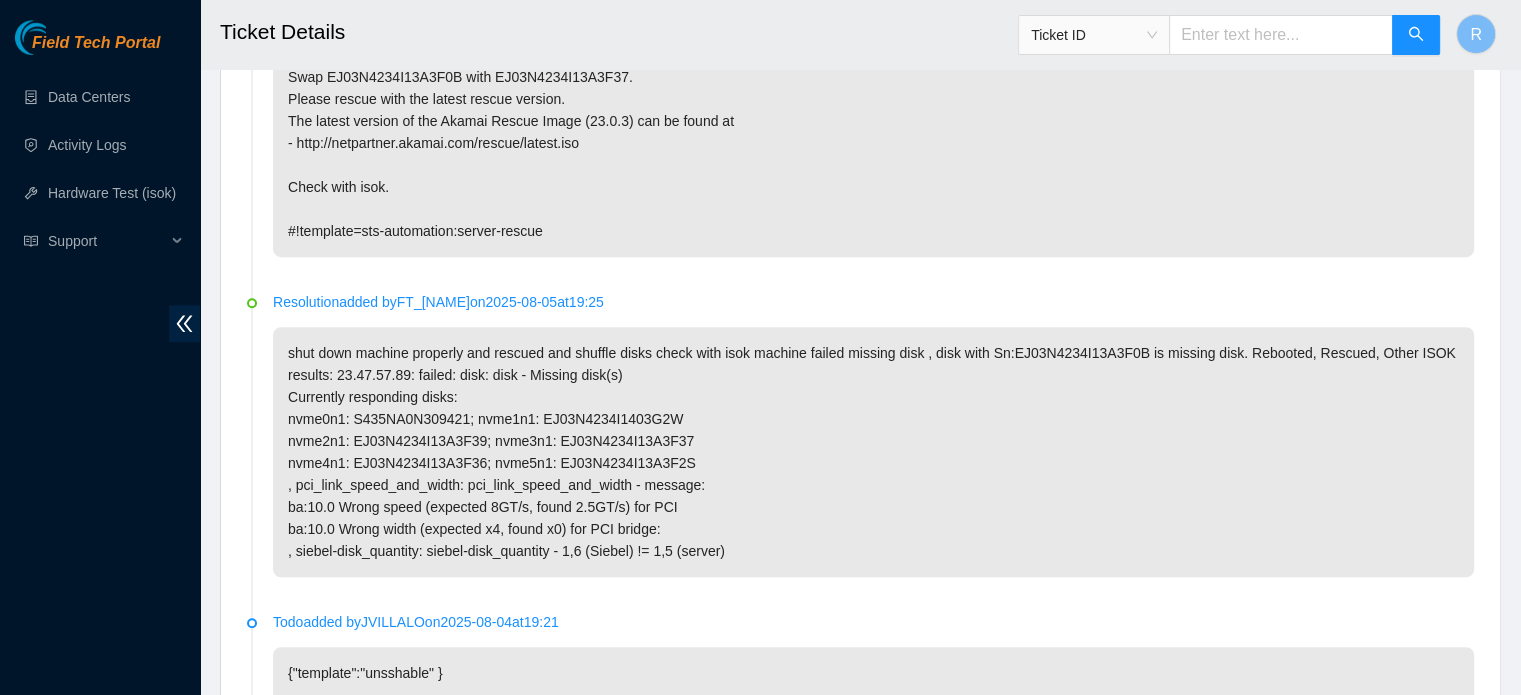 drag, startPoint x: 406, startPoint y: 296, endPoint x: 528, endPoint y: 295, distance: 122.0041 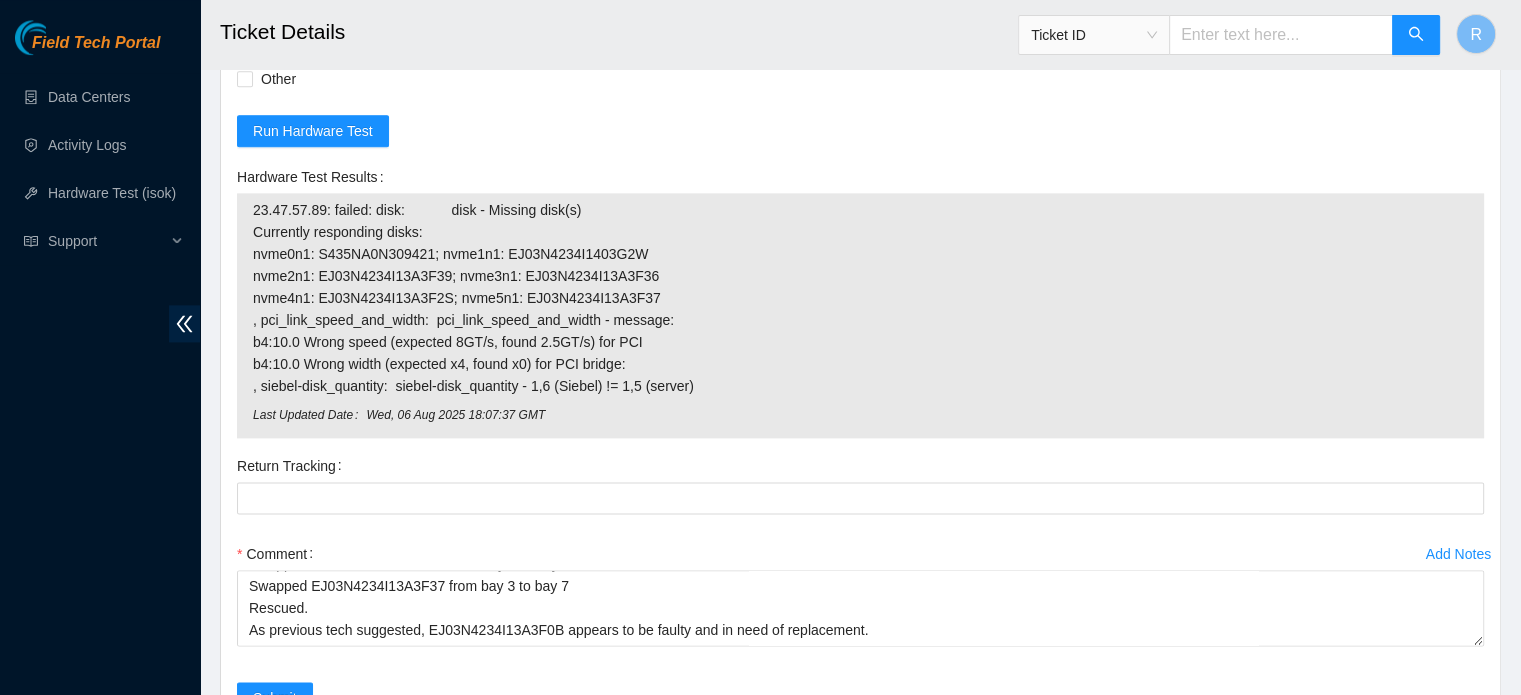 scroll, scrollTop: 2880, scrollLeft: 0, axis: vertical 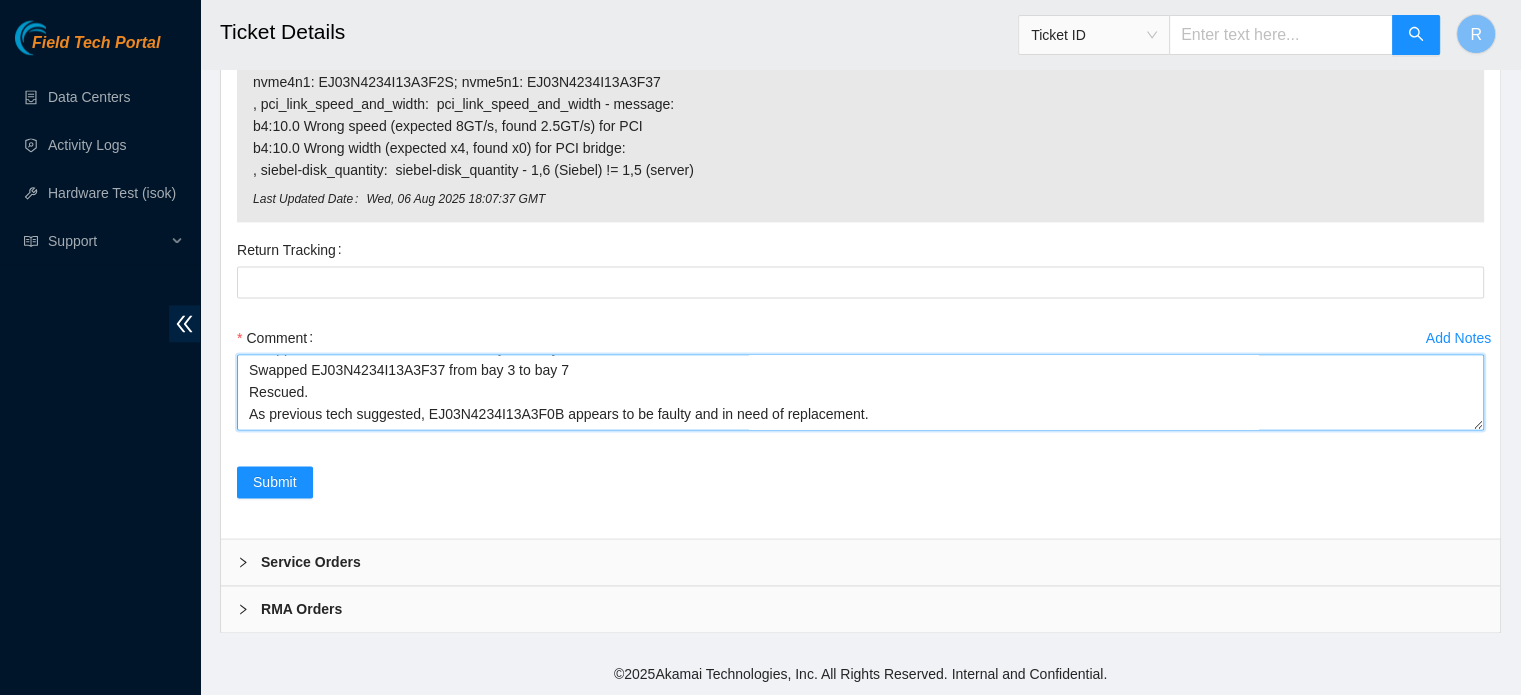 click on "Swapped EJ03N4234I13A3F0B from bay 7 to bay 3
Swapped EJ03N4234I13A3F37 from bay 3 to bay 7
Rescued.
As previous tech suggested, EJ03N4234I13A3F0B appears to be faulty and in need of replacement." at bounding box center [860, 392] 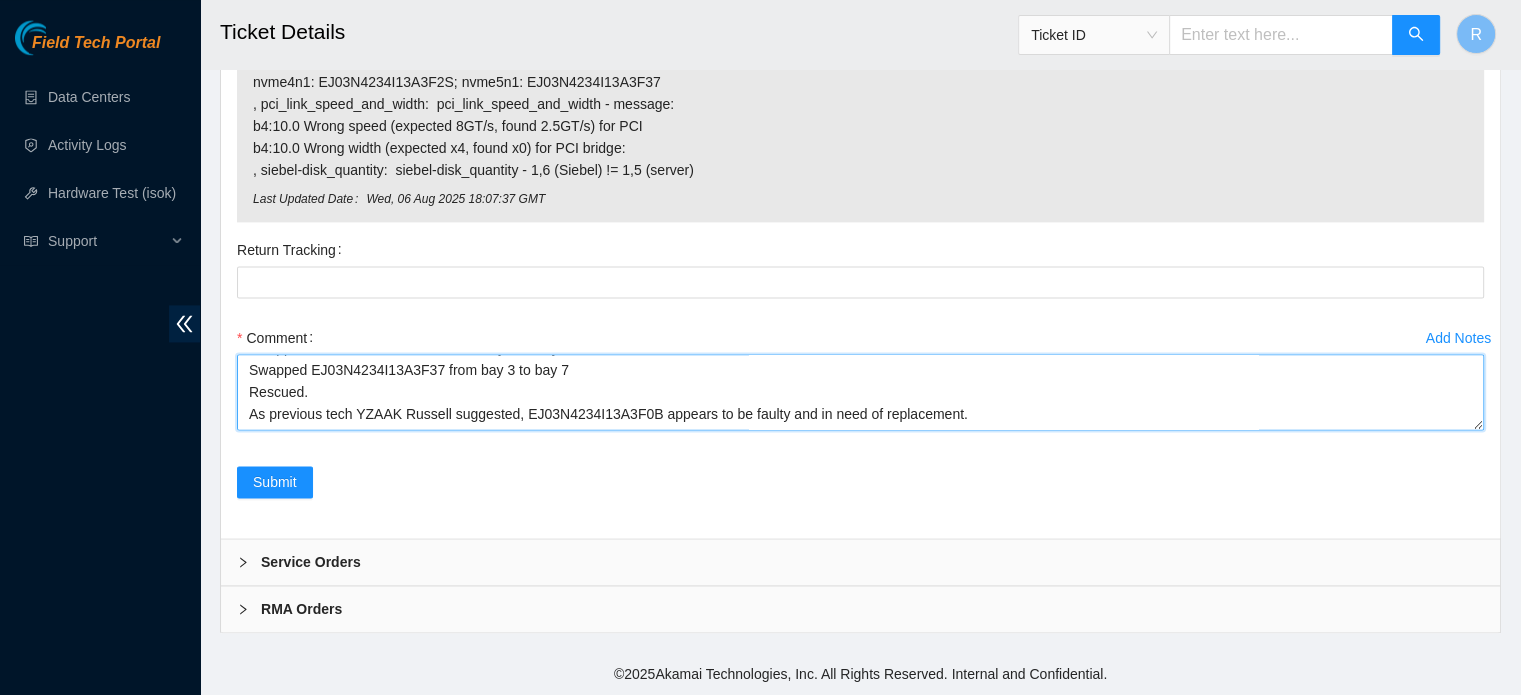 scroll, scrollTop: 65, scrollLeft: 0, axis: vertical 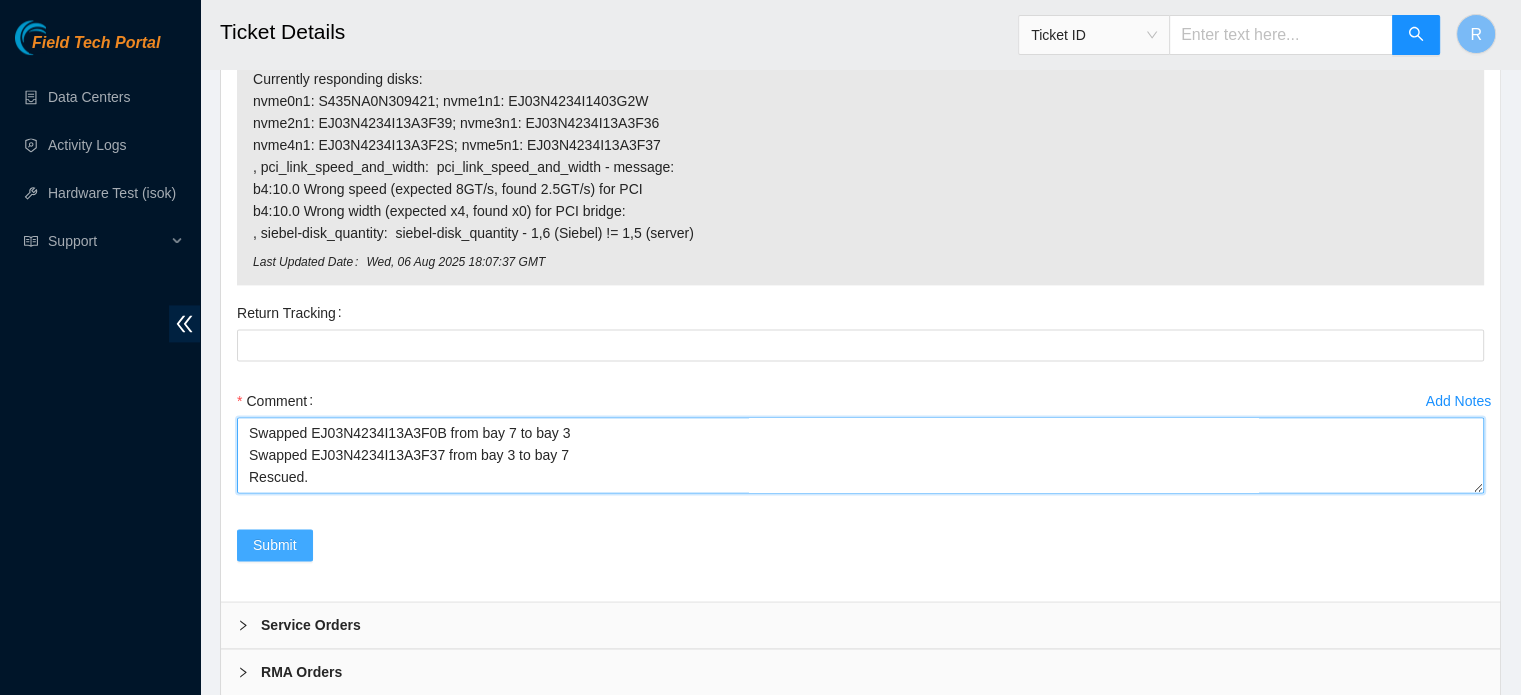type on "Swapped EJ03N4234I13A3F0B from bay 7 to bay 3
Swapped EJ03N4234I13A3F37 from bay 3 to bay 7
Rescued.
As previous tech Yzaak Russell suggested, EJ03N4234I13A3F0B appears to be faulty and in need of replacement." 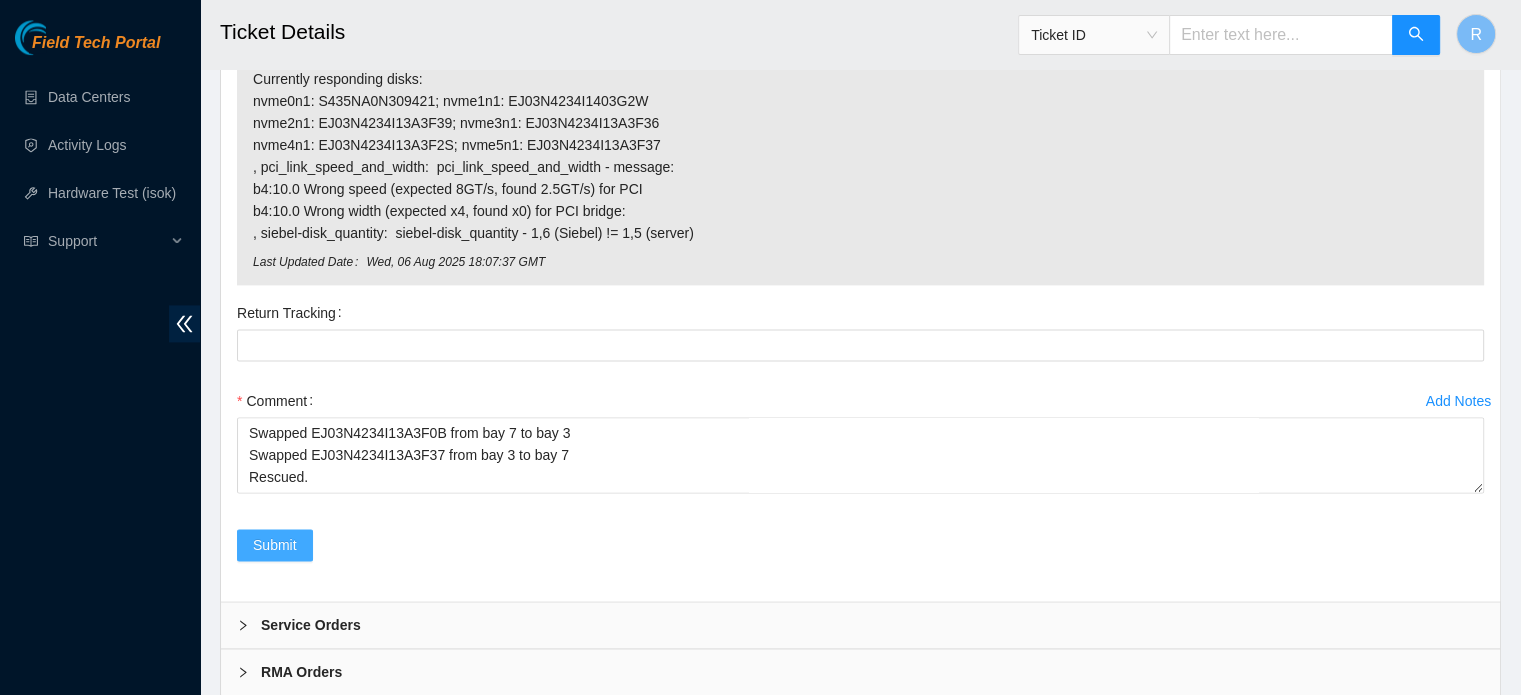 click on "Submit" at bounding box center [275, 545] 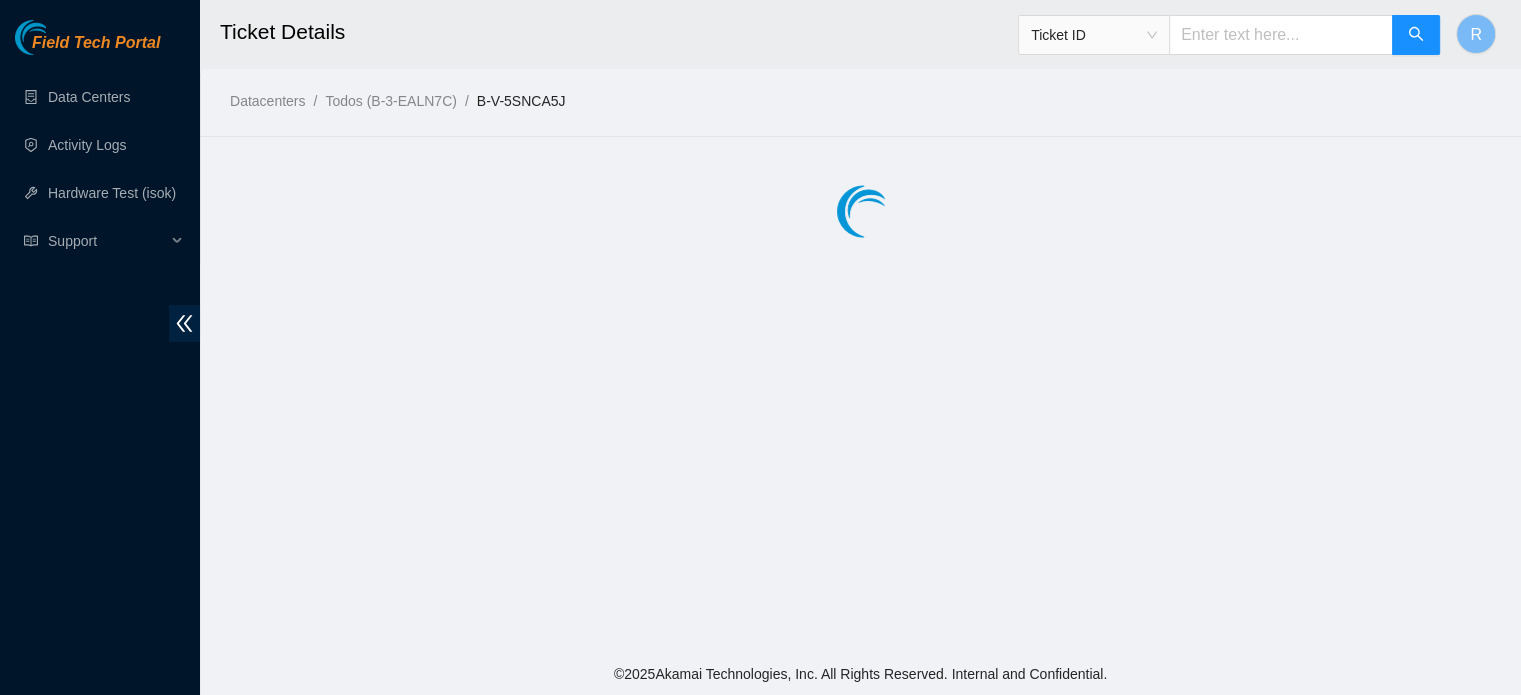 scroll, scrollTop: 0, scrollLeft: 0, axis: both 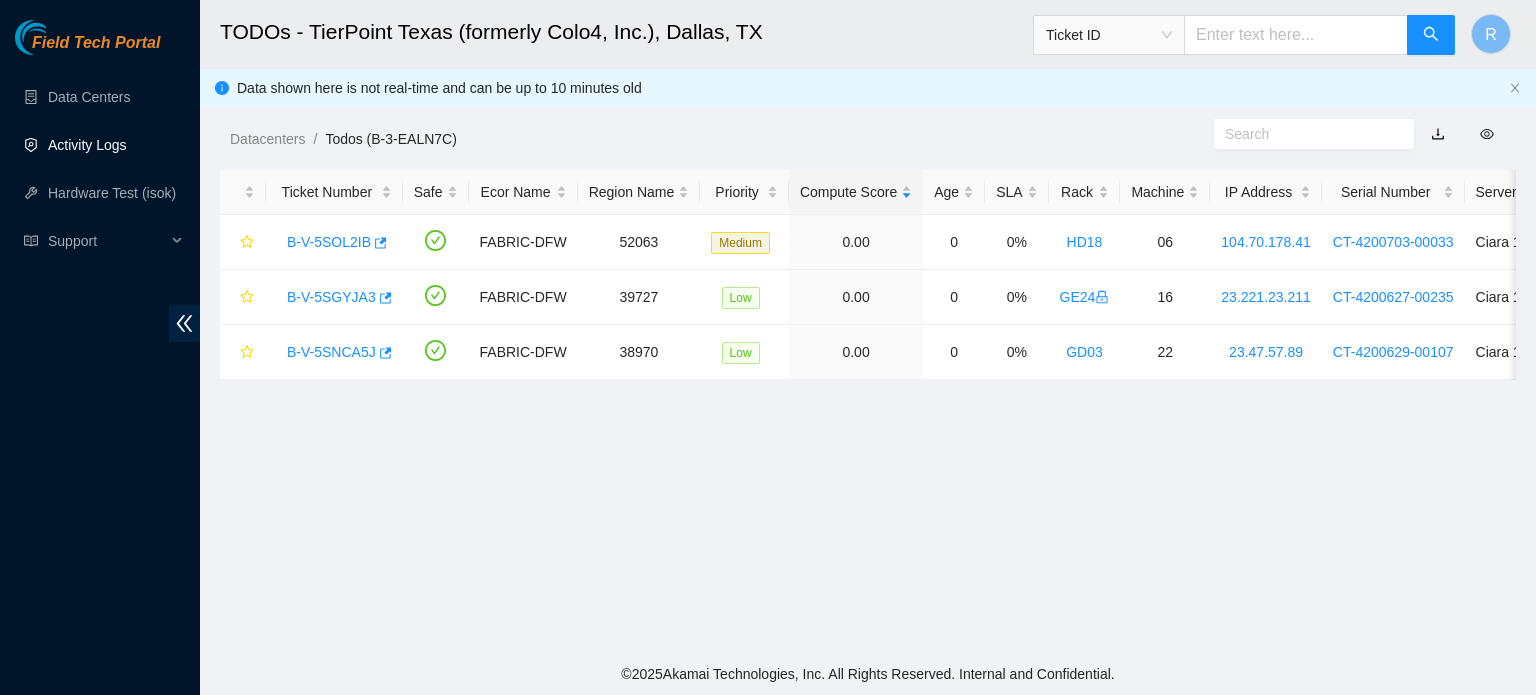 click on "Activity Logs" at bounding box center (87, 145) 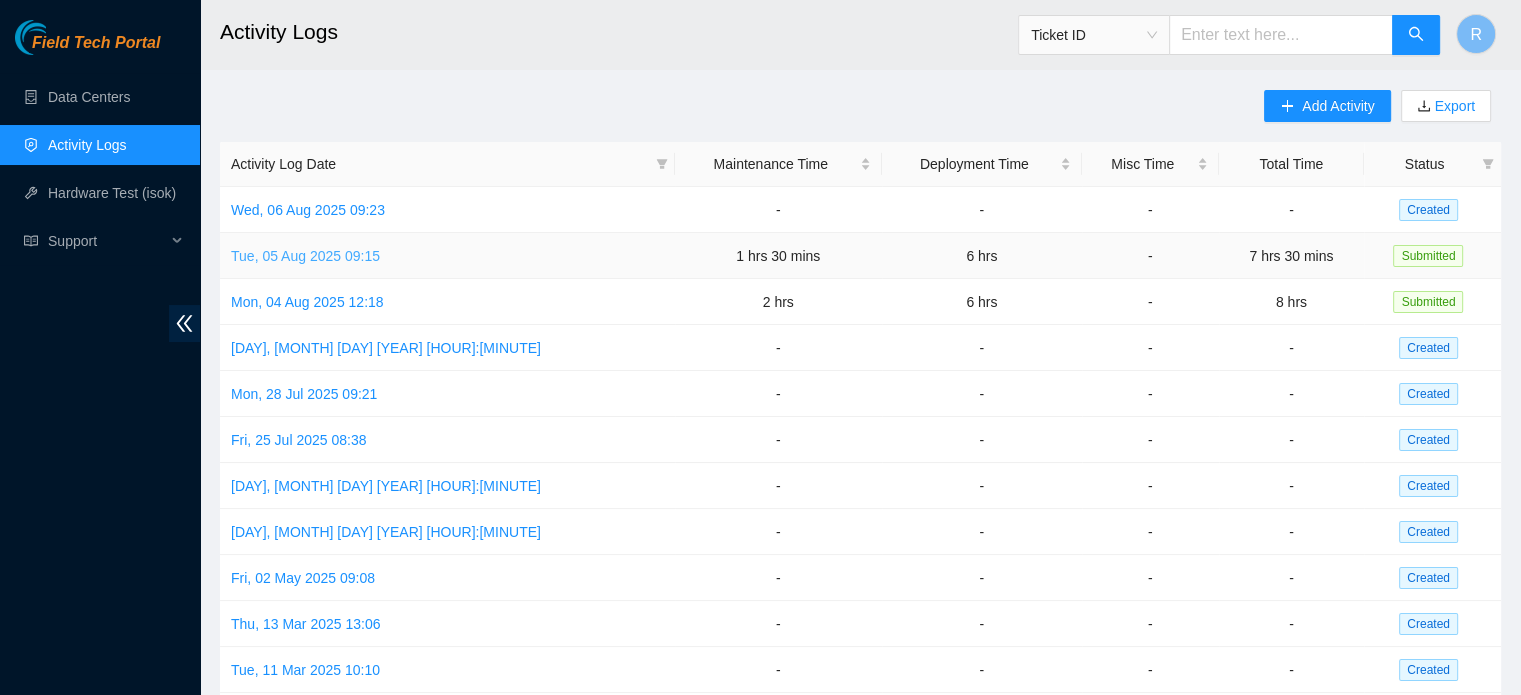 click on "Tue, 05 Aug 2025 09:15" at bounding box center [305, 256] 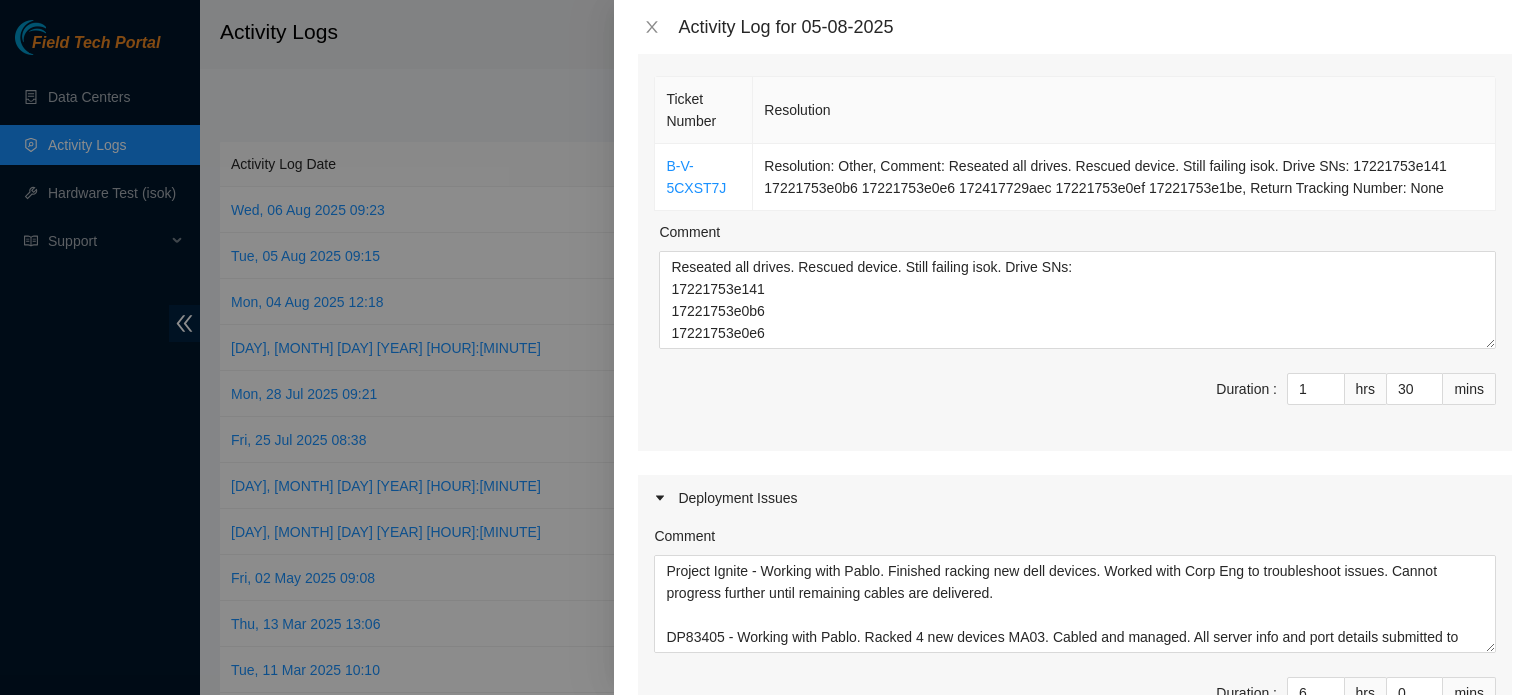 scroll, scrollTop: 300, scrollLeft: 0, axis: vertical 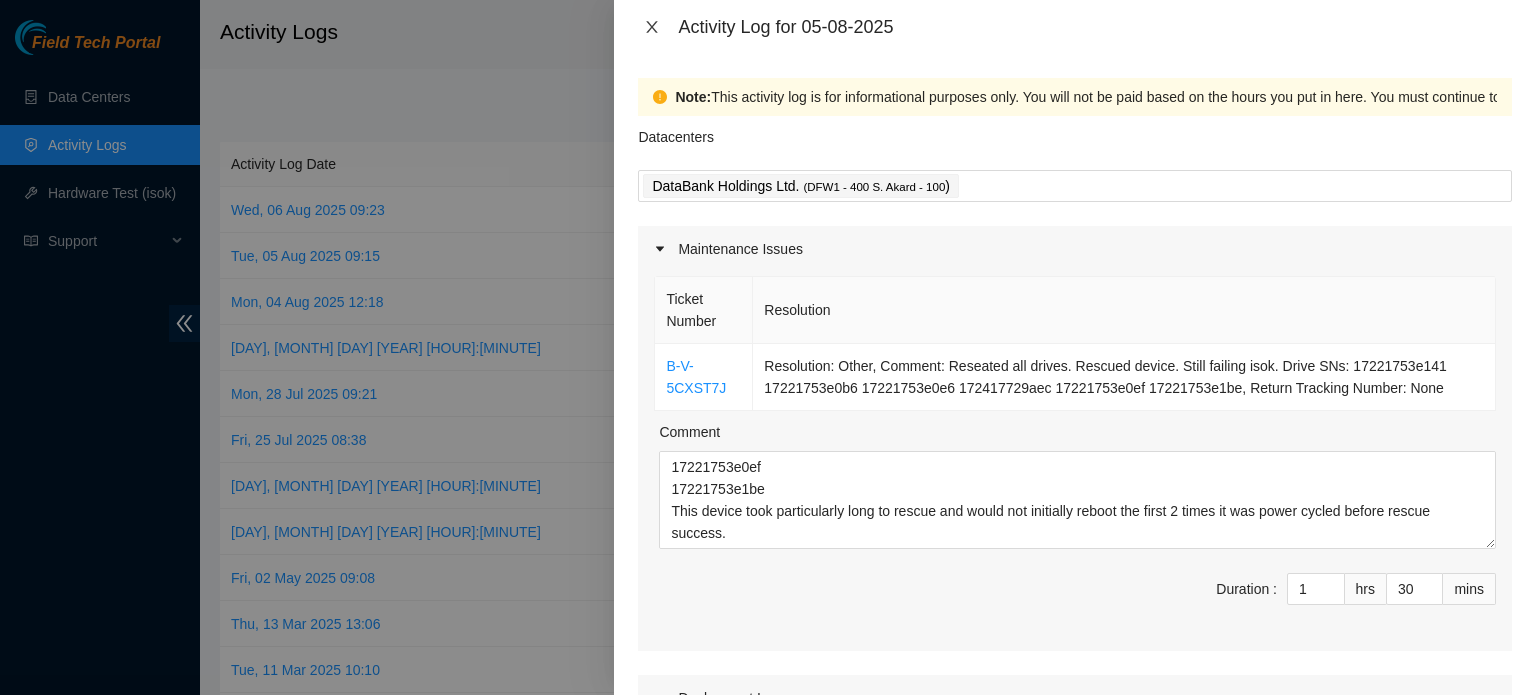 click 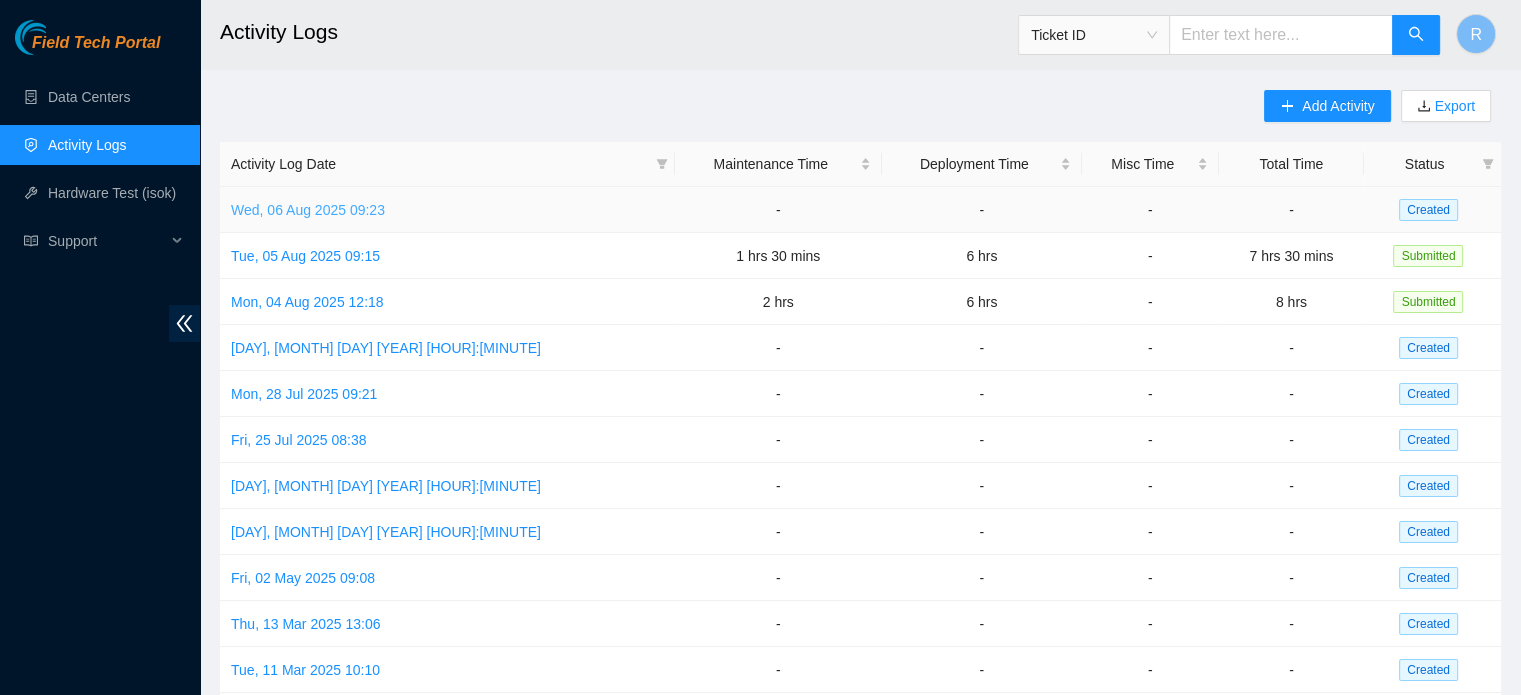 click on "Wed, 06 Aug 2025 09:23" at bounding box center [308, 210] 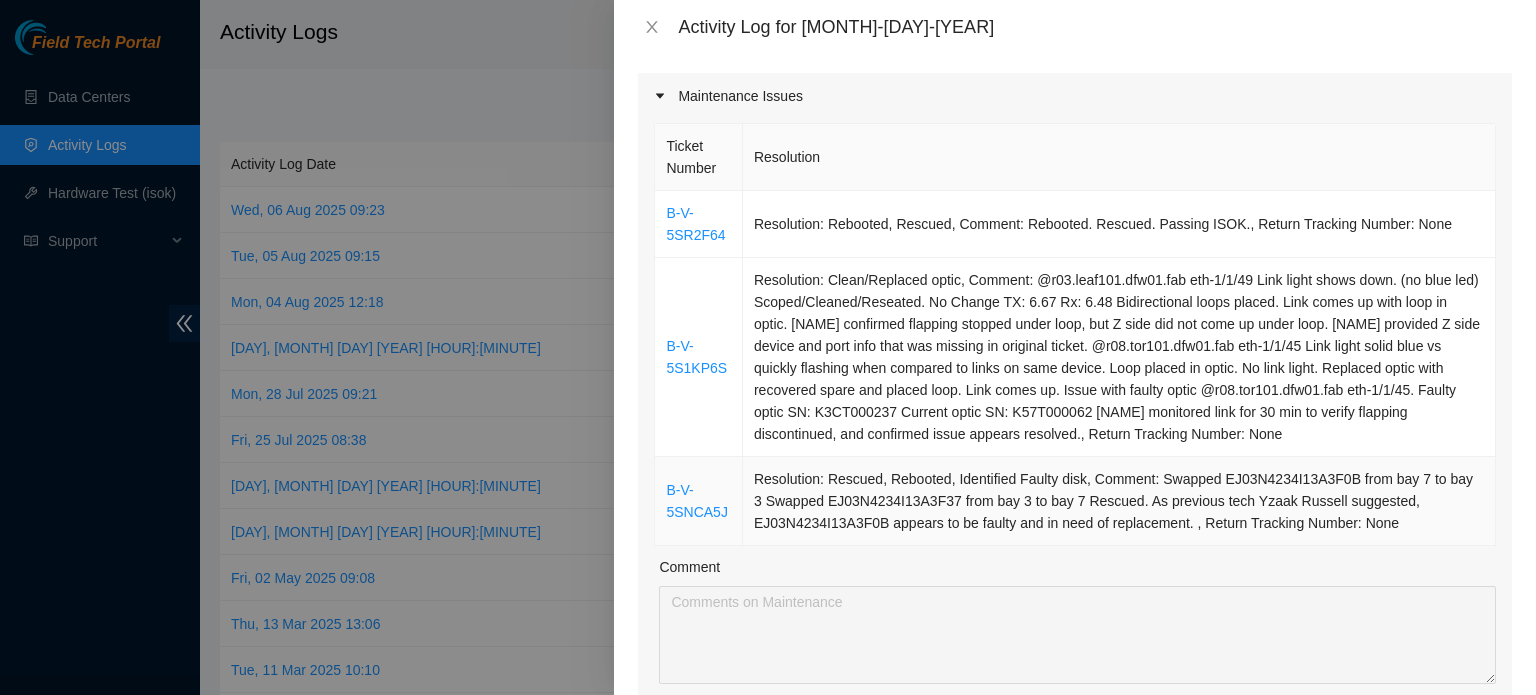 scroll, scrollTop: 200, scrollLeft: 0, axis: vertical 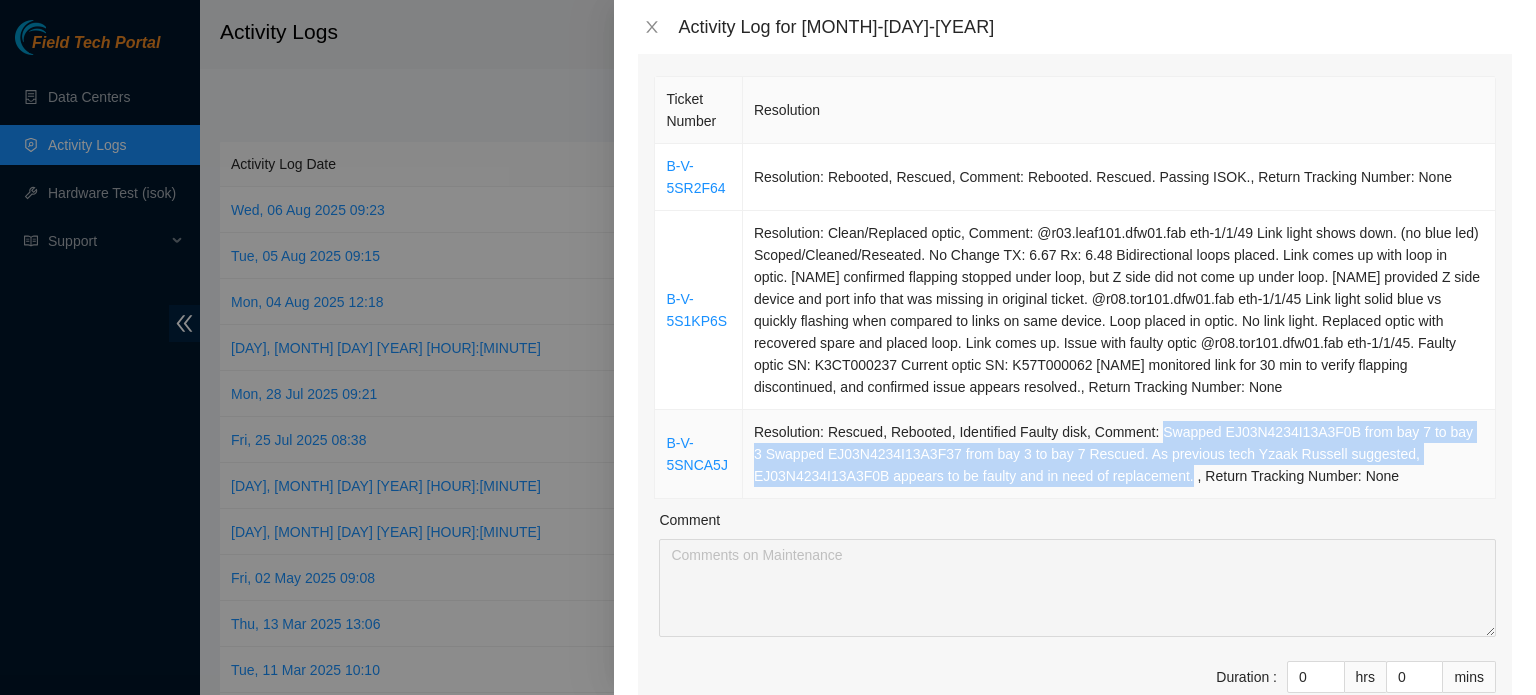 drag, startPoint x: 1177, startPoint y: 478, endPoint x: 1148, endPoint y: 434, distance: 52.69725 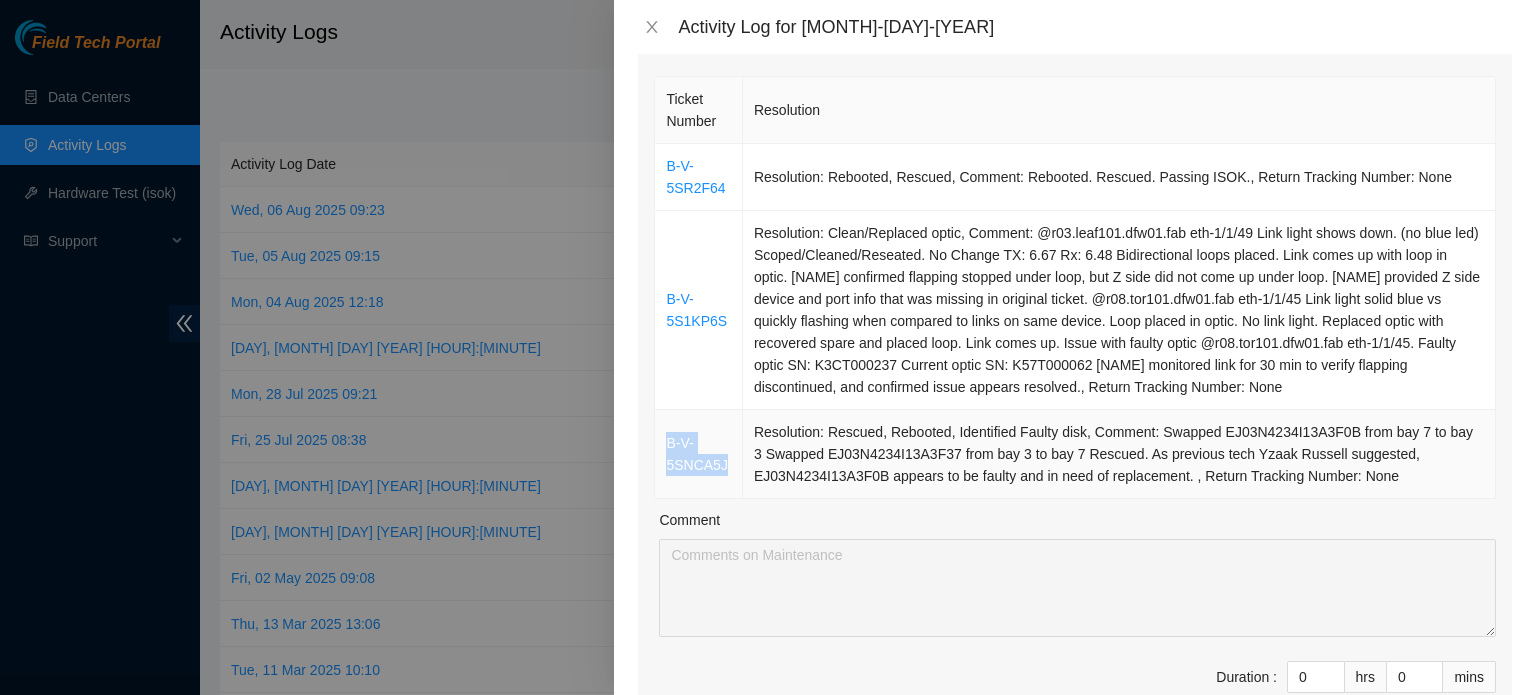 drag, startPoint x: 726, startPoint y: 467, endPoint x: 660, endPoint y: 451, distance: 67.911705 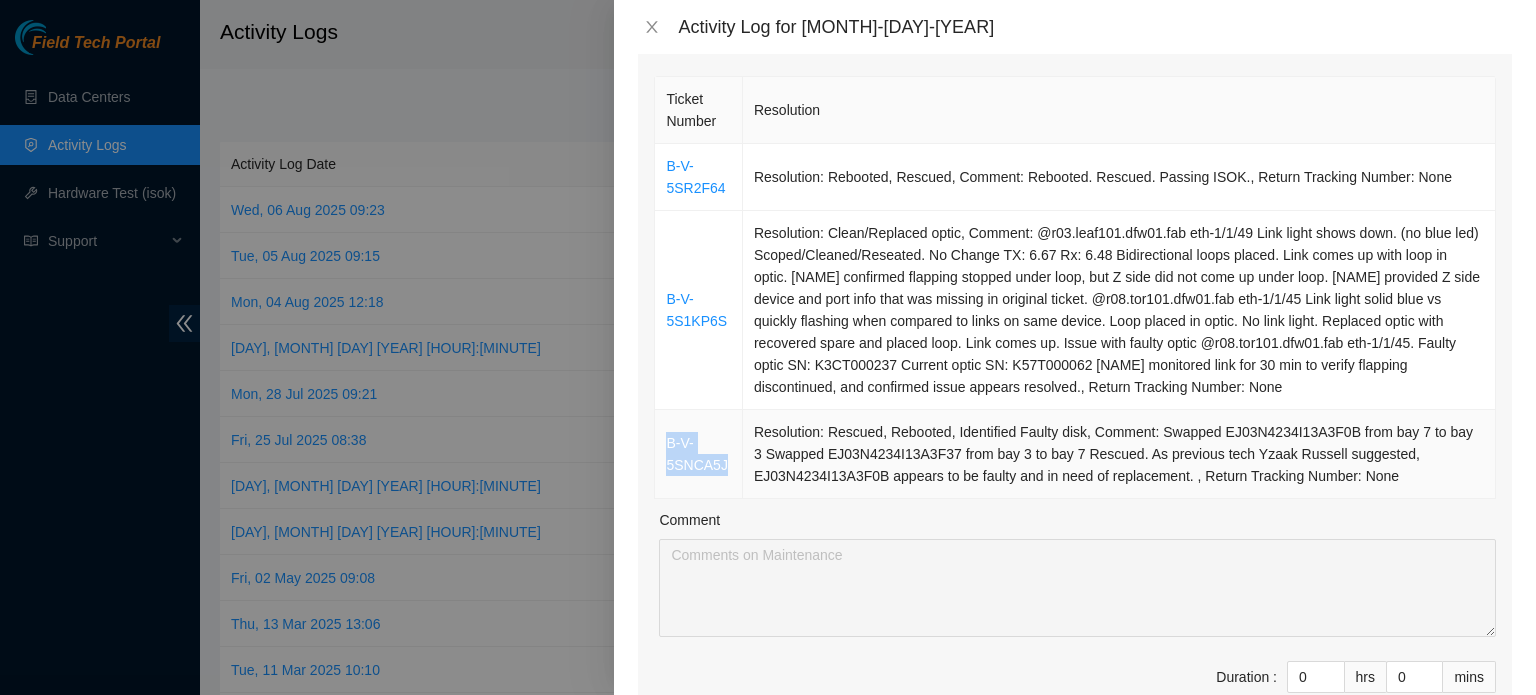 copy on "B-V-5SNCA5J" 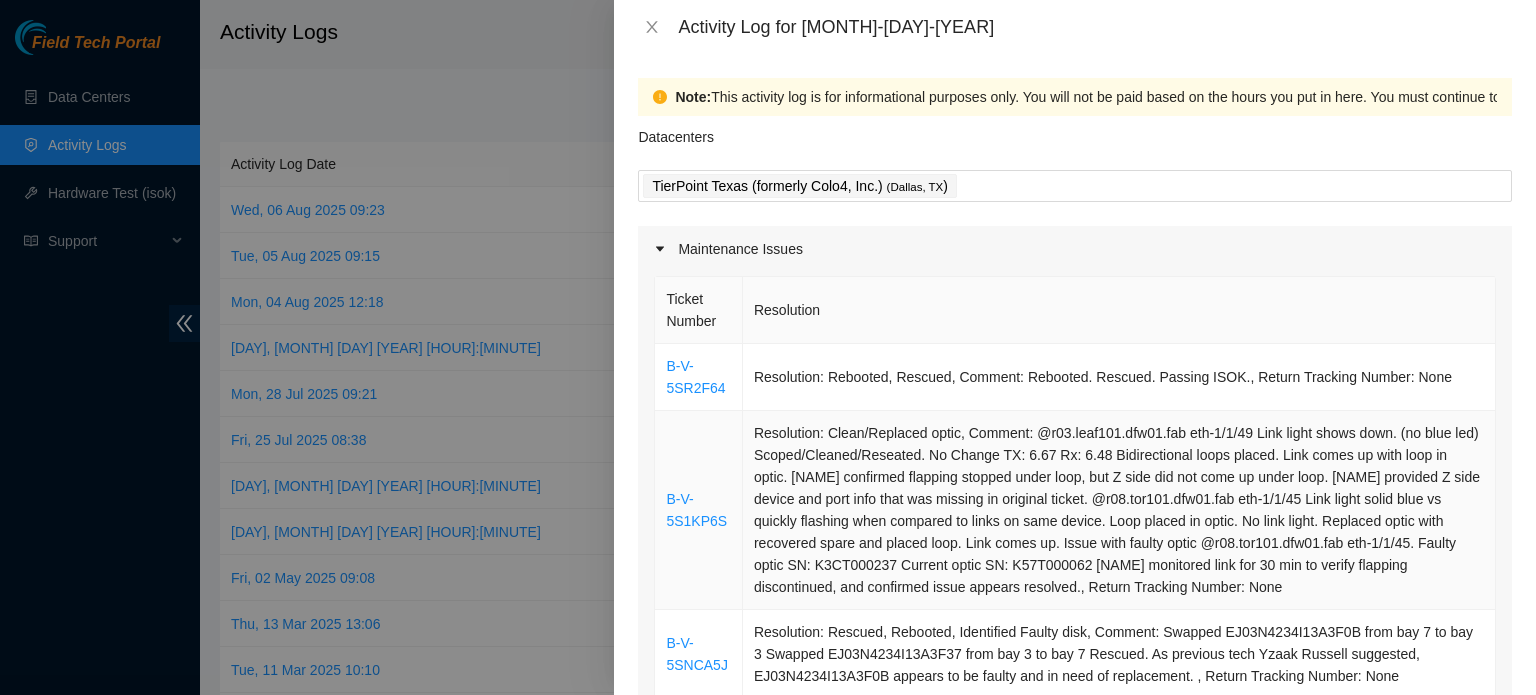 scroll, scrollTop: 100, scrollLeft: 0, axis: vertical 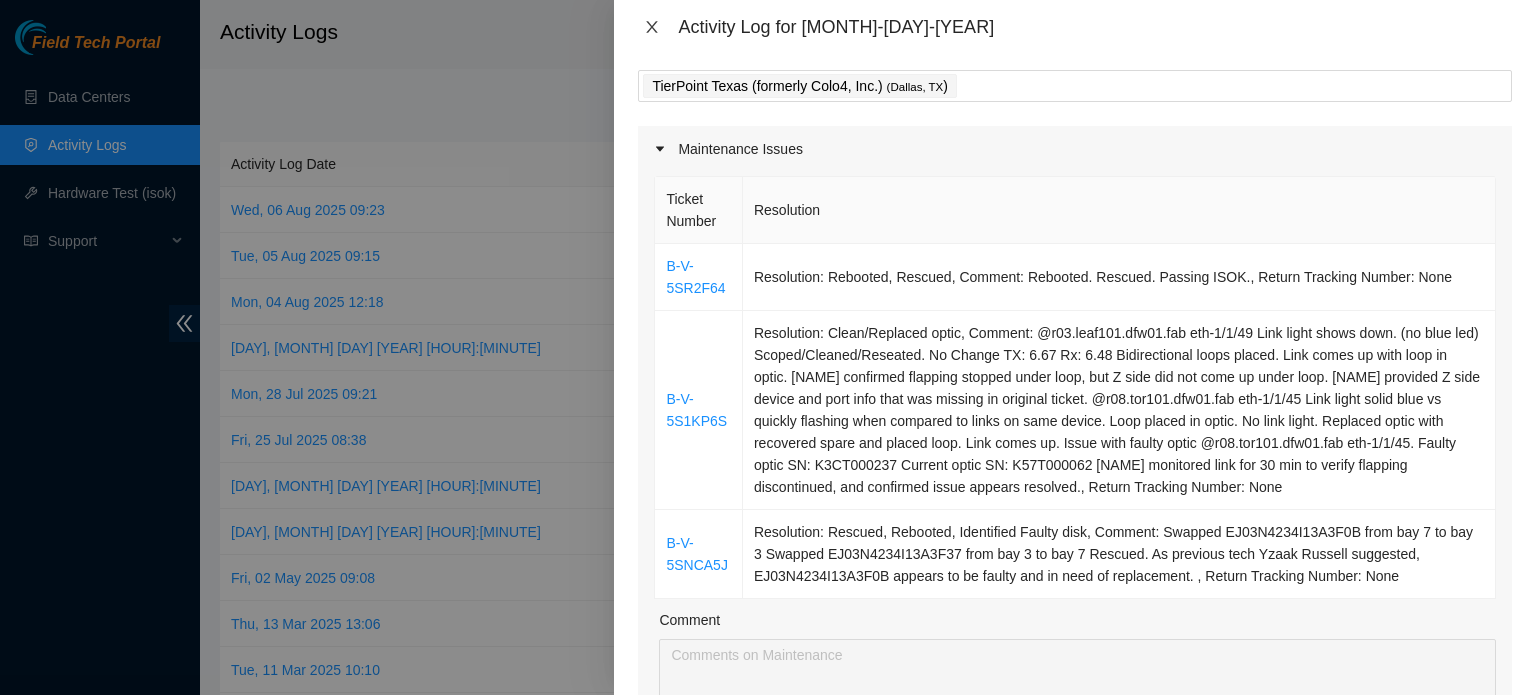 click 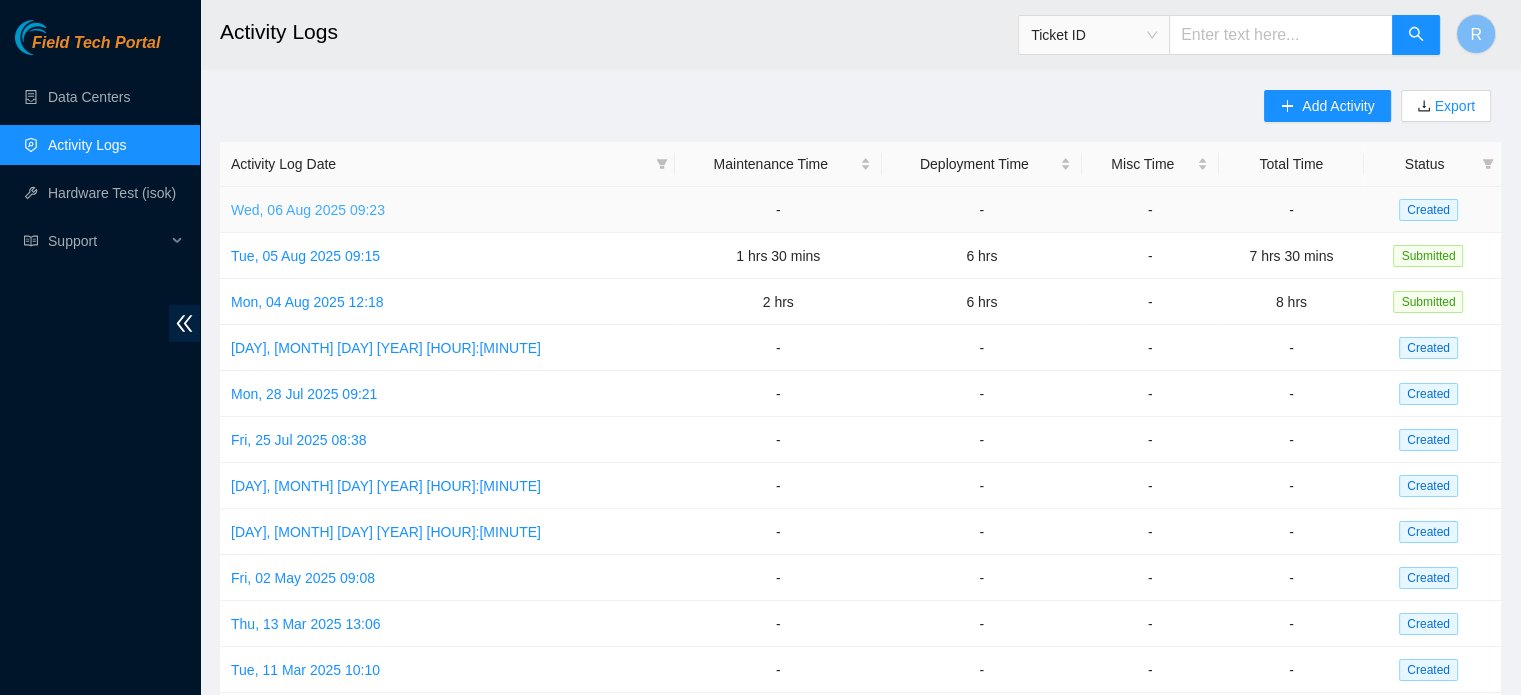 click on "Wed, 06 Aug 2025 09:23" at bounding box center (308, 210) 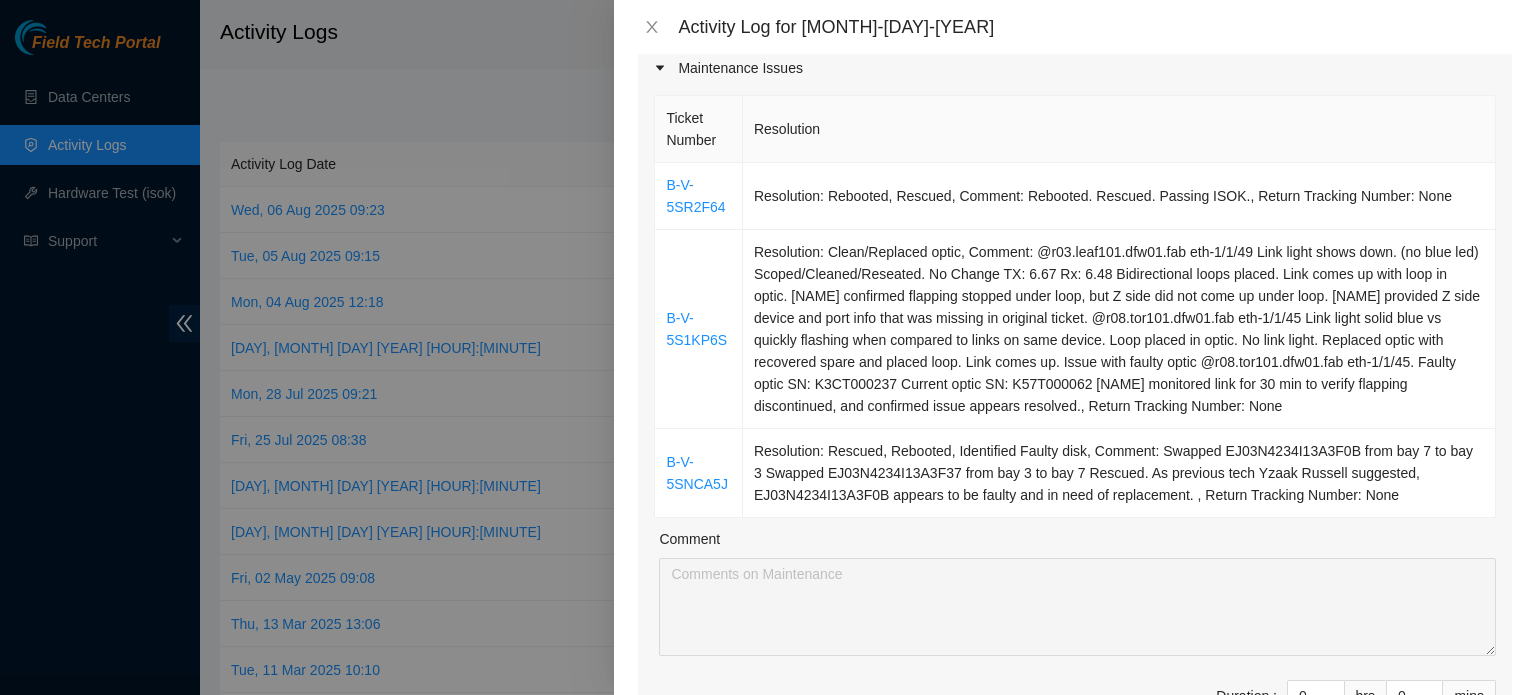 scroll, scrollTop: 300, scrollLeft: 0, axis: vertical 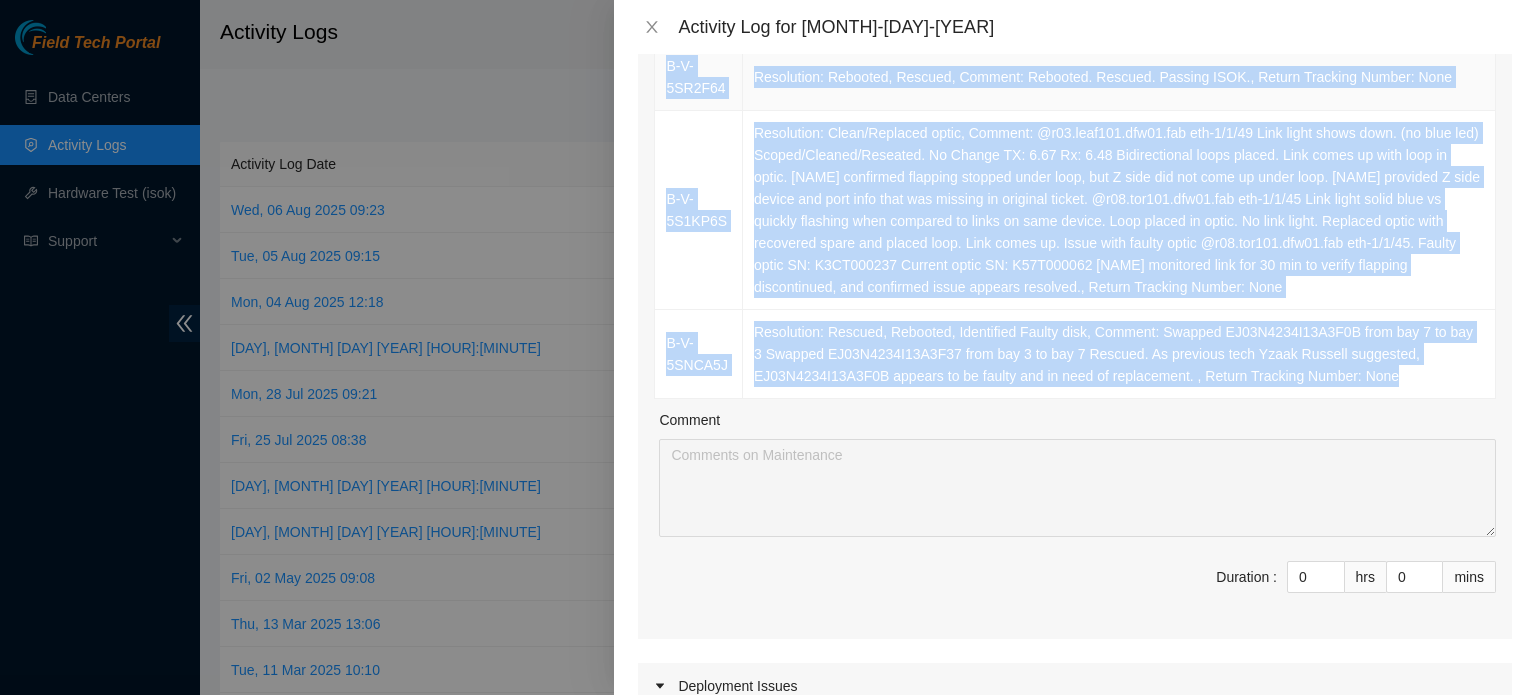 drag, startPoint x: 1390, startPoint y: 376, endPoint x: 660, endPoint y: 71, distance: 791.15424 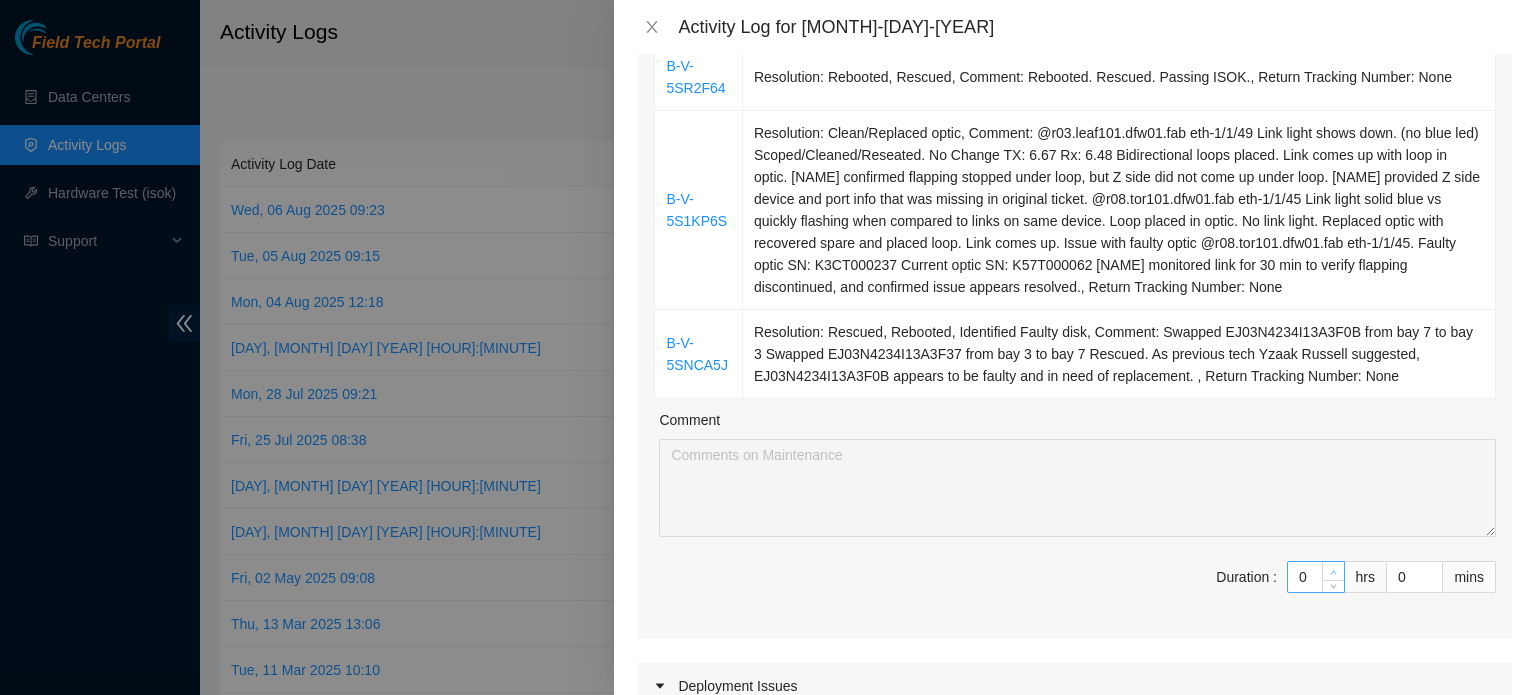 click at bounding box center [1334, 572] 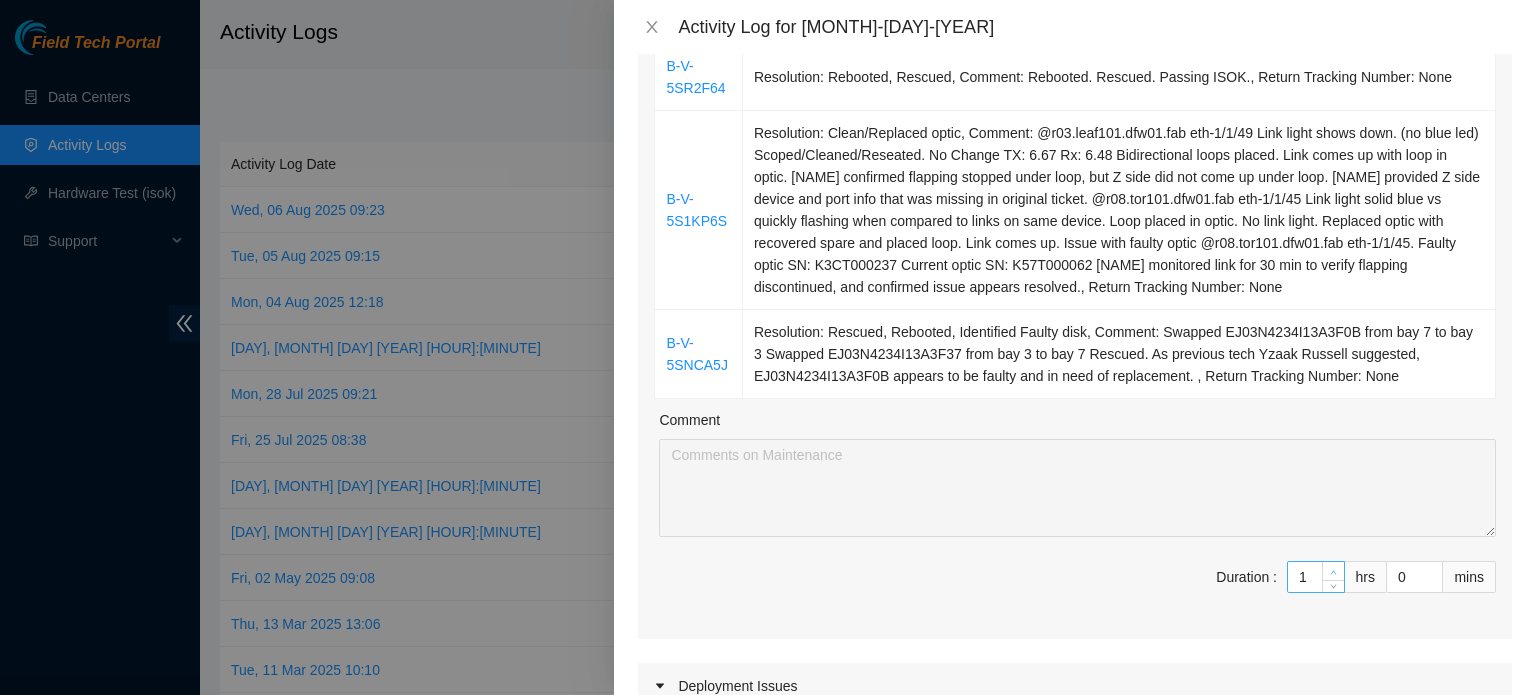 click at bounding box center [1334, 572] 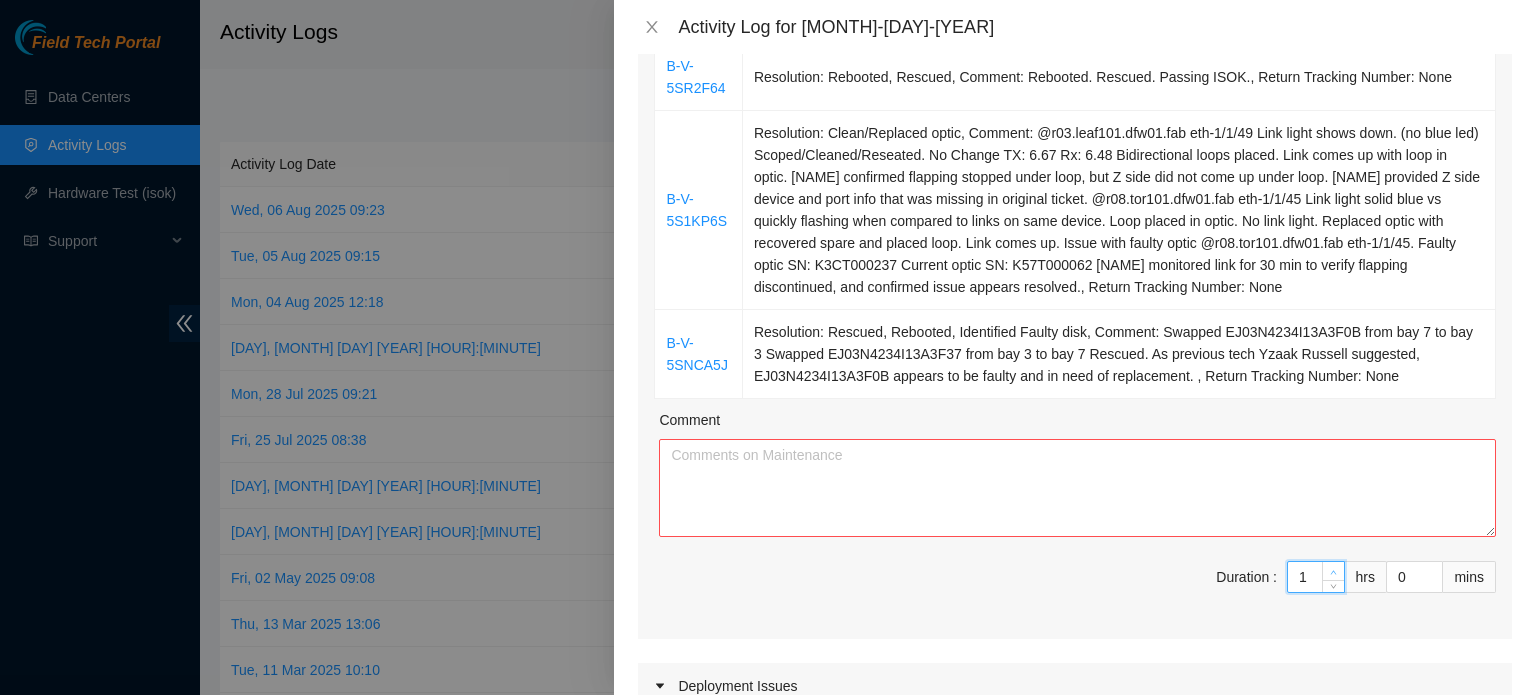 type on "2" 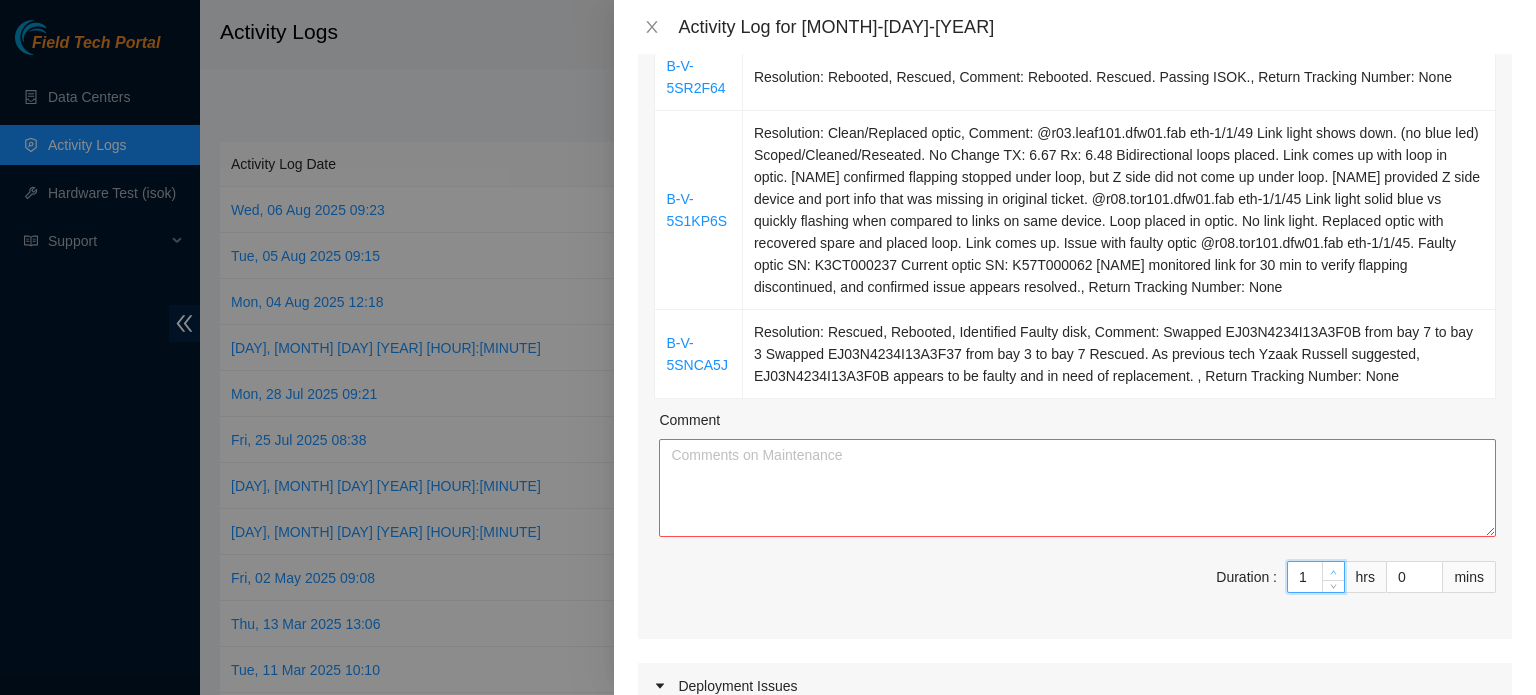 type on "2" 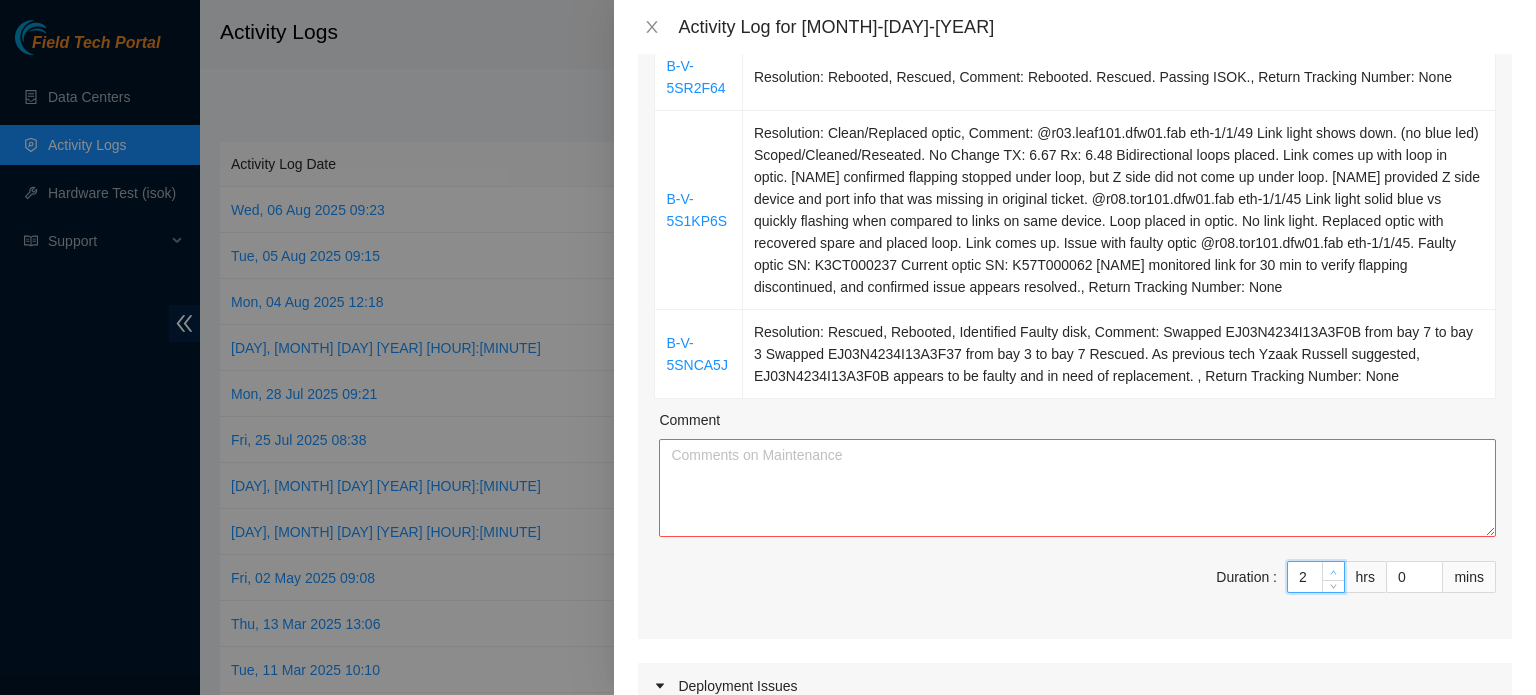 click at bounding box center (1334, 572) 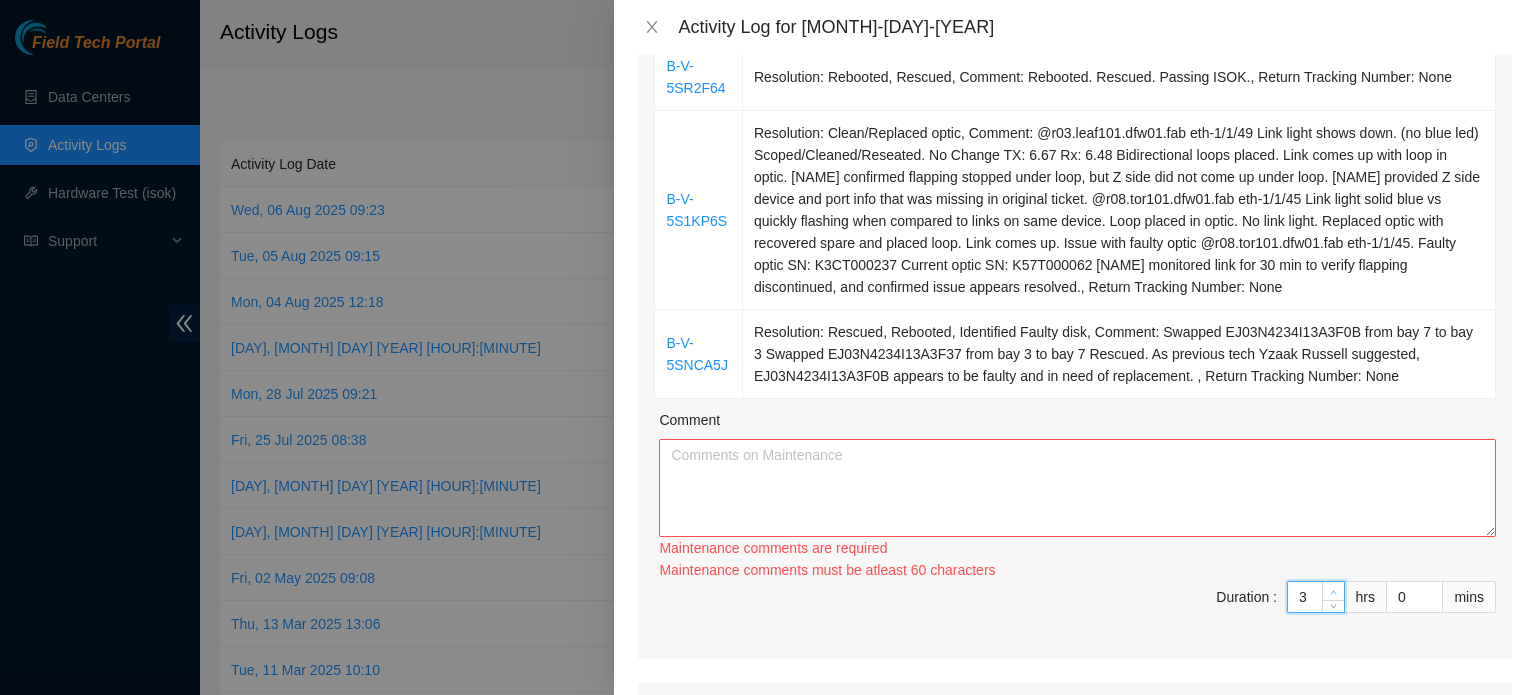 click at bounding box center [1334, 592] 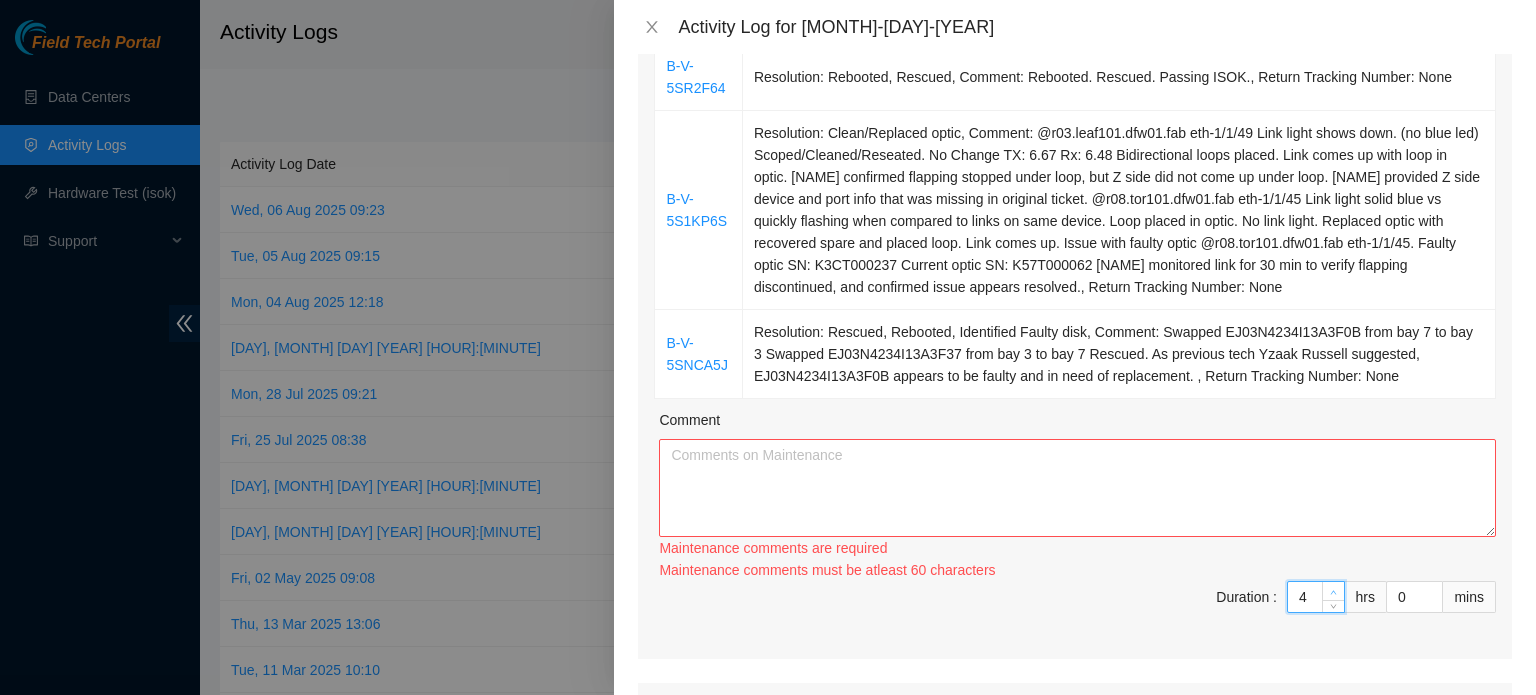 type on "4" 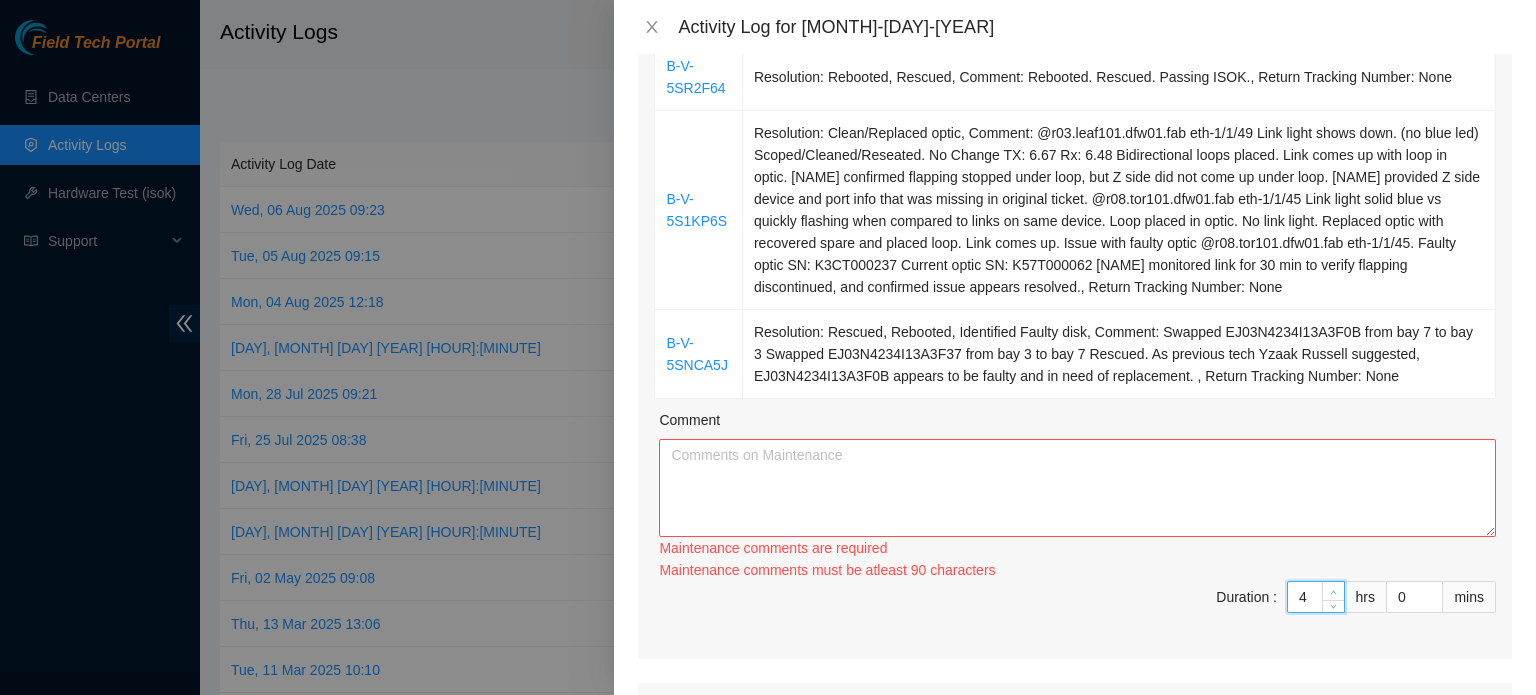 click at bounding box center [1334, 592] 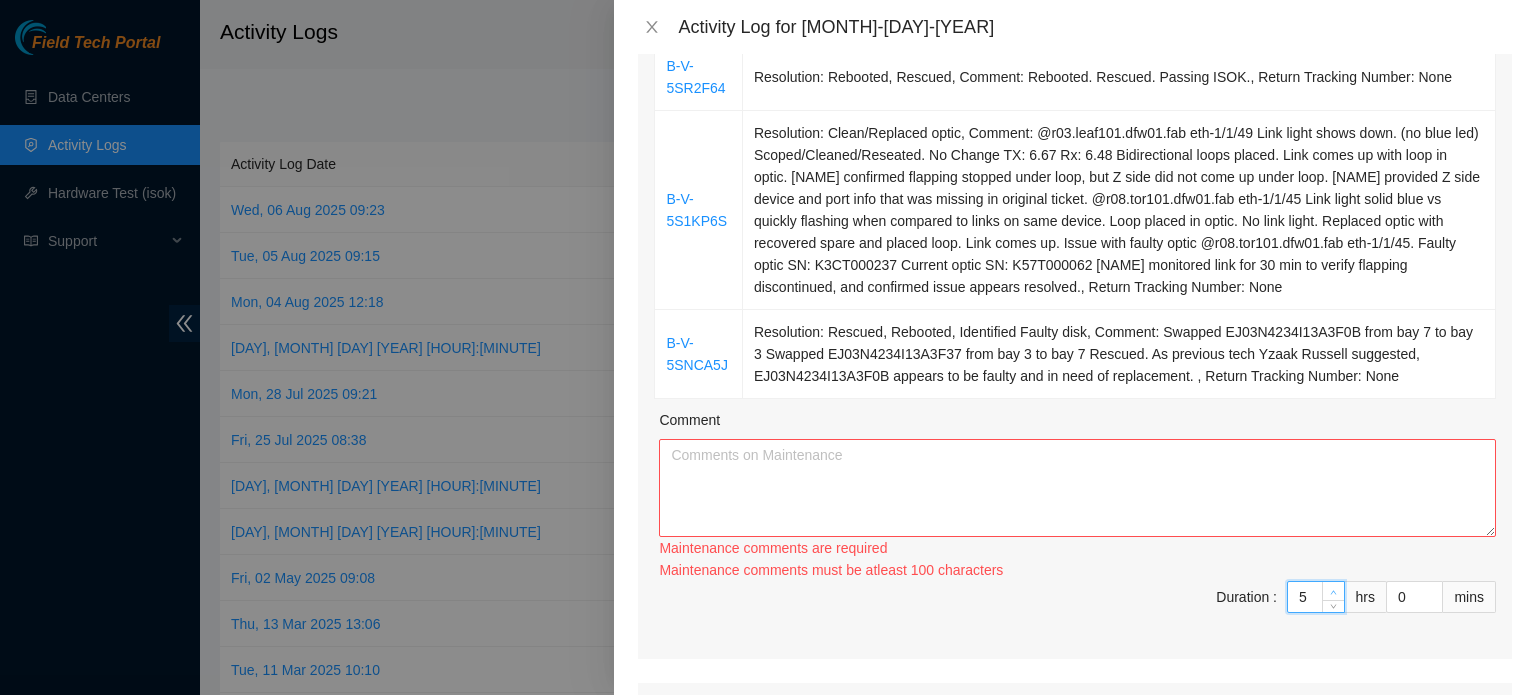 click at bounding box center (1333, 591) 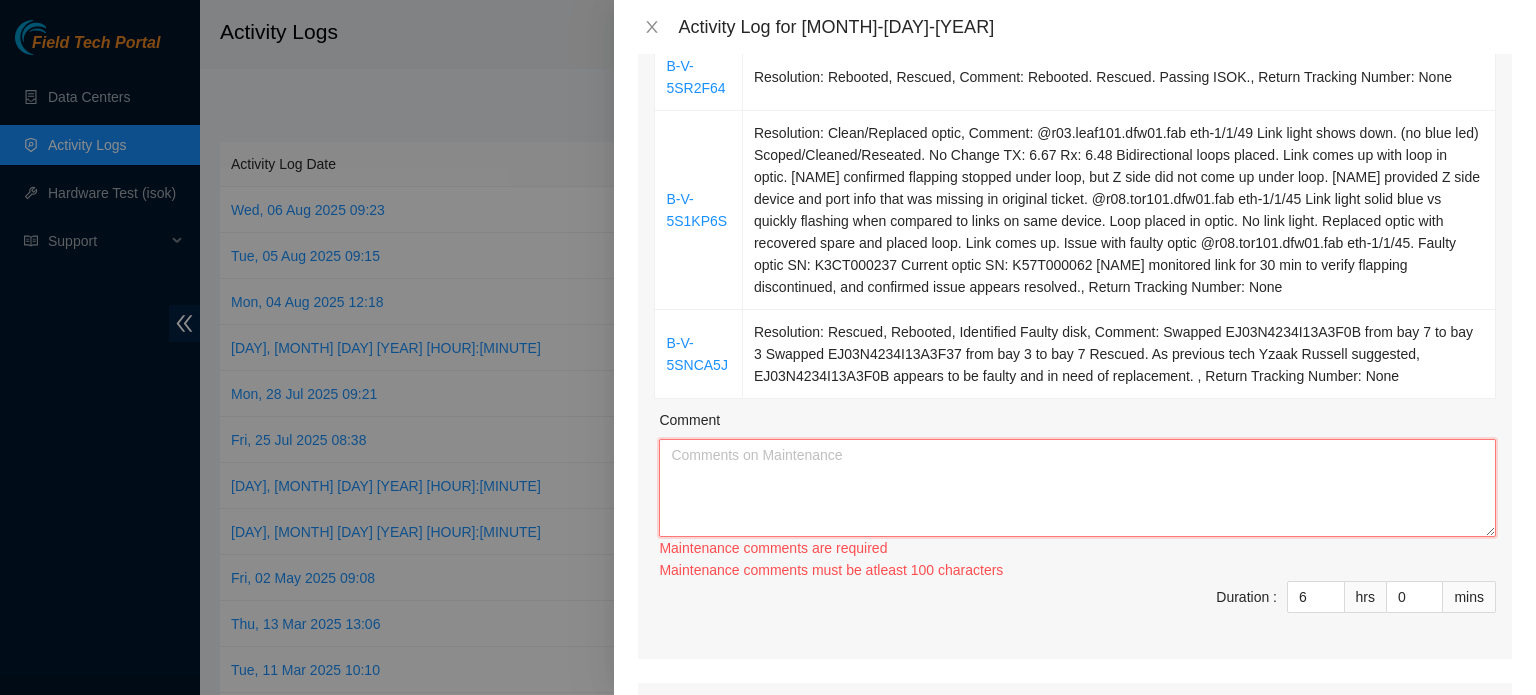 drag, startPoint x: 767, startPoint y: 455, endPoint x: 788, endPoint y: 456, distance: 21.023796 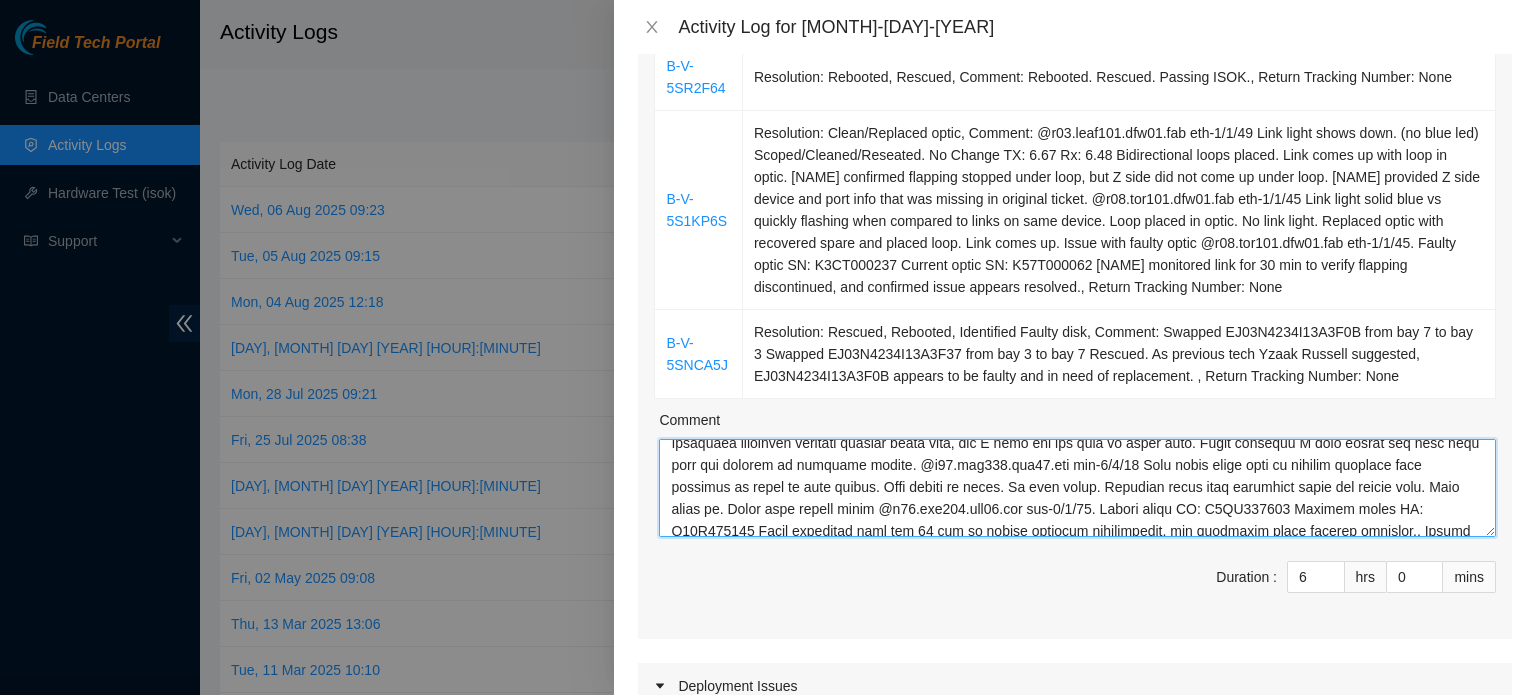 scroll, scrollTop: 0, scrollLeft: 0, axis: both 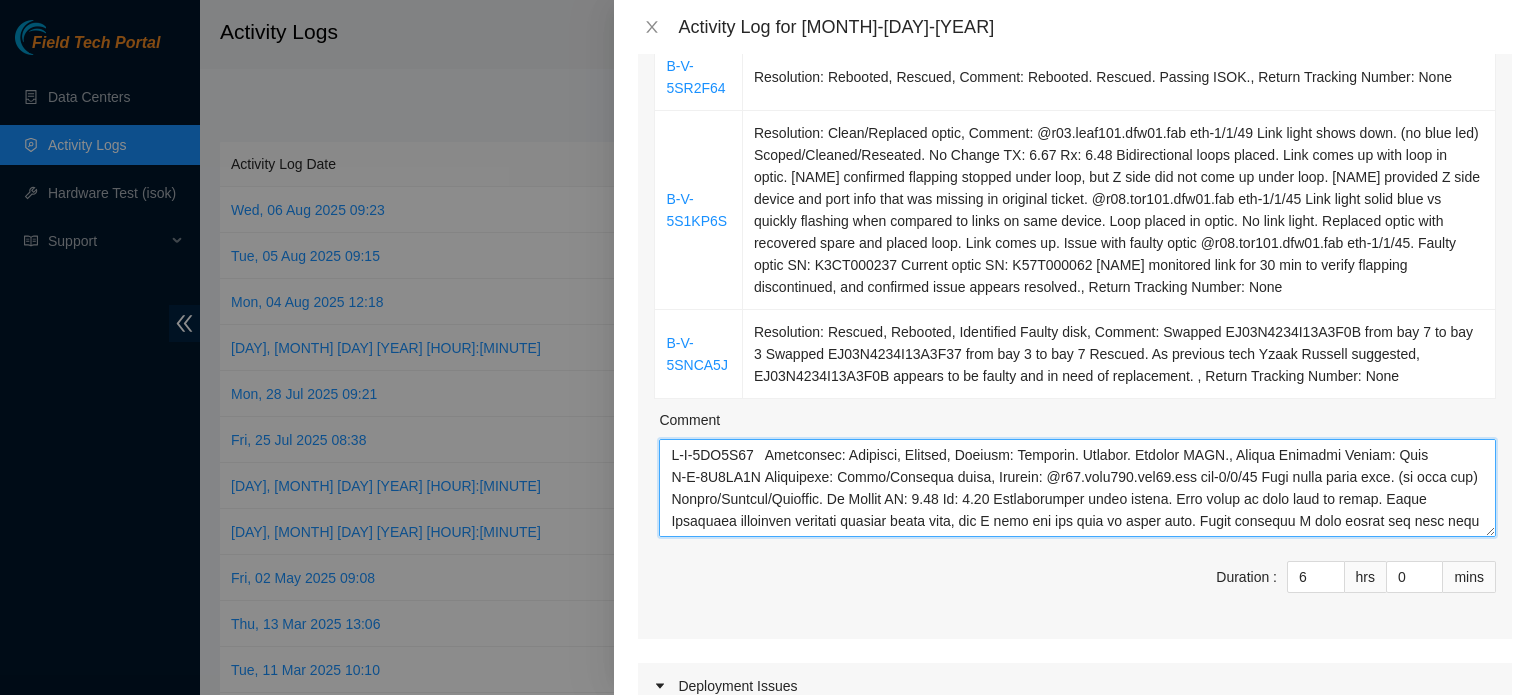 drag, startPoint x: 762, startPoint y: 455, endPoint x: 810, endPoint y: 454, distance: 48.010414 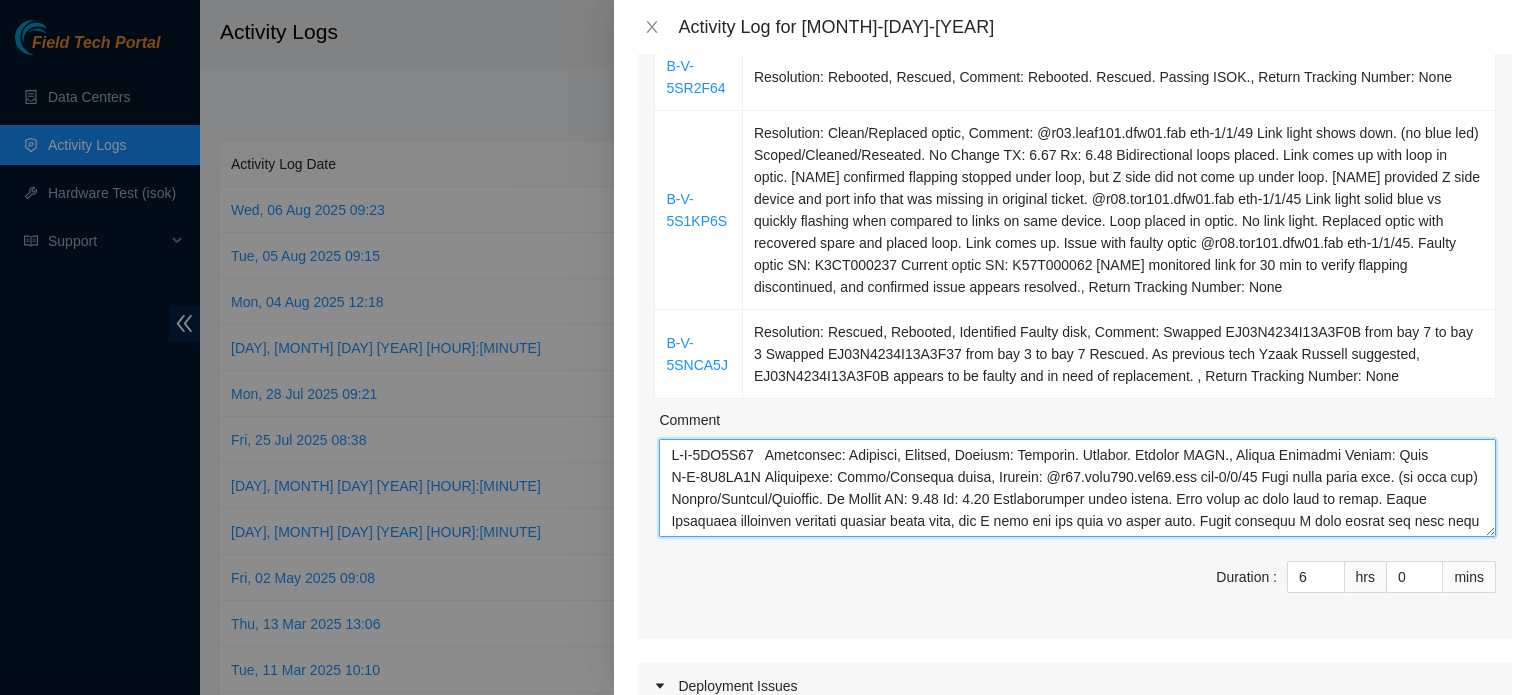 click on "Comment" at bounding box center [1077, 488] 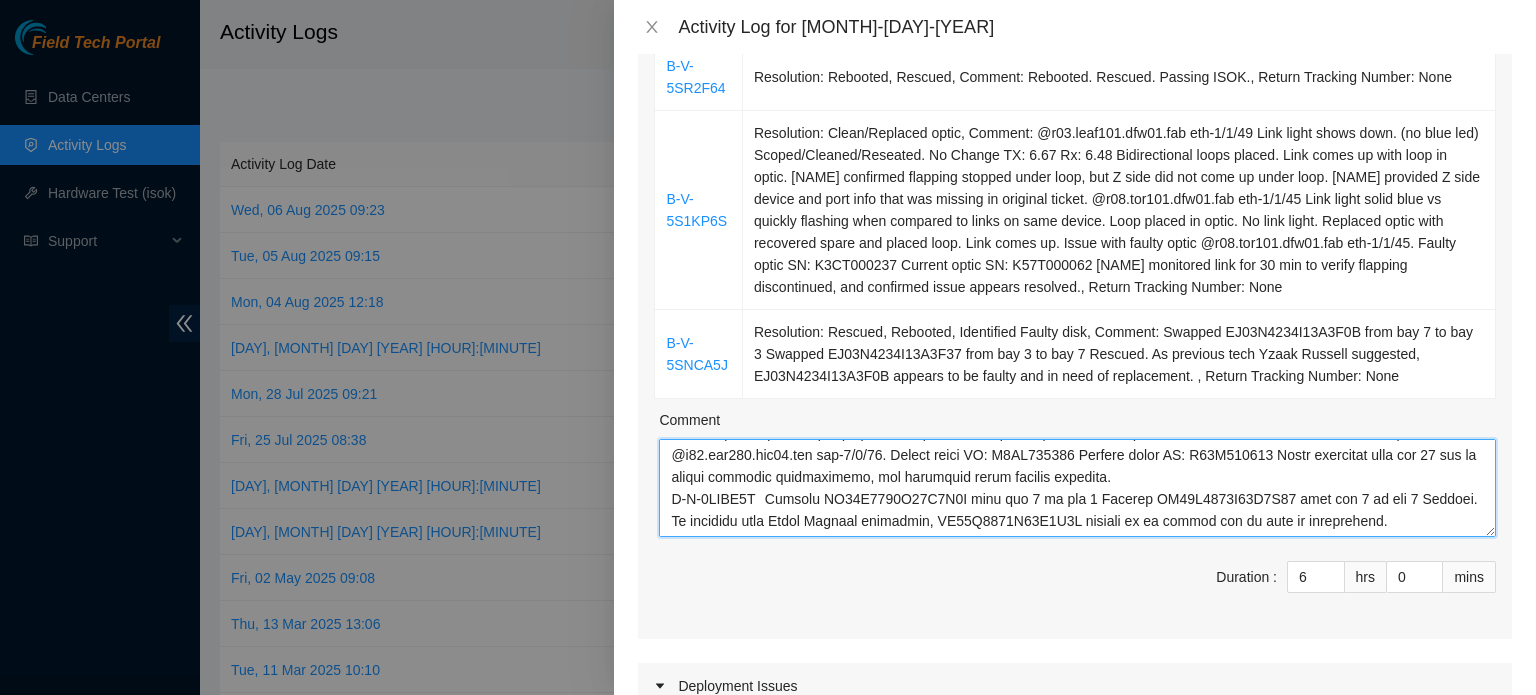 scroll, scrollTop: 132, scrollLeft: 0, axis: vertical 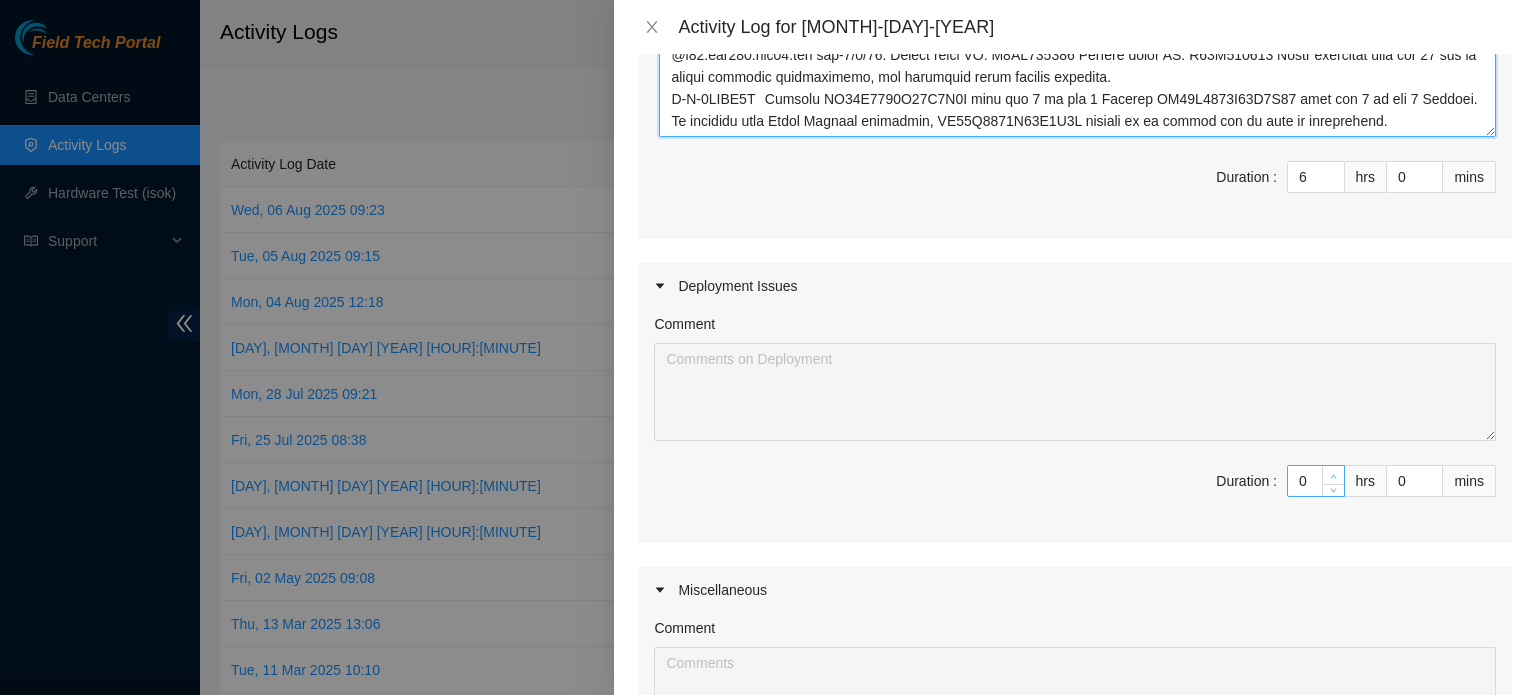 type on "B-V-5SR2F64	Rebooted. Rescued. Passing ISOK
B-V-5S1KP6S	@r03.leaf101.dfw01.fab eth-1/1/49 Link light shows down. (no blue led) Scoped/Cleaned/Reseated. No Change TX: 6.67 Rx: 6.48 Bidirectional loops placed. Link comes up with loop in optic. Angel Tomasetti confirmed flapping stopped under loop, but Z side did not come up under loop. Angel provided Z side device and port info that was missing in original ticket. @r08.tor101.dfw01.fab eth-1/1/45 Link light solid blue vs quickly flashing when compared to links on same device. Loop placed in optic. No link light. Replaced optic with recovered spare and placed loop. Link comes up. Issue with faulty optic @r08.tor101.dfw01.fab eth-1/1/45. Faulty optic SN: K3CT000237 Current optic SN: K57T000062 Angel monitored link for 30 min to verify flapping discontinued, and confirmed issue appears resolved.
B-V-5SNCA5J	Swapped EJ03N4234I13A3F0B from bay 7 to bay 3 Swapped EJ03N4234I13A3F37 from bay 3 to bay 7 Rescued. As previous tech Yzaak Russell suggested, EJ03N4234I13A..." 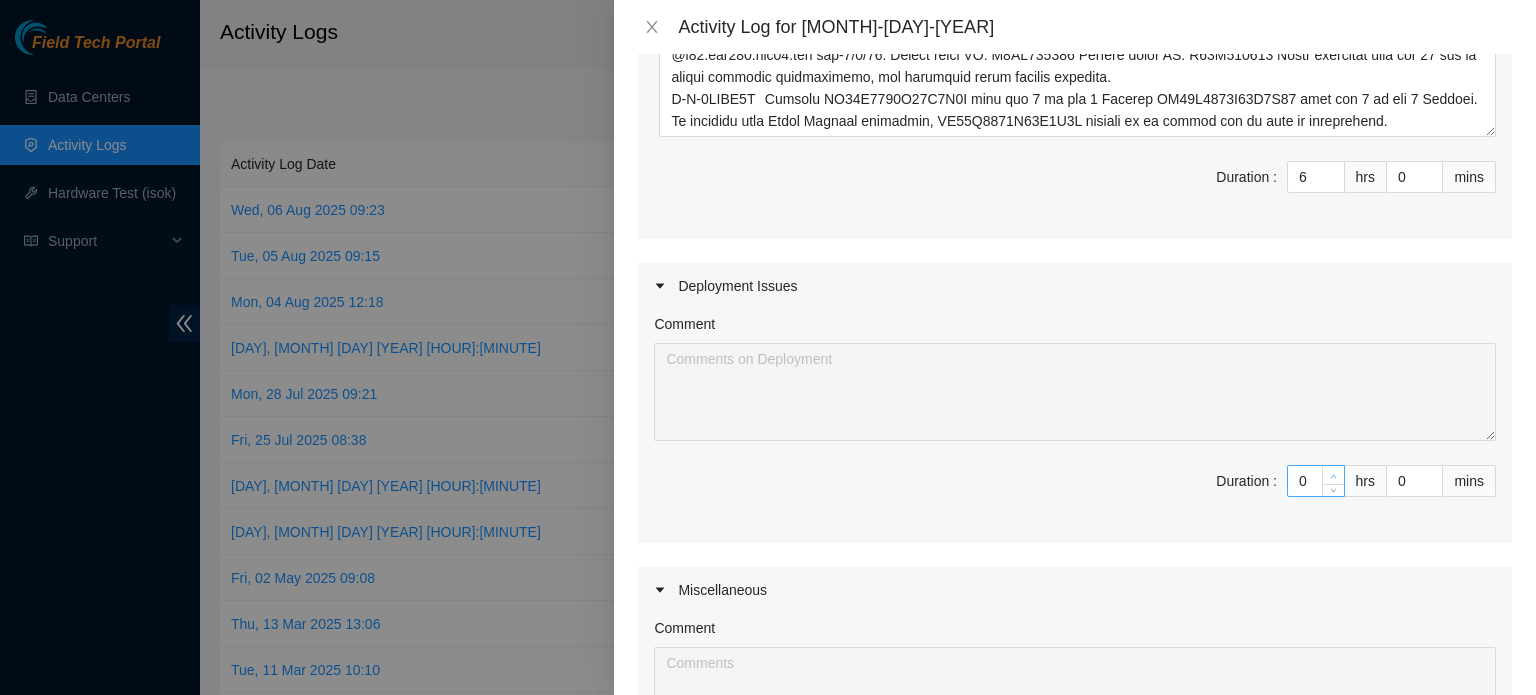 click 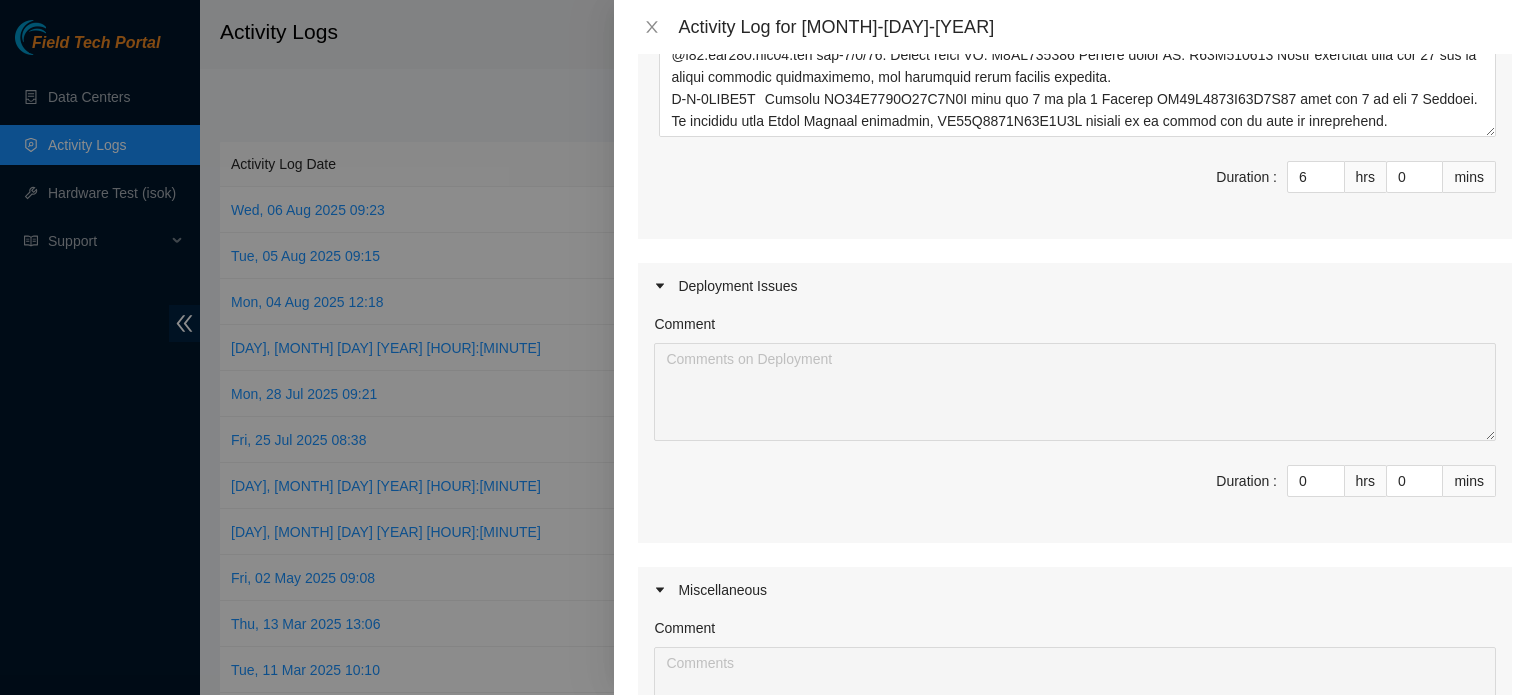 type on "1" 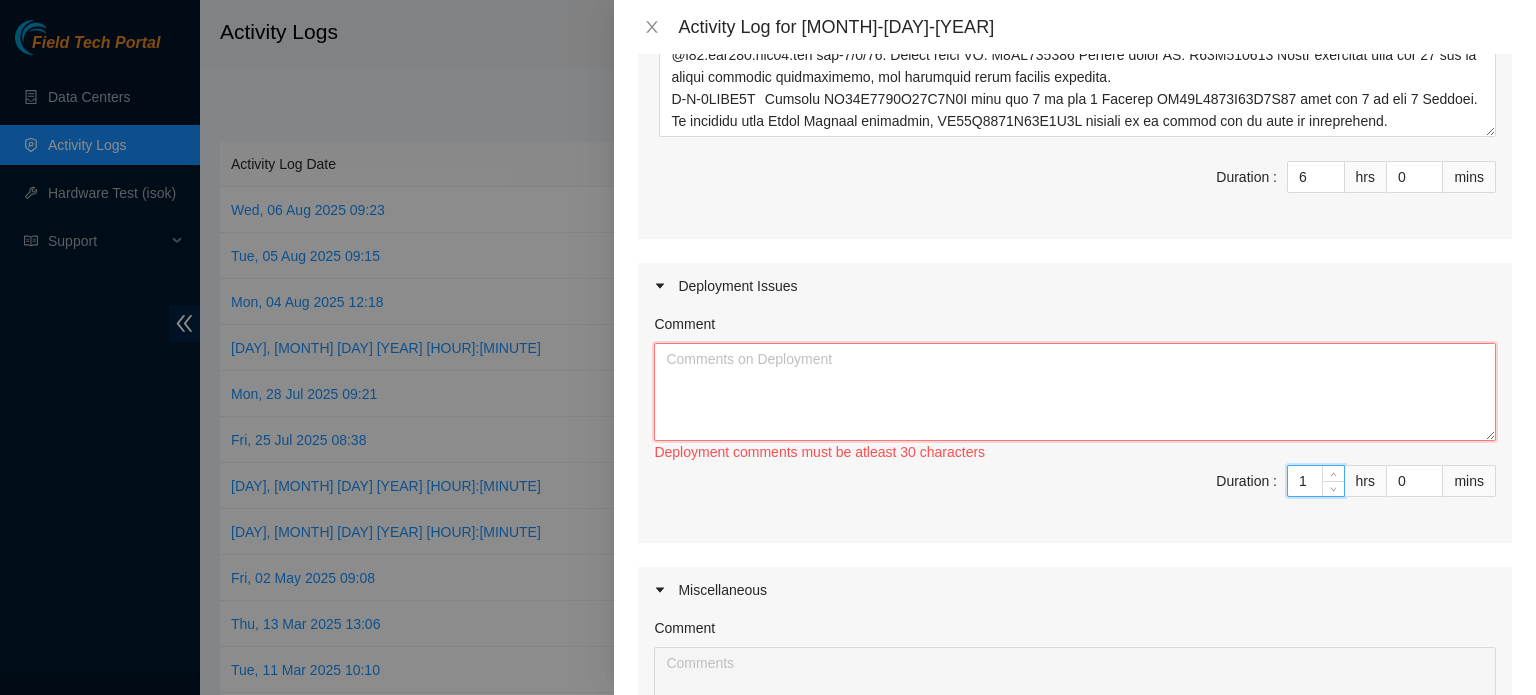 click on "Comment" at bounding box center [1075, 392] 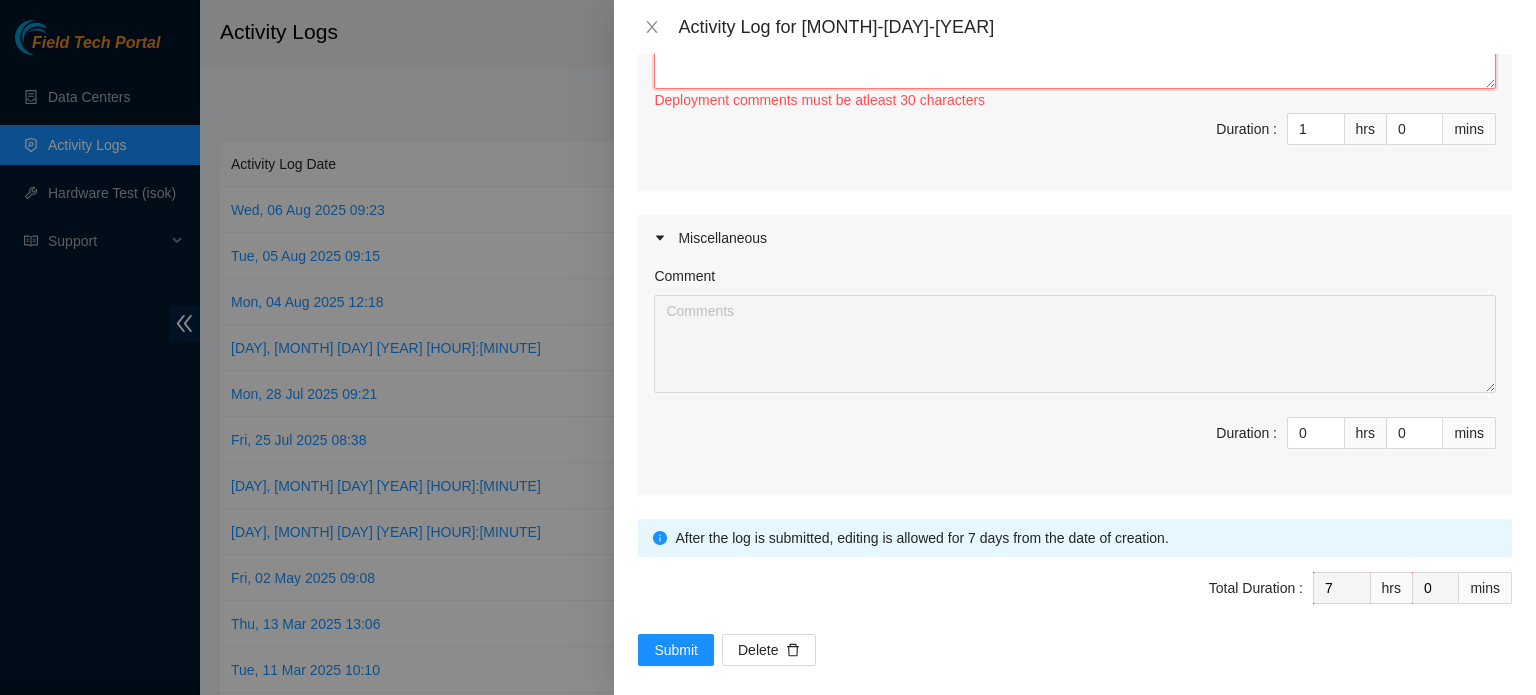 scroll, scrollTop: 1064, scrollLeft: 0, axis: vertical 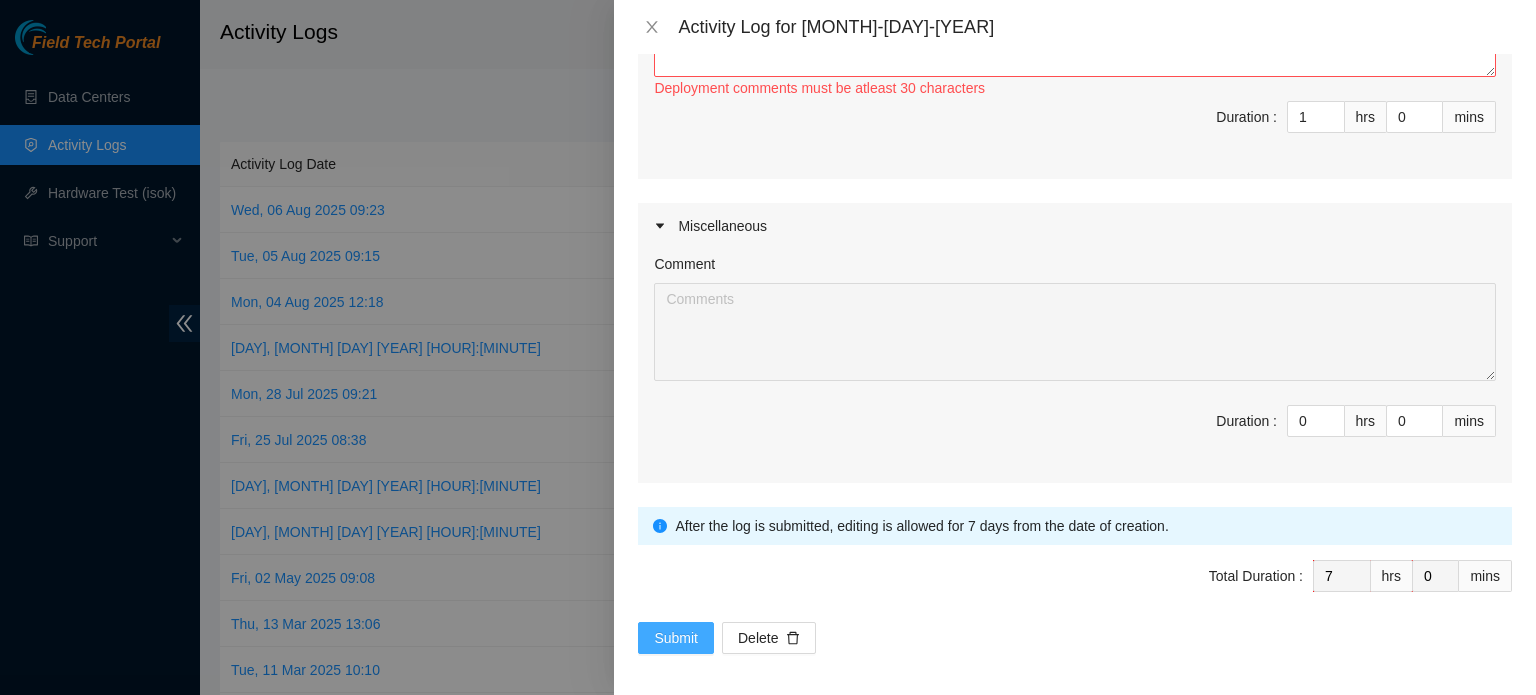 click on "Submit" at bounding box center [676, 638] 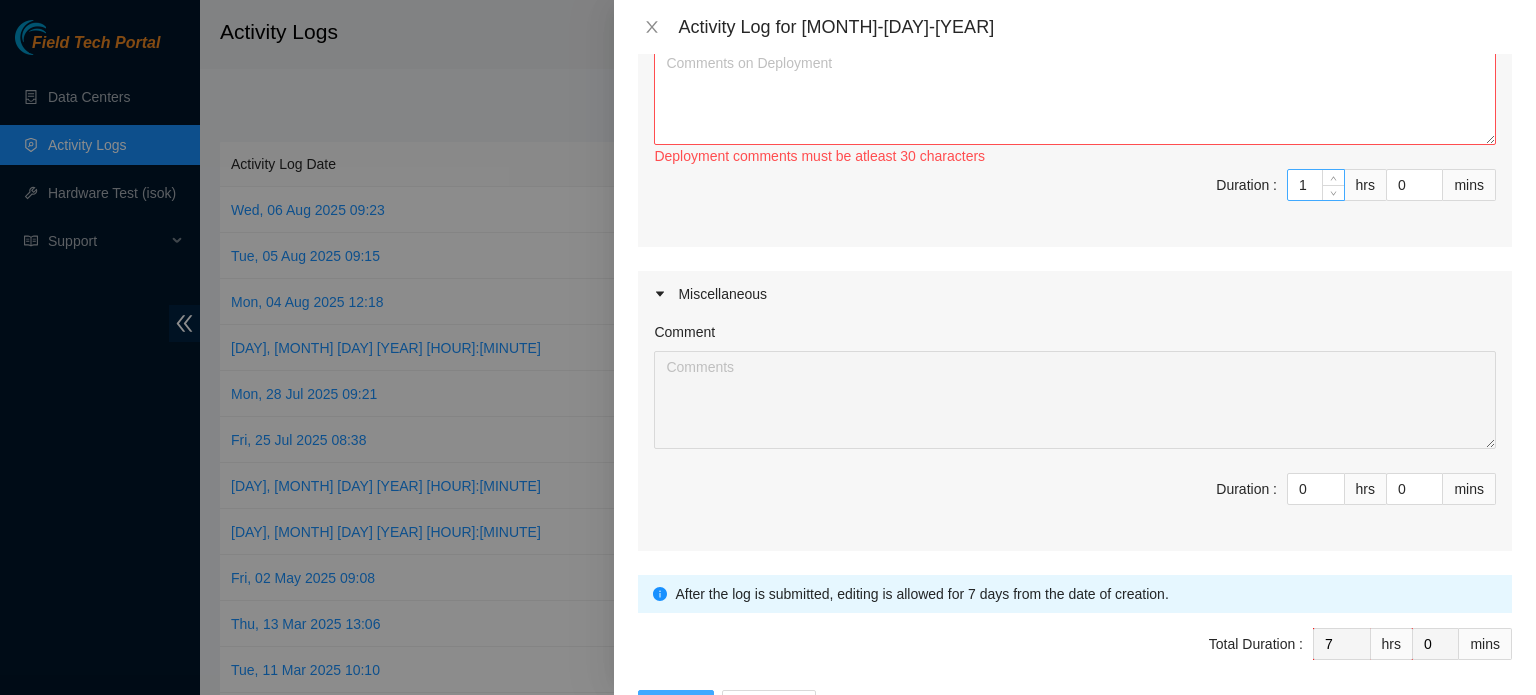 scroll, scrollTop: 964, scrollLeft: 0, axis: vertical 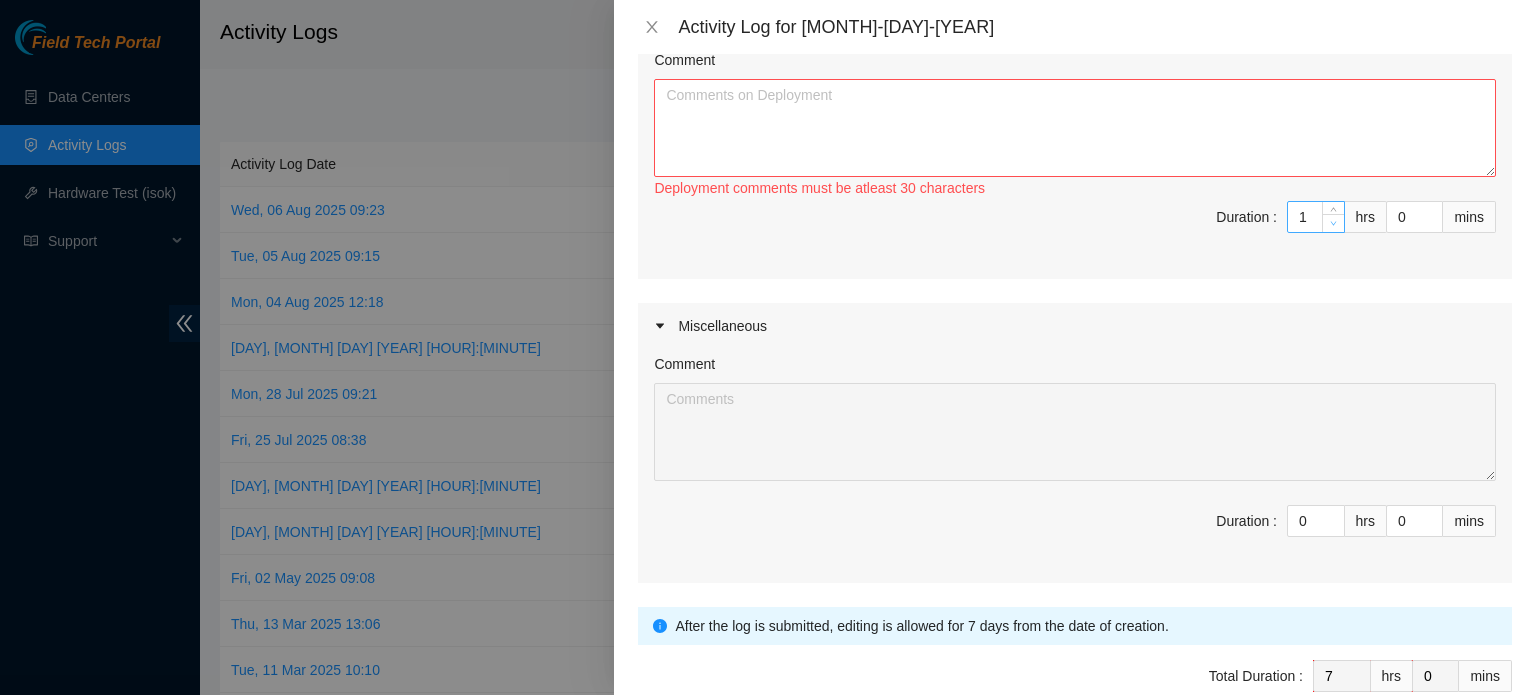click at bounding box center [1334, 224] 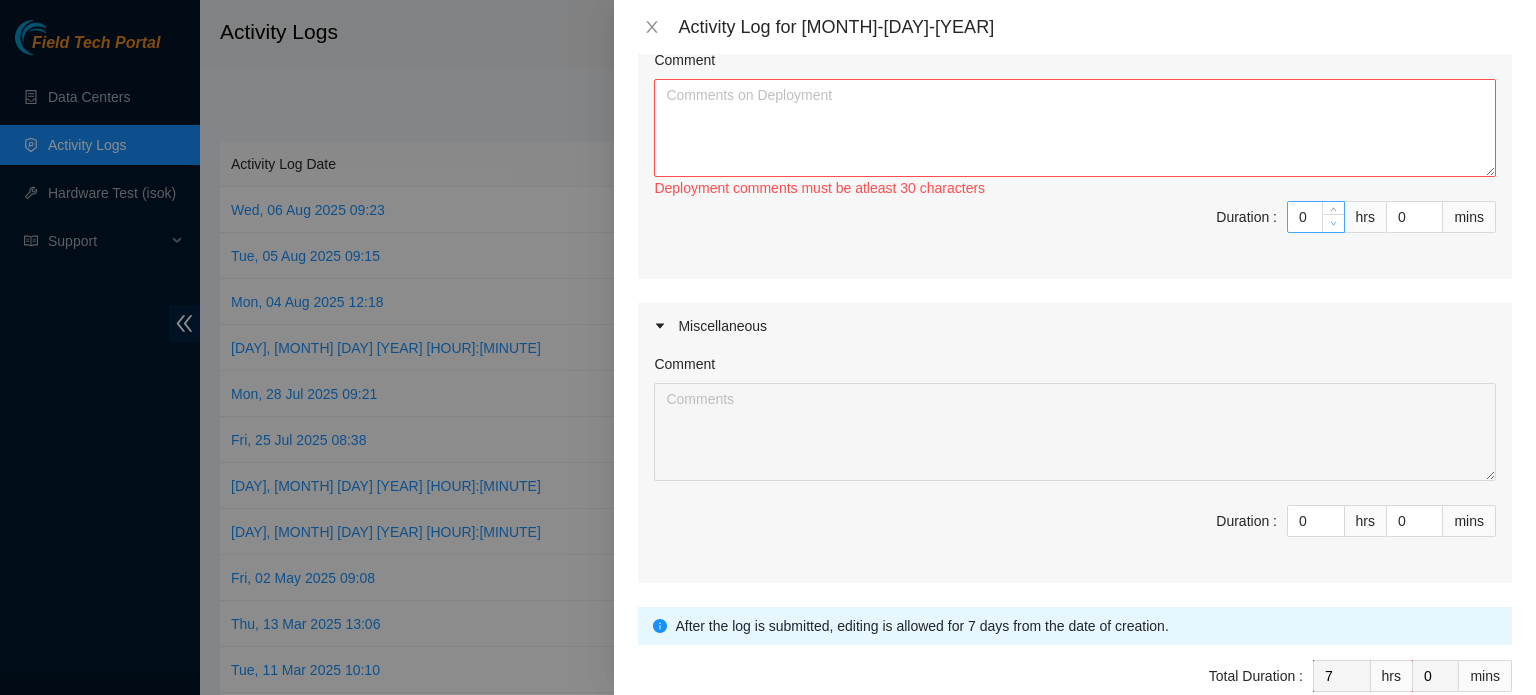 type on "6" 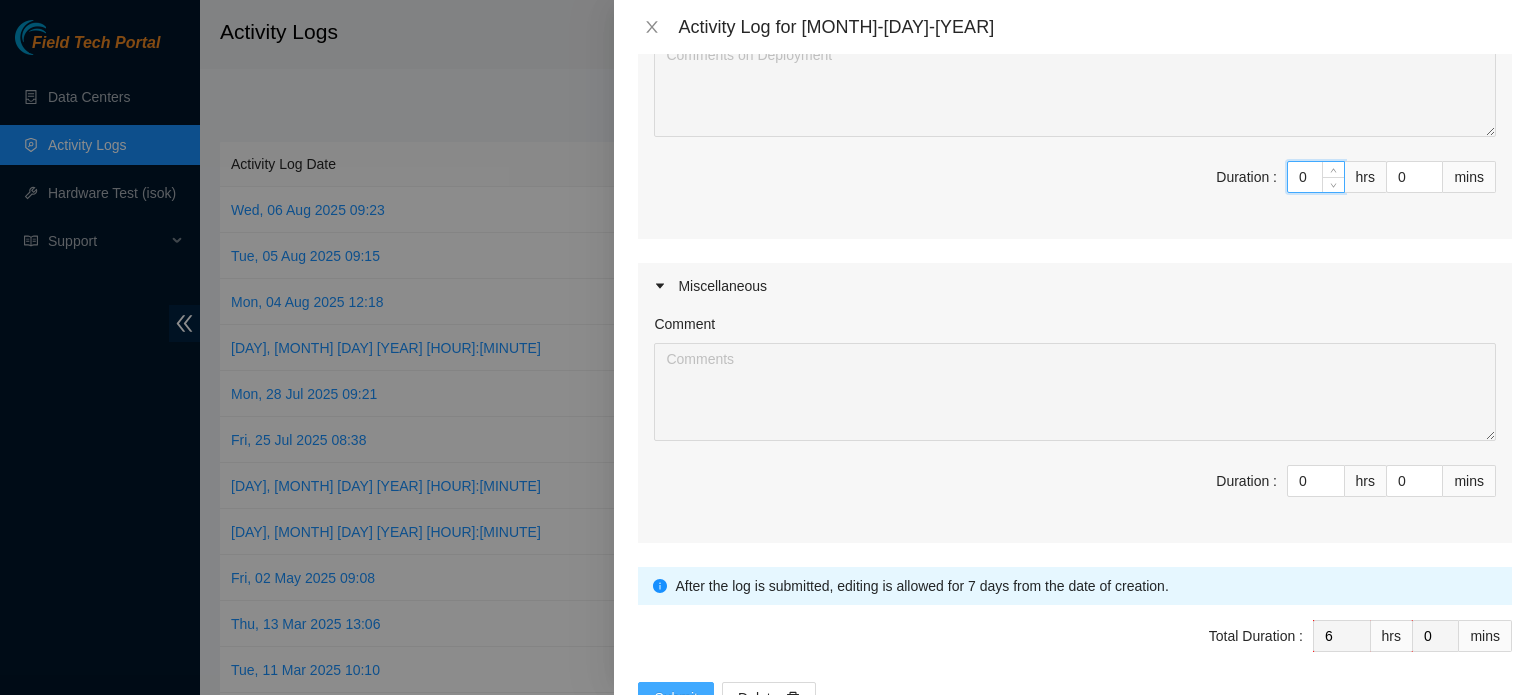 scroll, scrollTop: 1064, scrollLeft: 0, axis: vertical 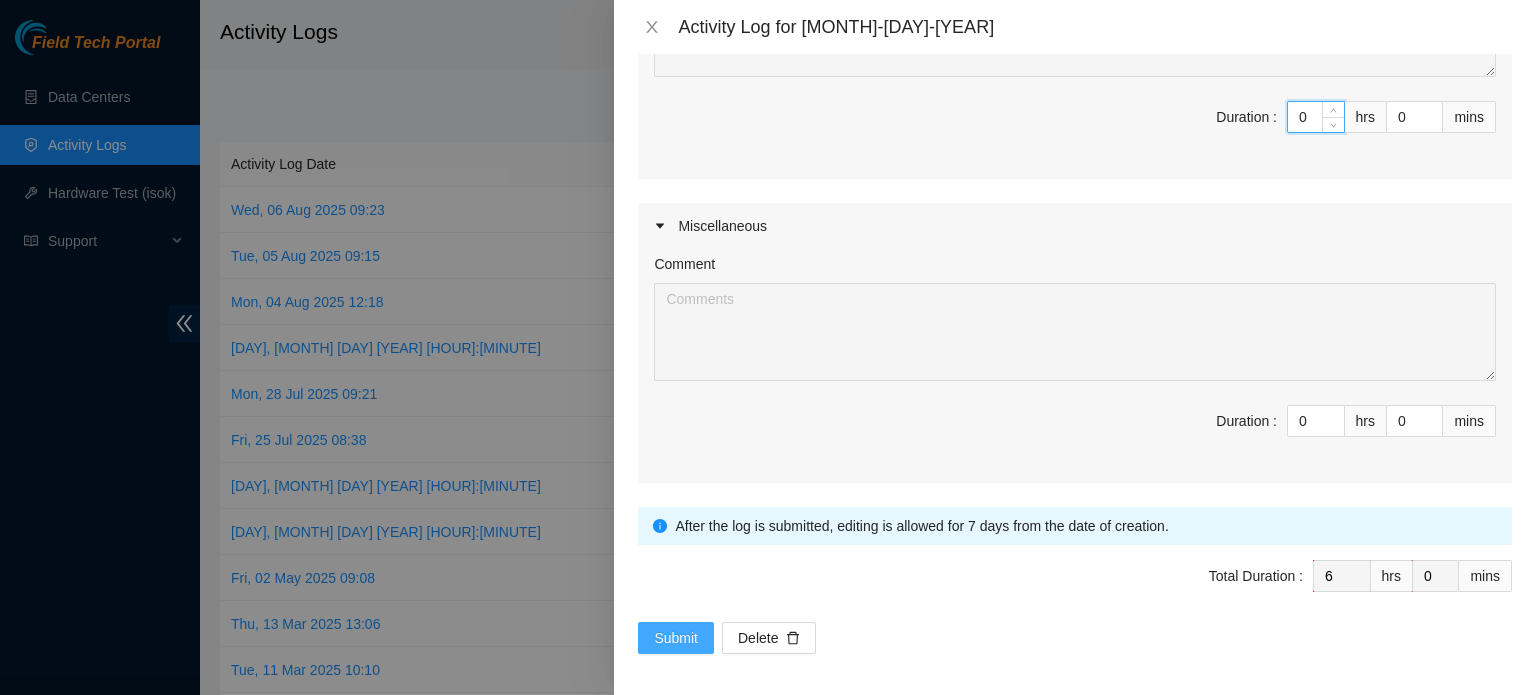 click on "Submit" at bounding box center (676, 638) 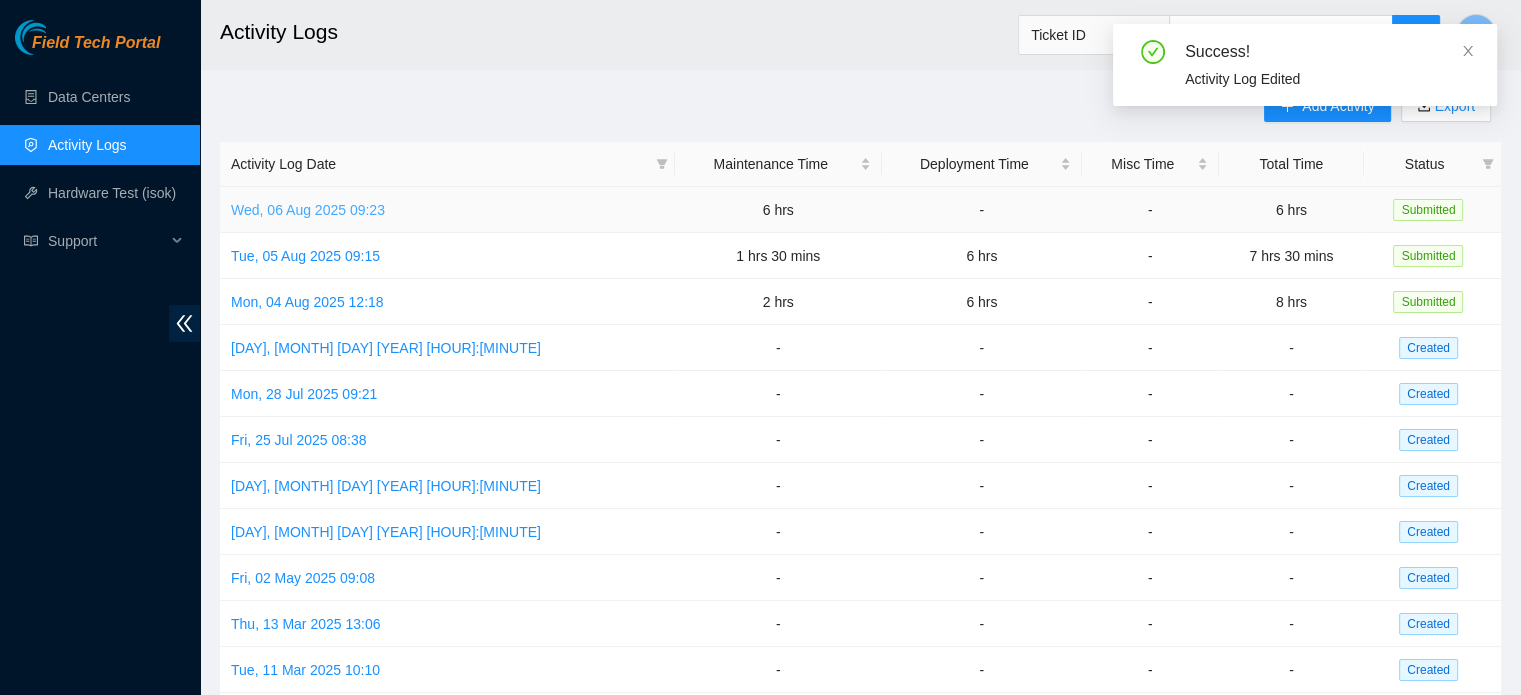click on "Wed, 06 Aug 2025 09:23" at bounding box center [308, 210] 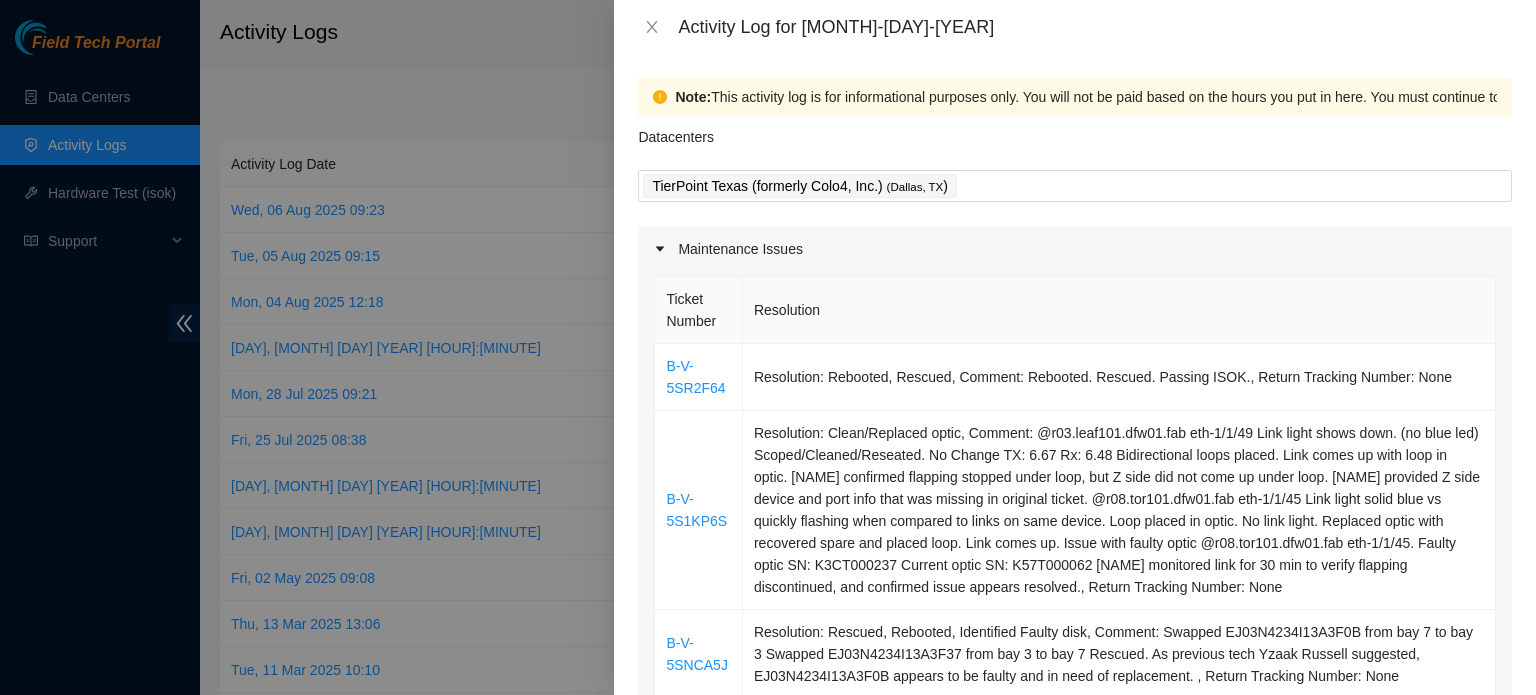 click at bounding box center (768, 347) 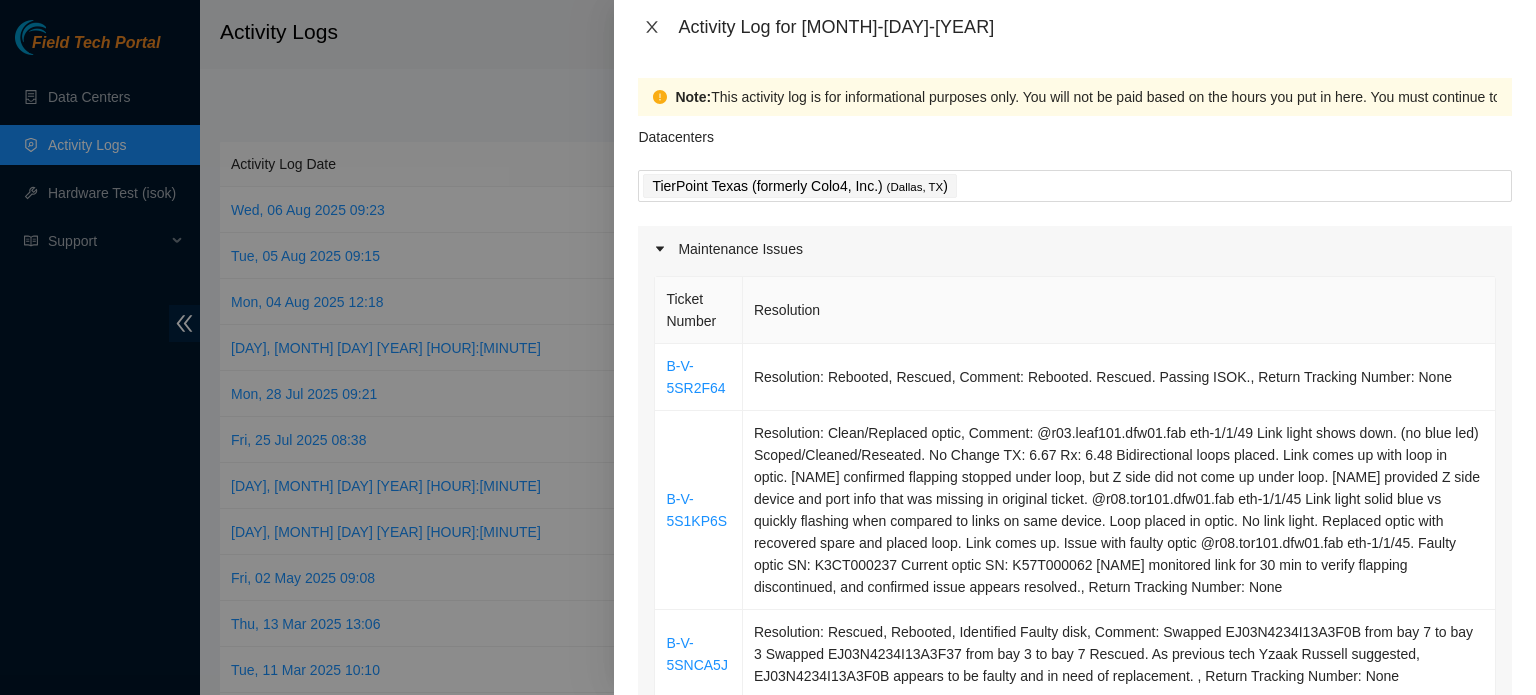 click at bounding box center [652, 27] 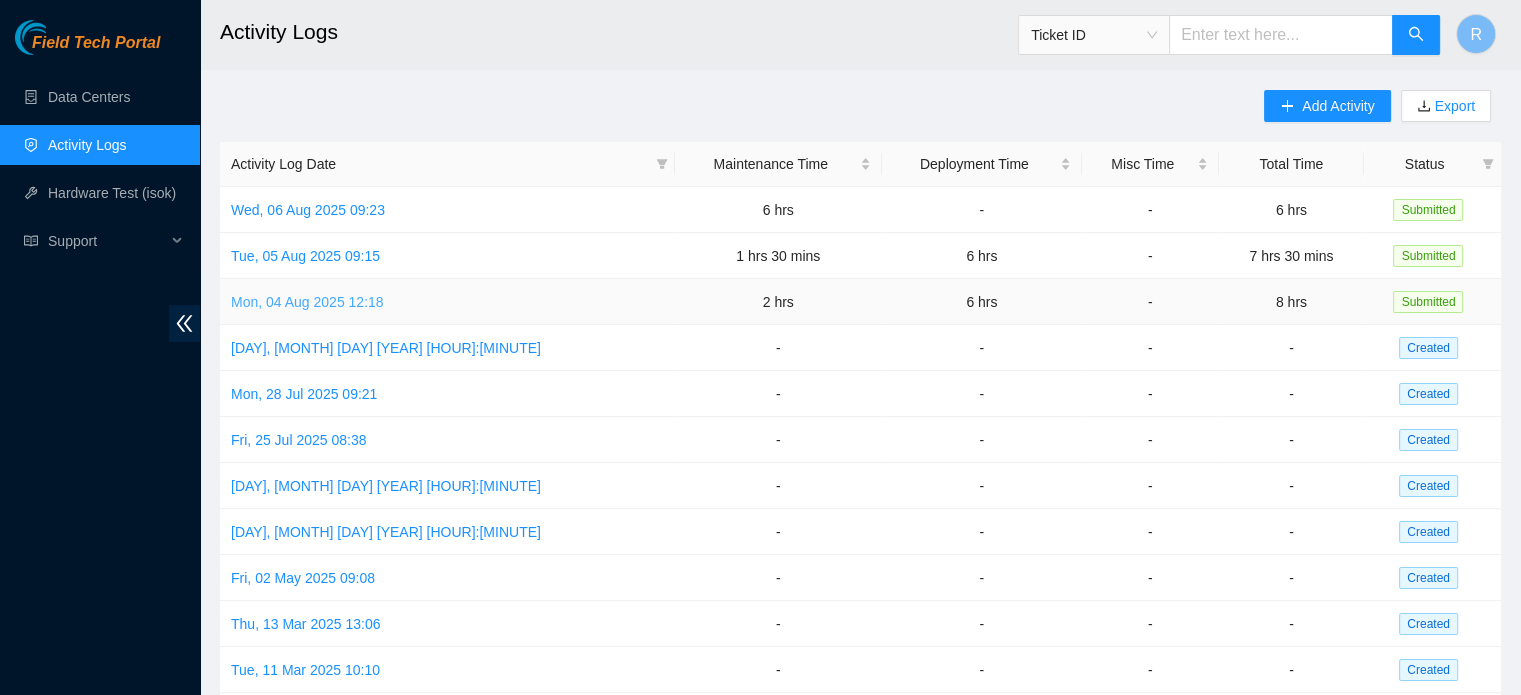 click on "Mon, 04 Aug 2025 12:18" at bounding box center (307, 302) 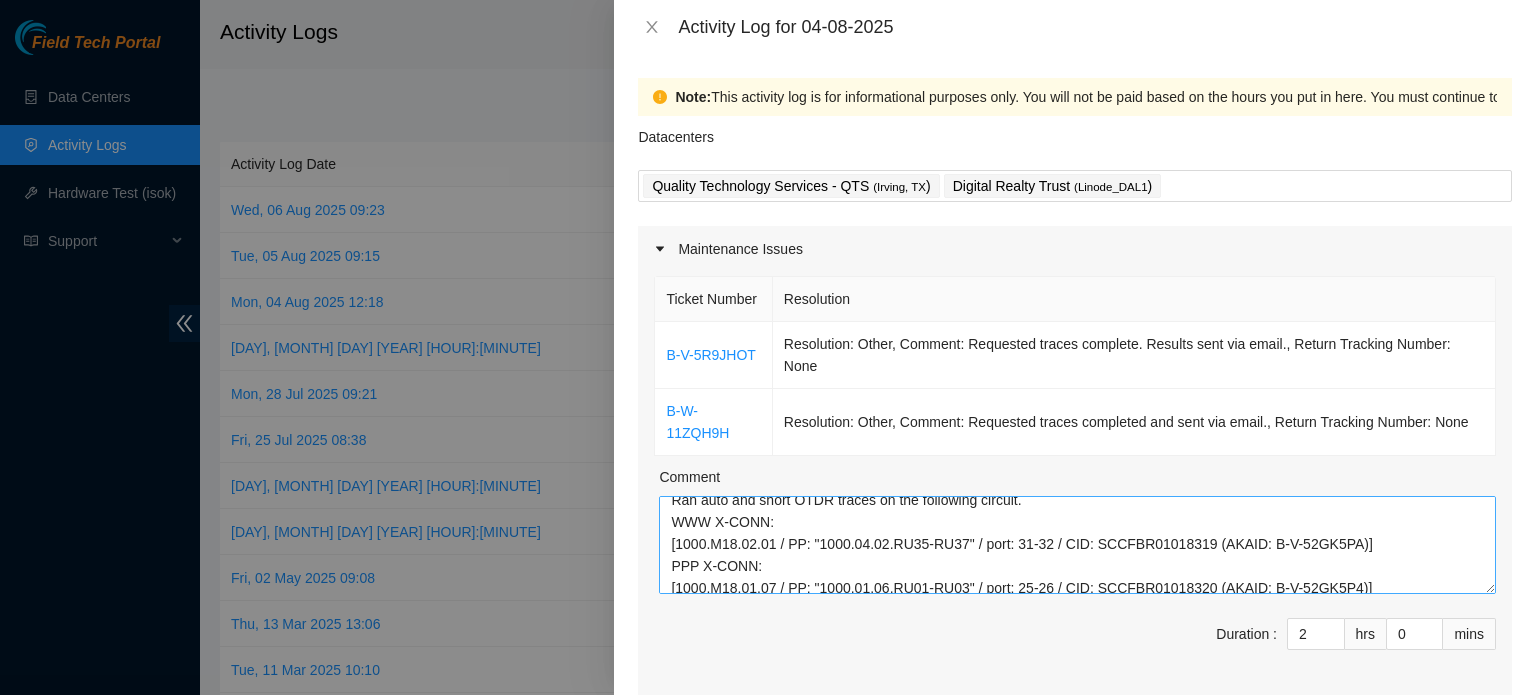scroll, scrollTop: 0, scrollLeft: 0, axis: both 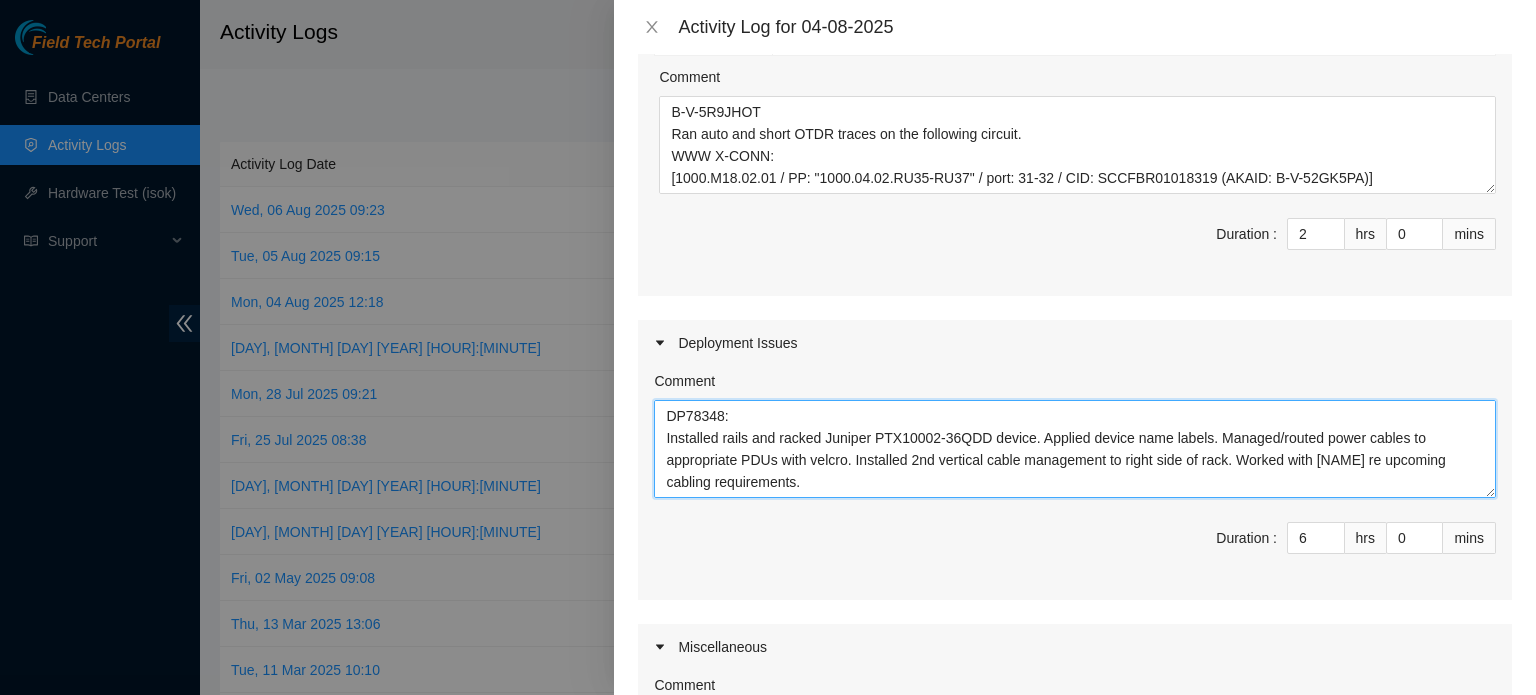 drag, startPoint x: 738, startPoint y: 418, endPoint x: 634, endPoint y: 303, distance: 155.0516 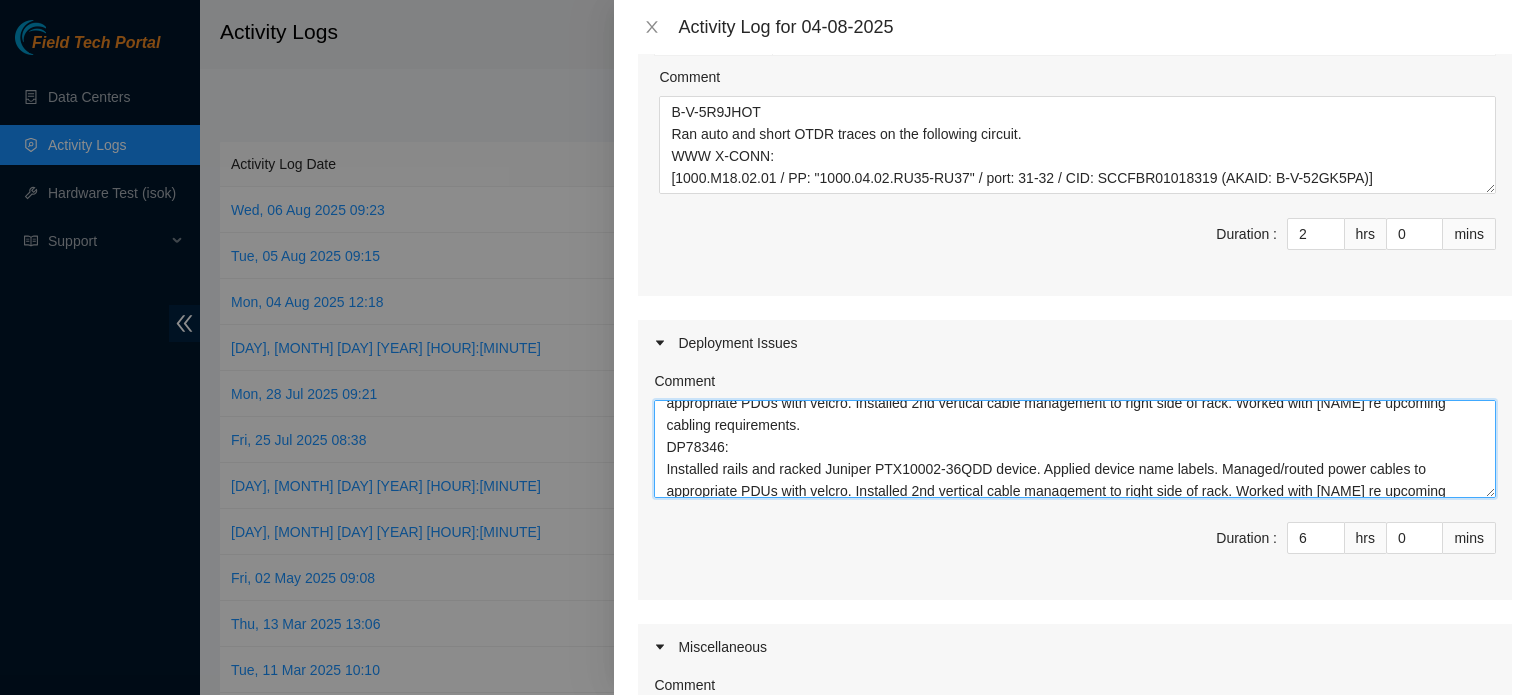 scroll, scrollTop: 88, scrollLeft: 0, axis: vertical 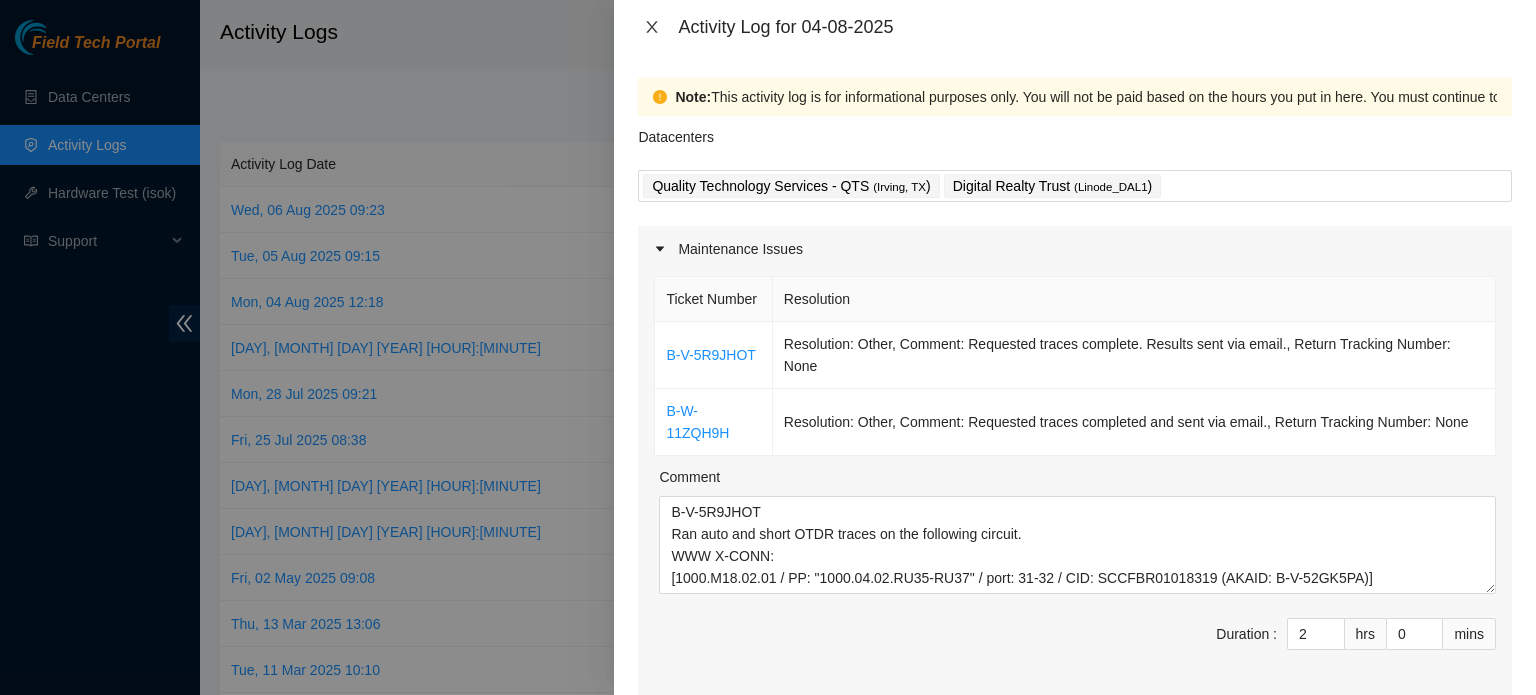 click 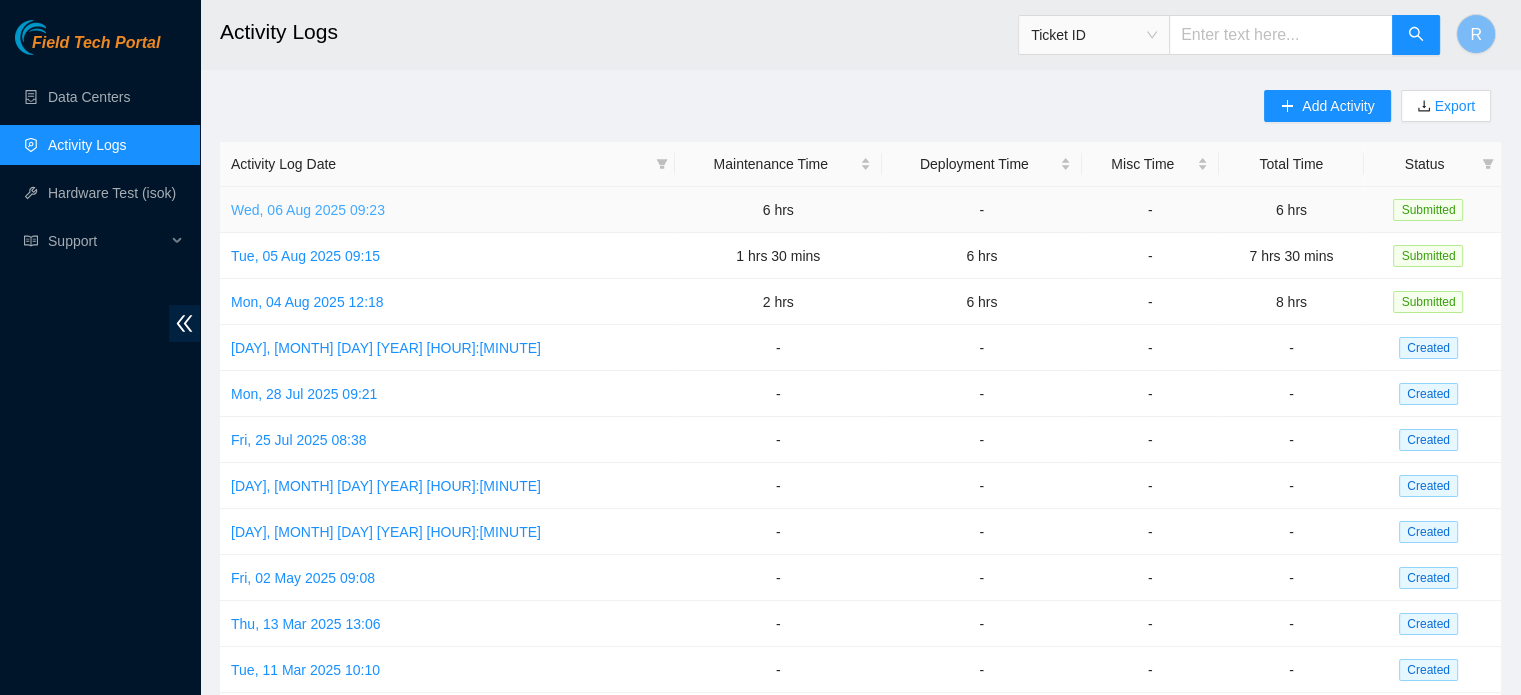 click on "Wed, 06 Aug 2025 09:23" at bounding box center [308, 210] 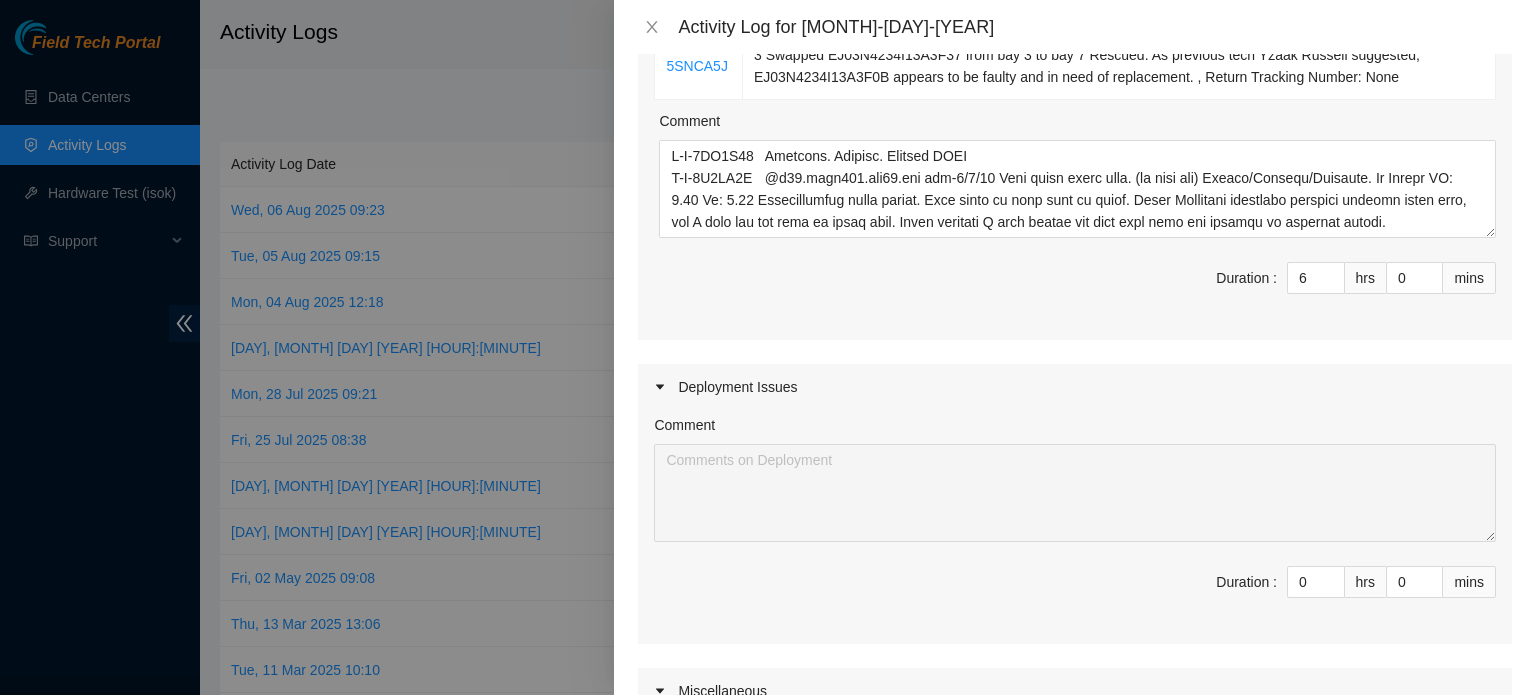 scroll, scrollTop: 600, scrollLeft: 0, axis: vertical 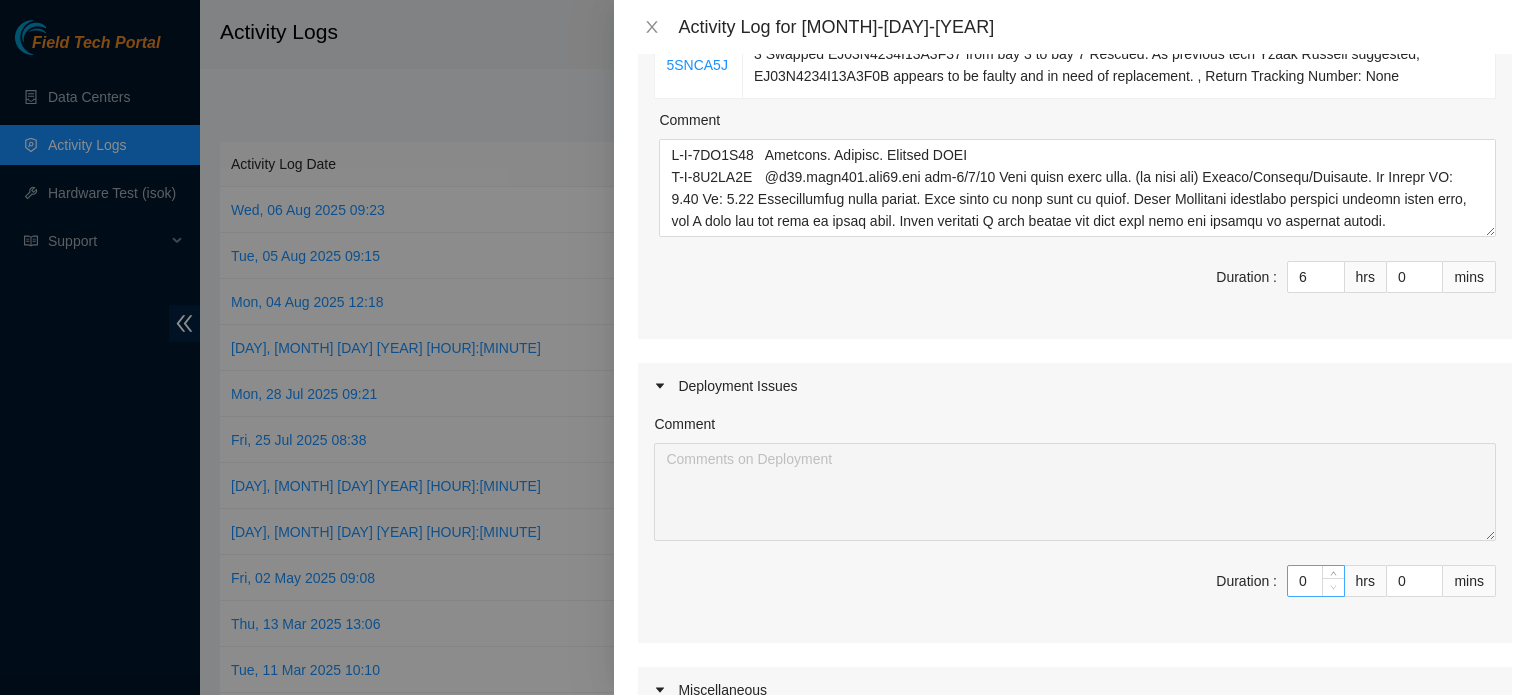 click at bounding box center [1334, 588] 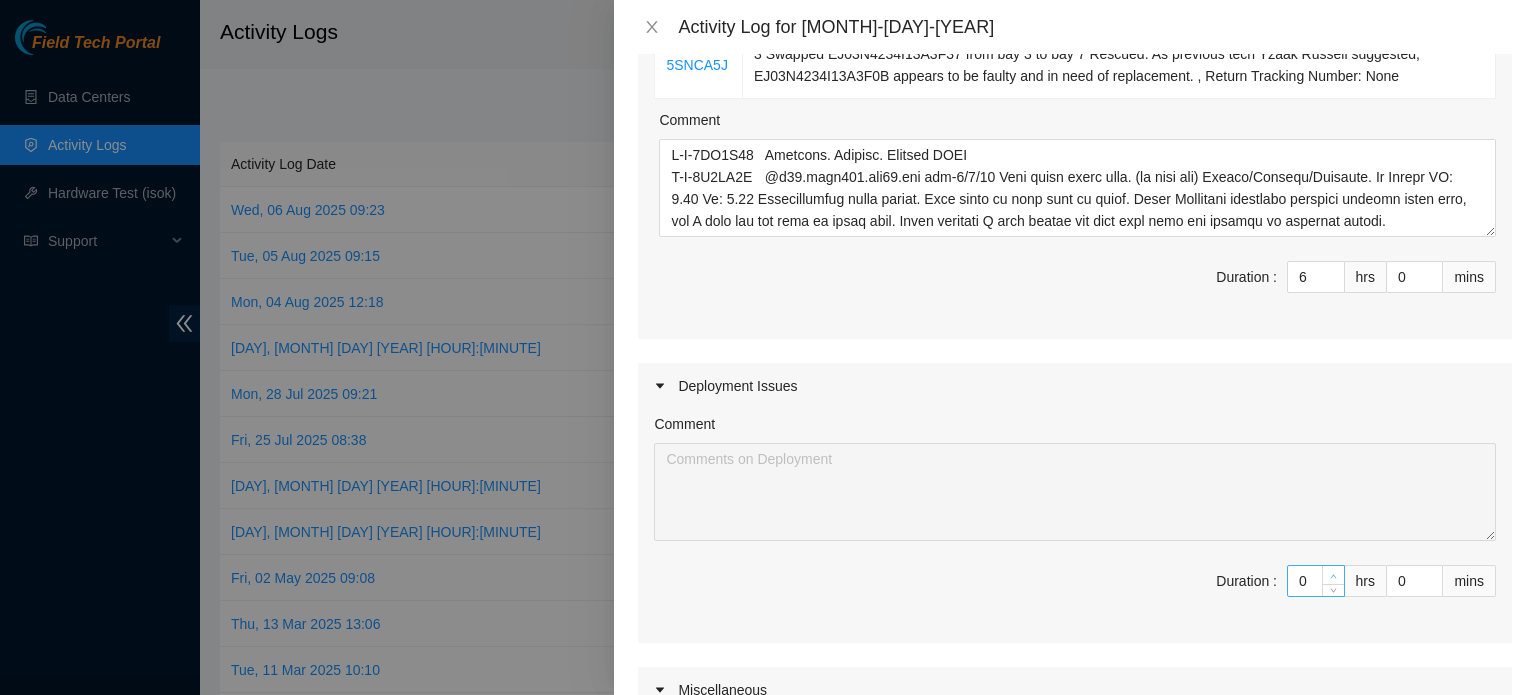 click 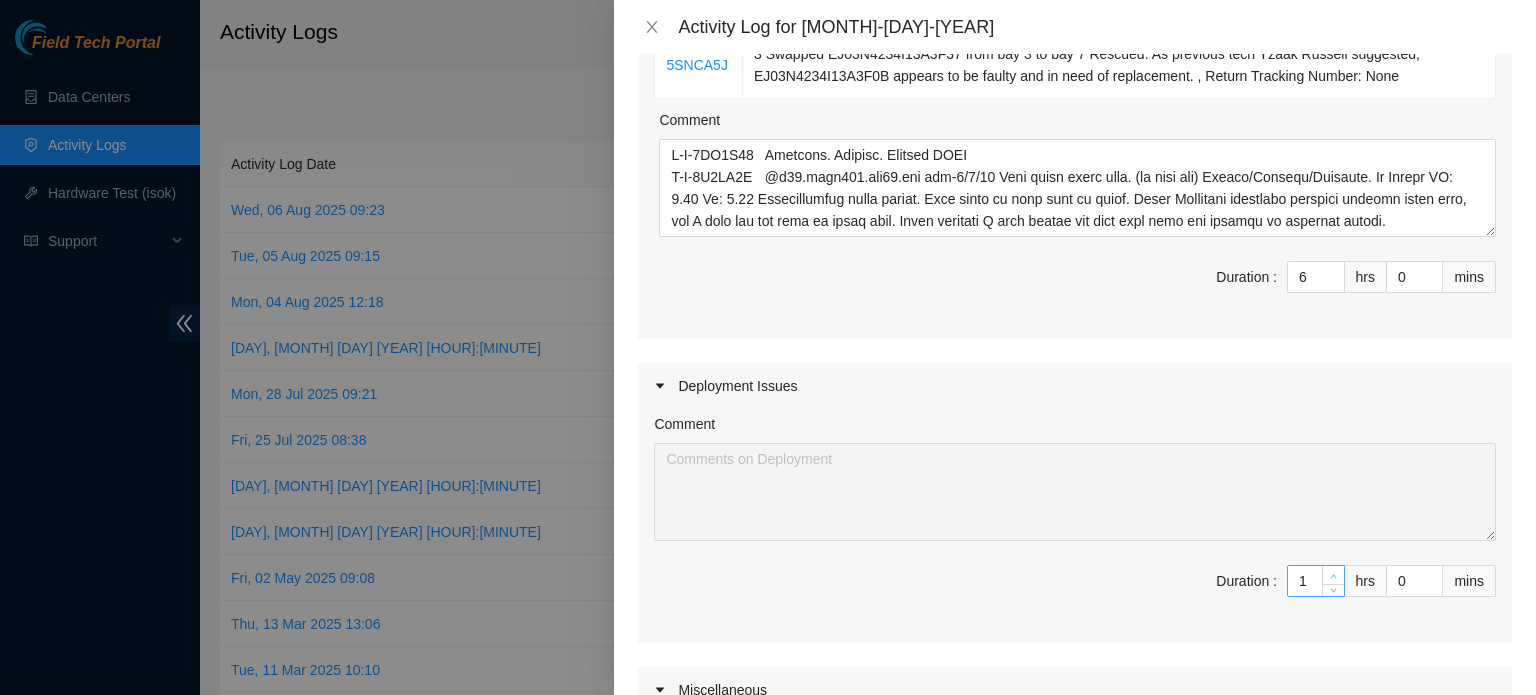 click 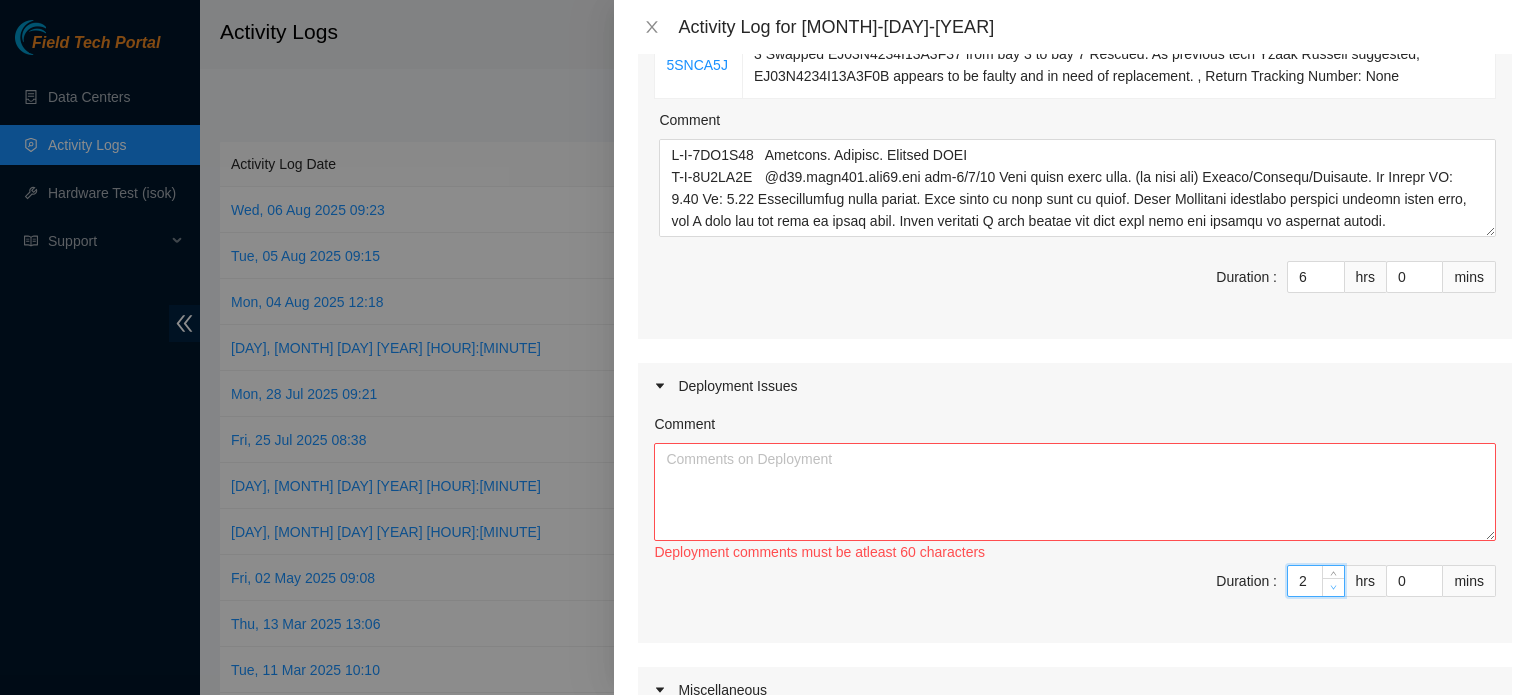 click 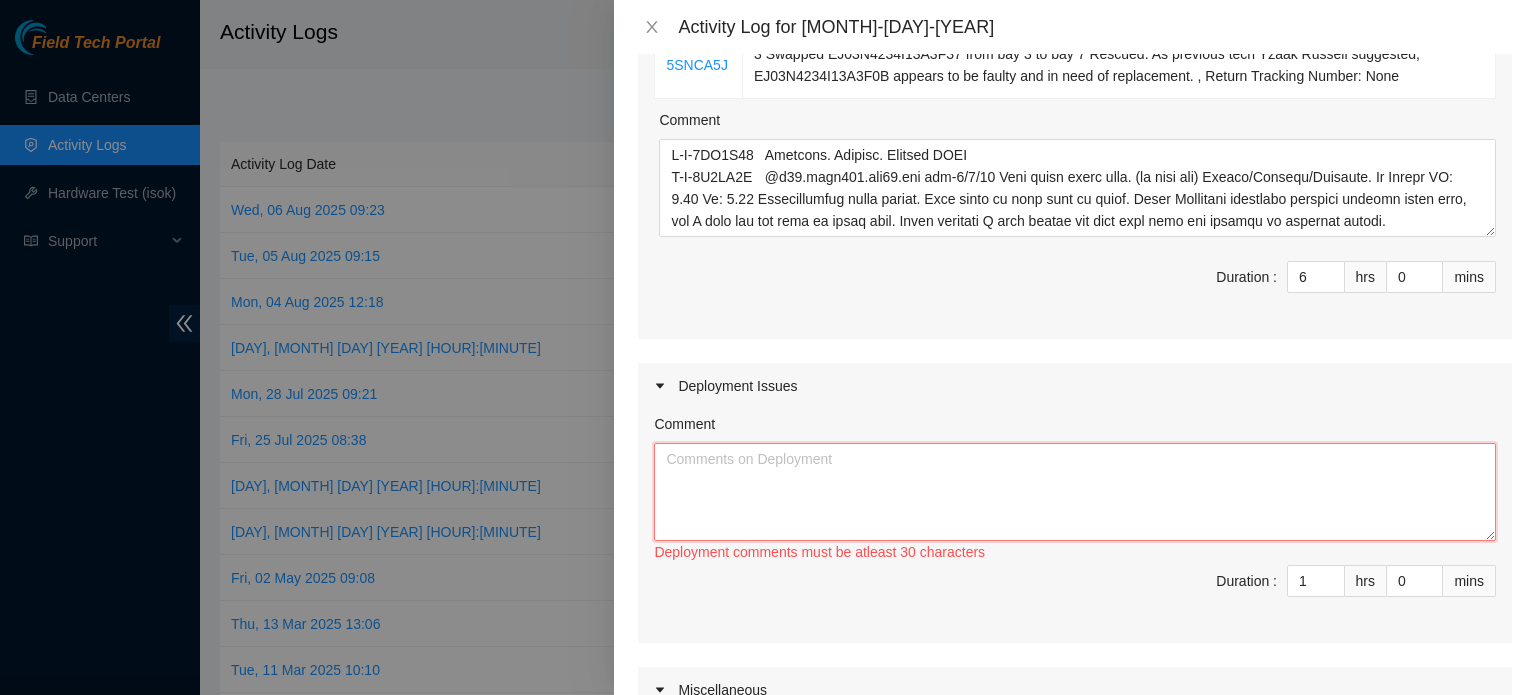 click on "Comment" at bounding box center [1075, 492] 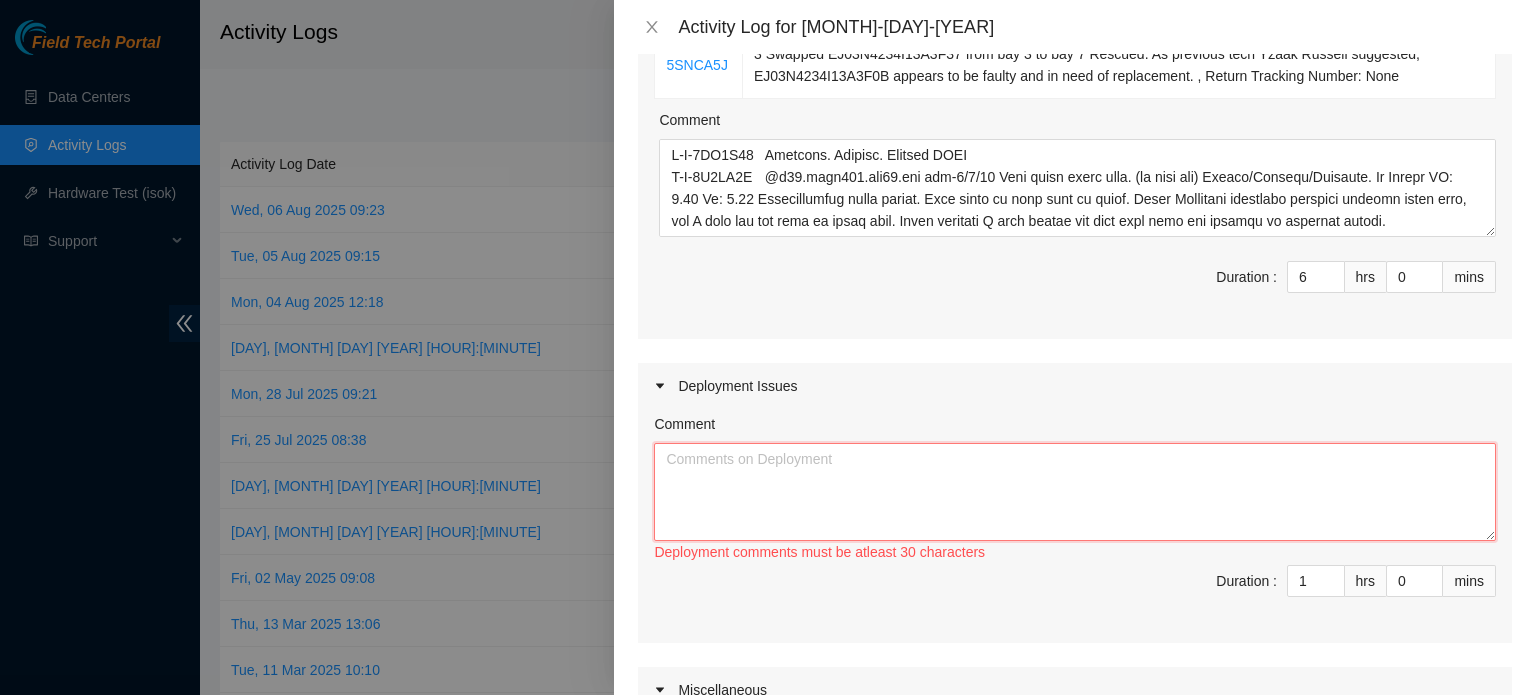 paste on "DP78348 & DP78346 -
Gathered information on rack distances for cabling requirements. Updated site fiber inventory in preparation to run cables." 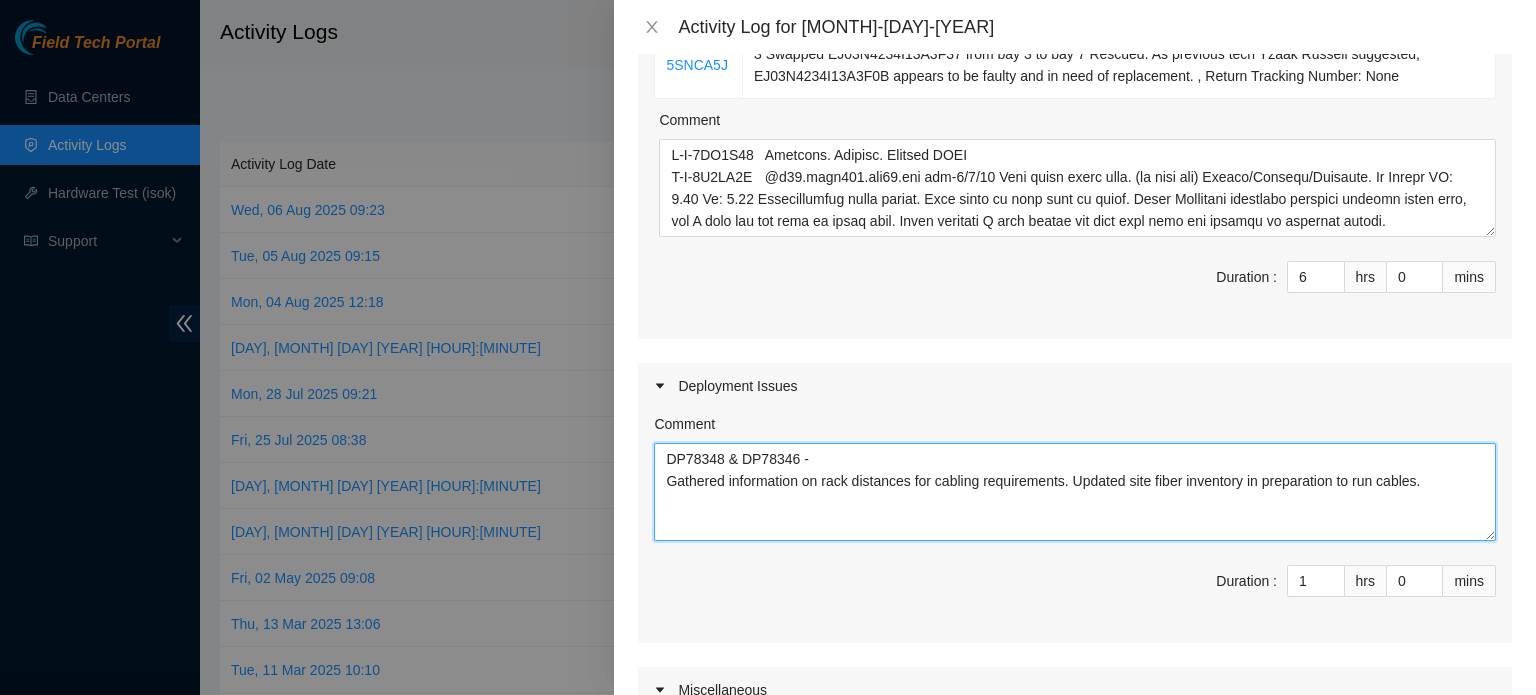 click on "DP78348 & DP78346 -
Gathered information on rack distances for cabling requirements. Updated site fiber inventory in preparation to run cables." at bounding box center (1075, 492) 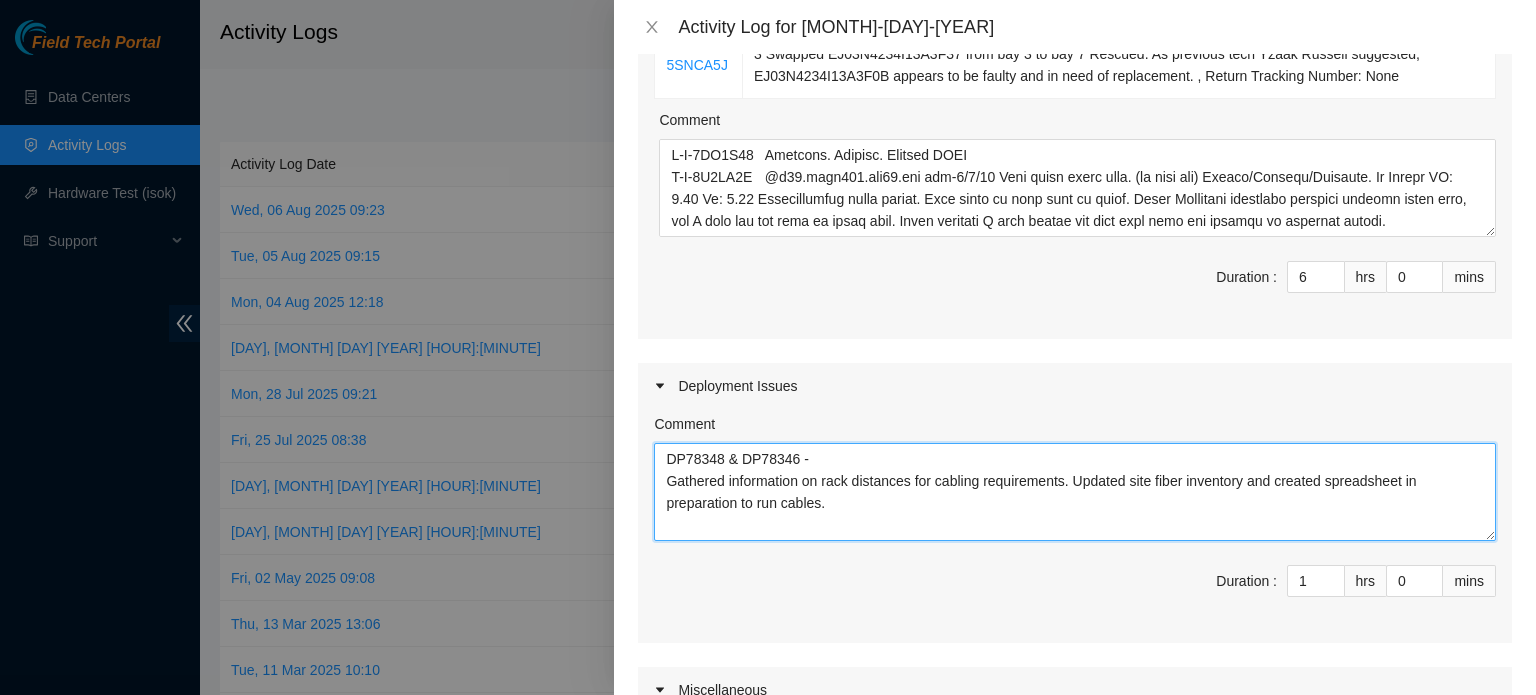 click on "DP78348 & DP78346 -
Gathered information on rack distances for cabling requirements. Updated site fiber inventory and created spreadsheet in preparation to run cables." at bounding box center [1075, 492] 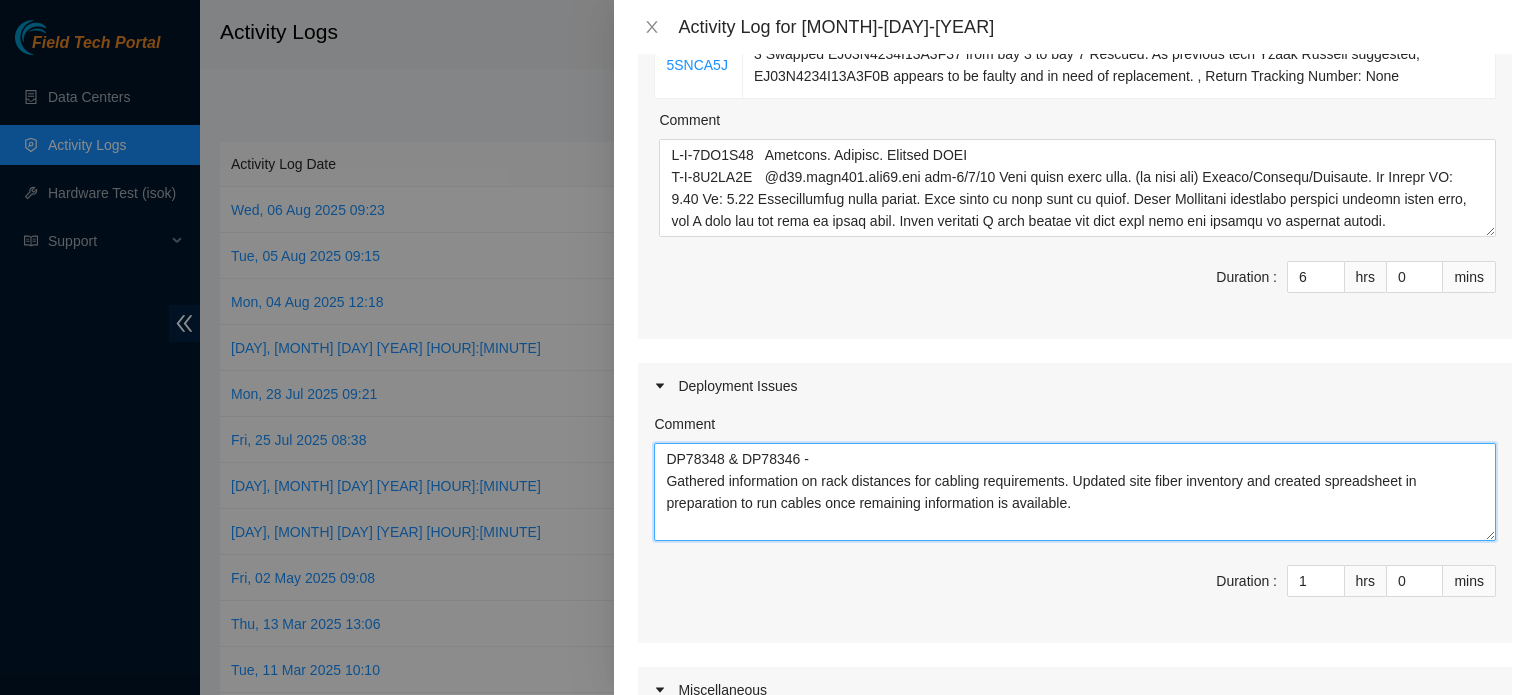 click on "DP78348 & DP78346 -
Gathered information on rack distances for cabling requirements. Updated site fiber inventory and created spreadsheet in preparation to run cables once remaining information is available." at bounding box center [1075, 492] 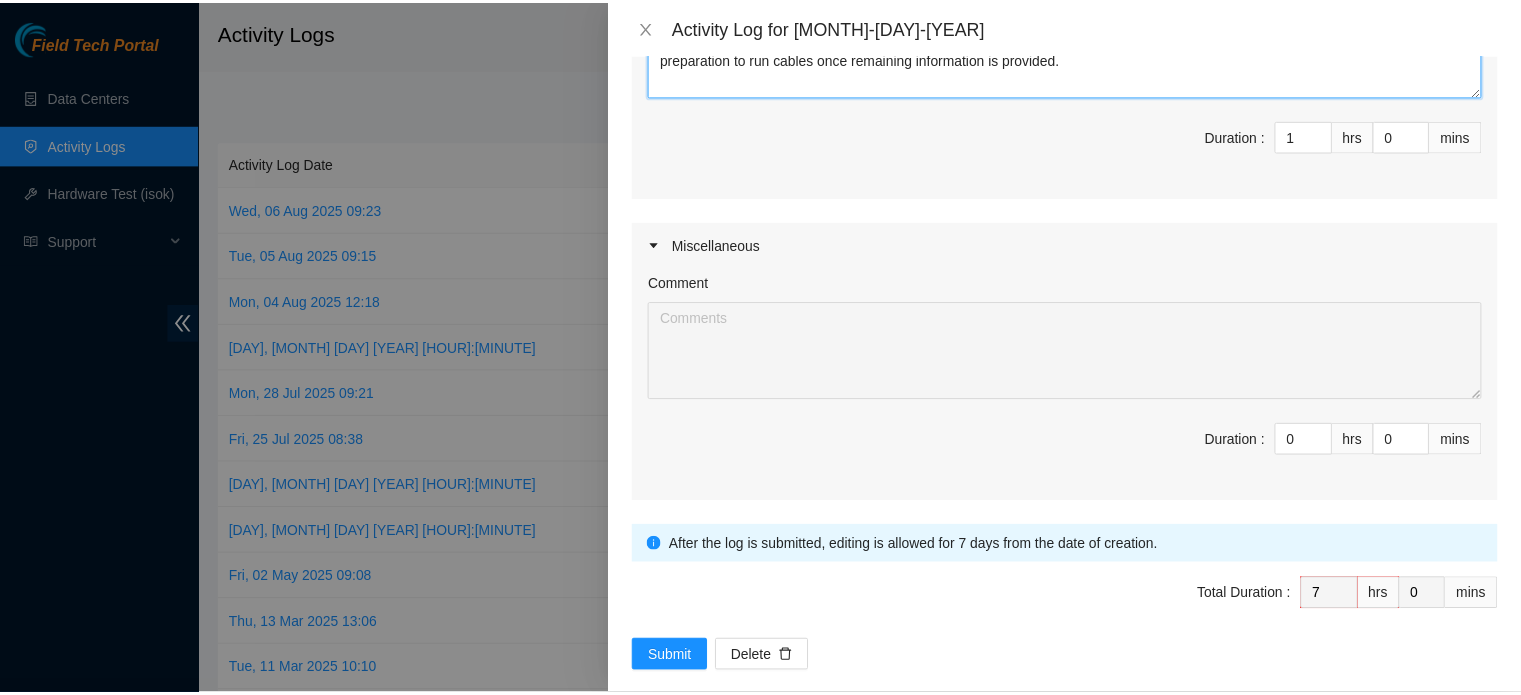 scroll, scrollTop: 1064, scrollLeft: 0, axis: vertical 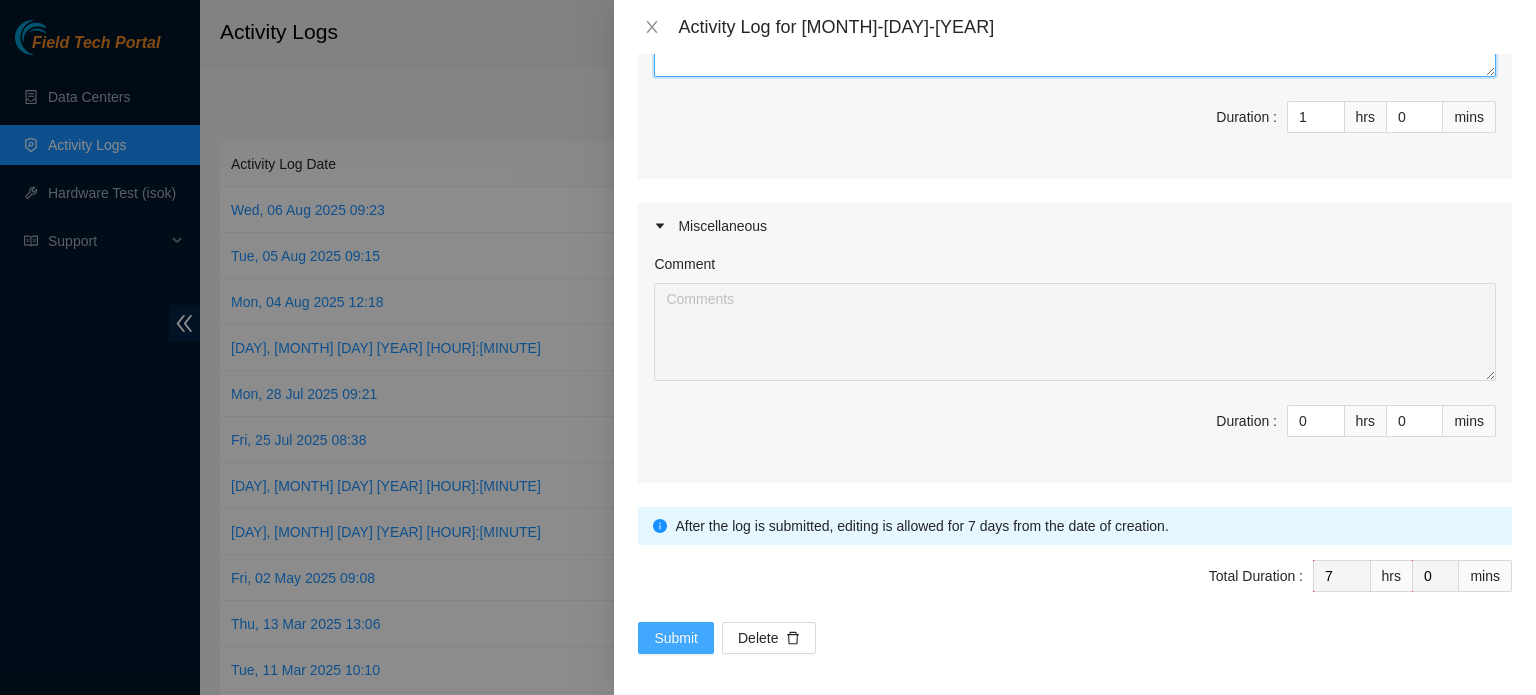 type on "DP78348 & DP78346 -
Gathered information on rack distances for cabling requirements. Updated site fiber inventory and created spreadsheet in preparation to run cables once remaining information is provided." 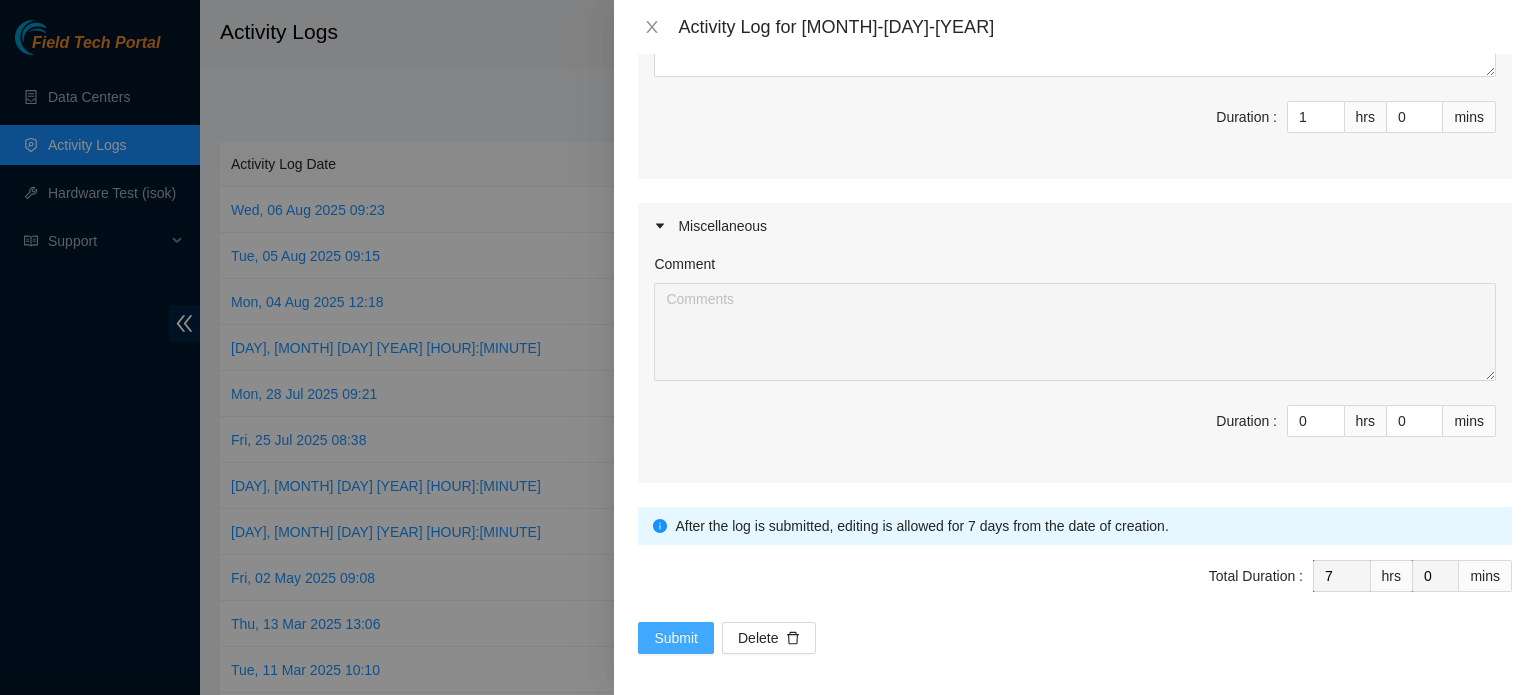 click on "Submit" at bounding box center [676, 638] 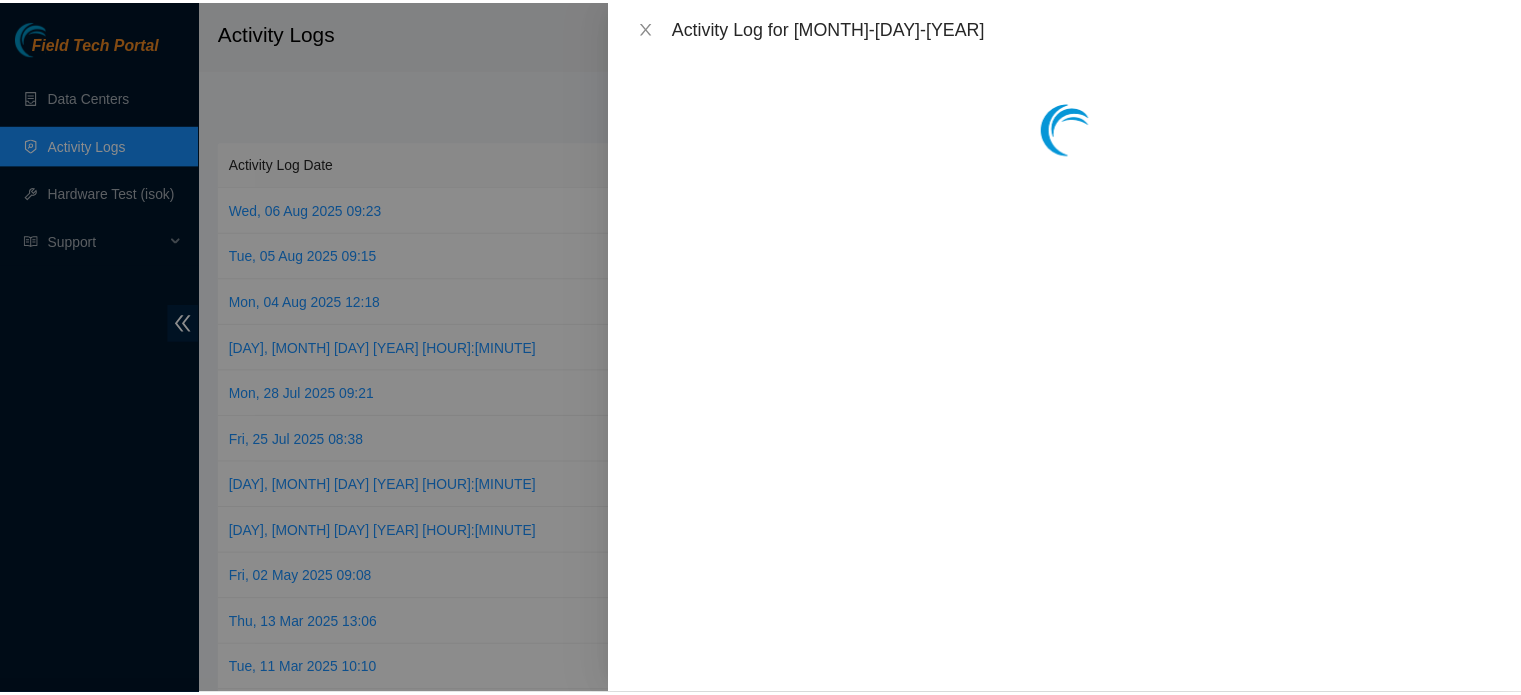scroll, scrollTop: 0, scrollLeft: 0, axis: both 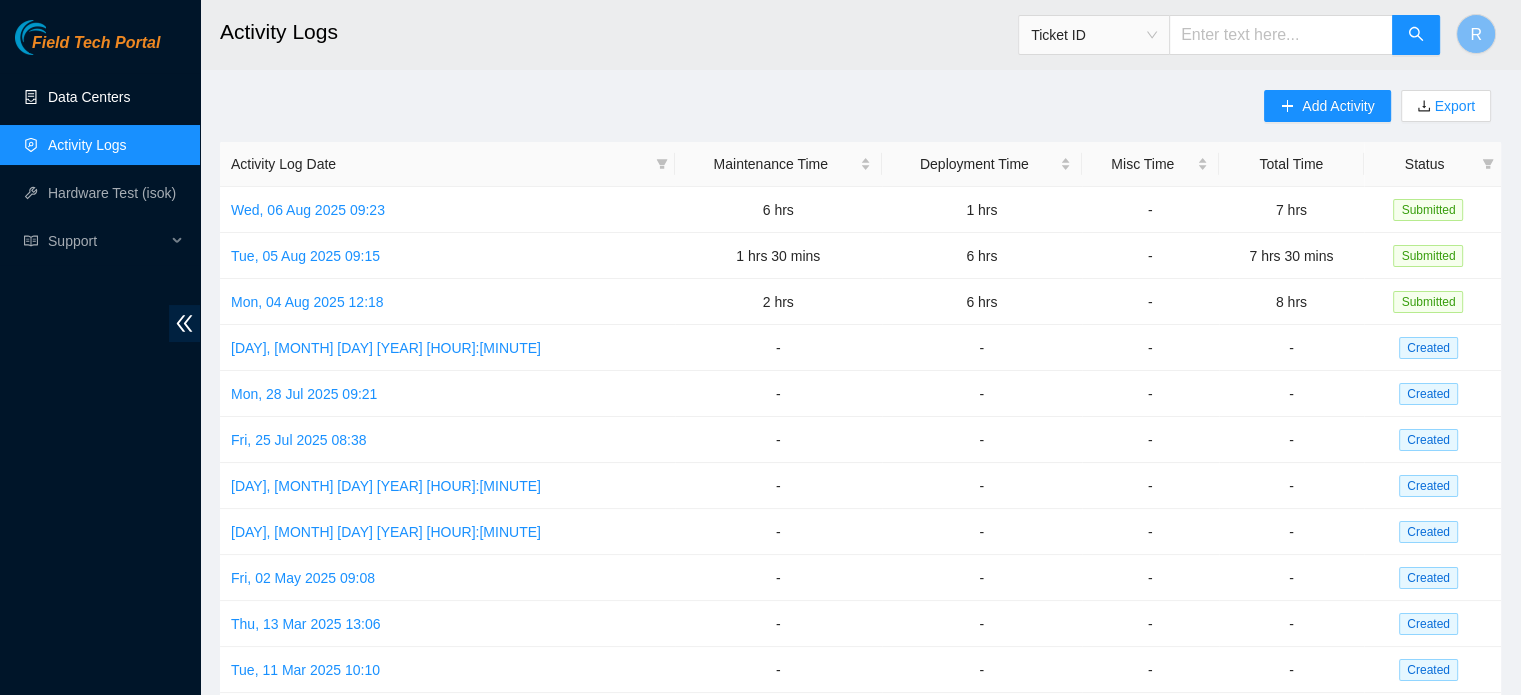 click on "Data Centers" at bounding box center (89, 97) 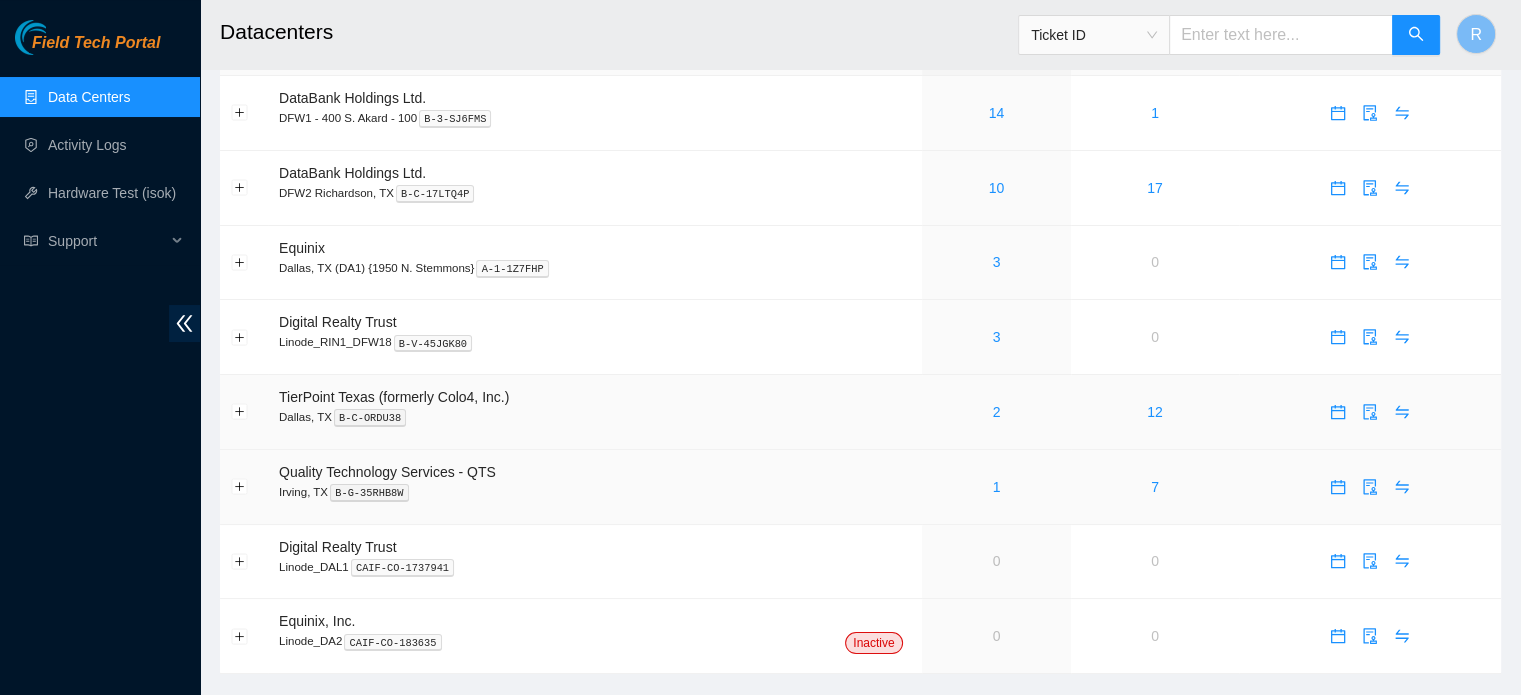 scroll, scrollTop: 0, scrollLeft: 0, axis: both 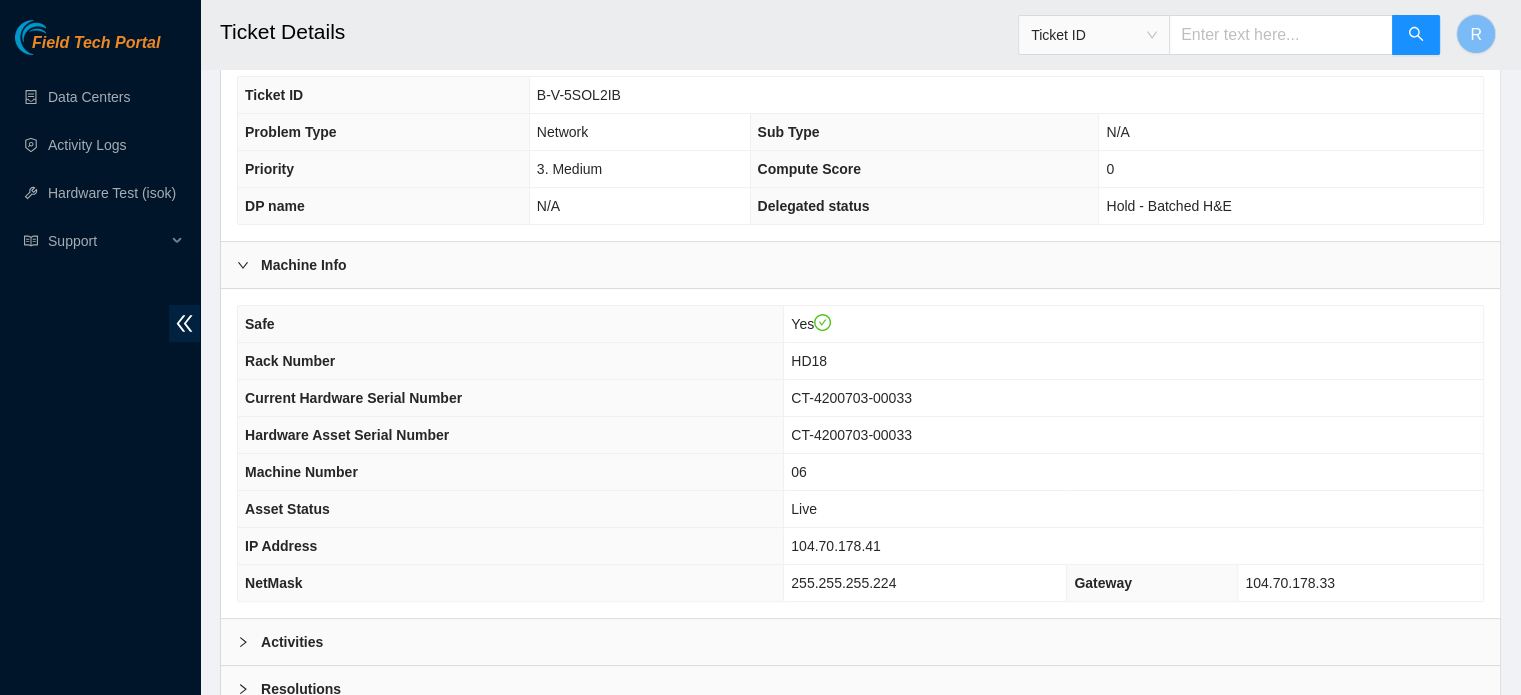 click on "Activities" at bounding box center [860, 642] 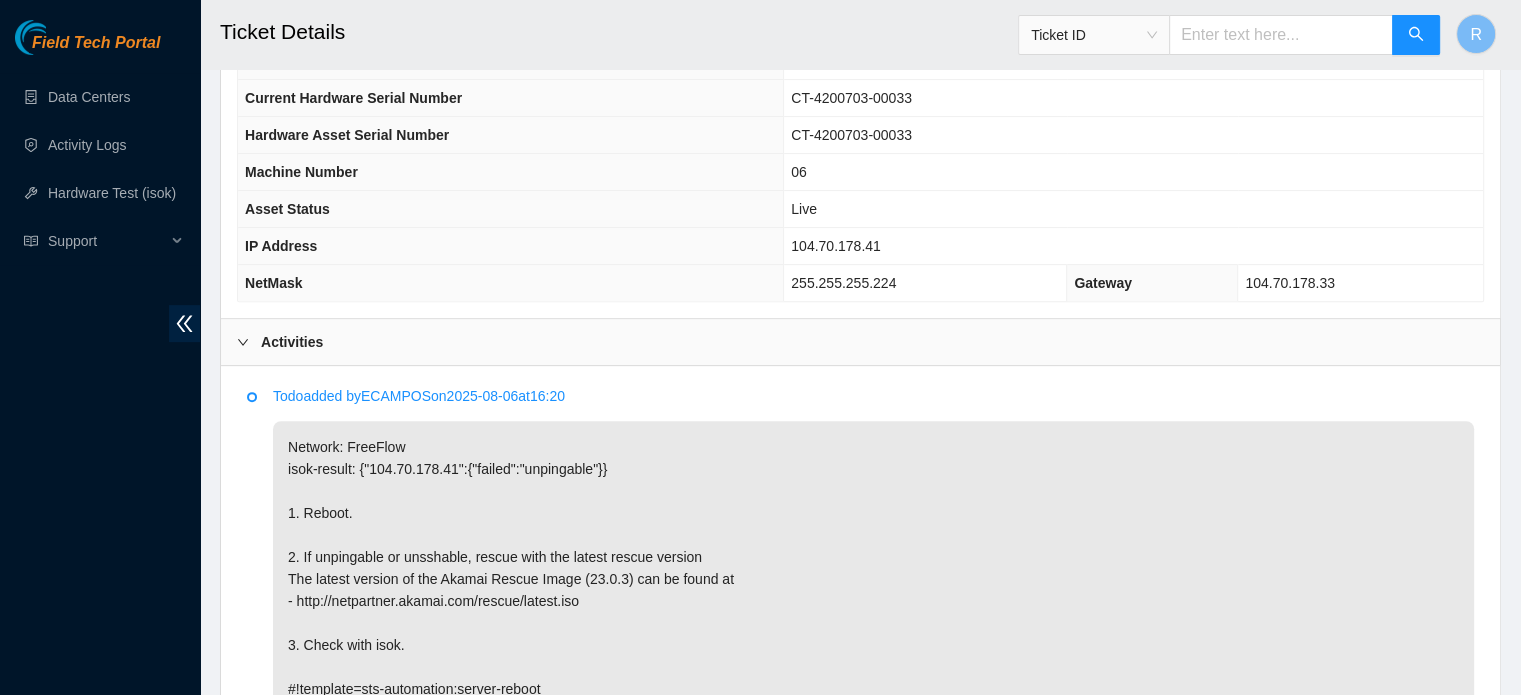 scroll, scrollTop: 900, scrollLeft: 0, axis: vertical 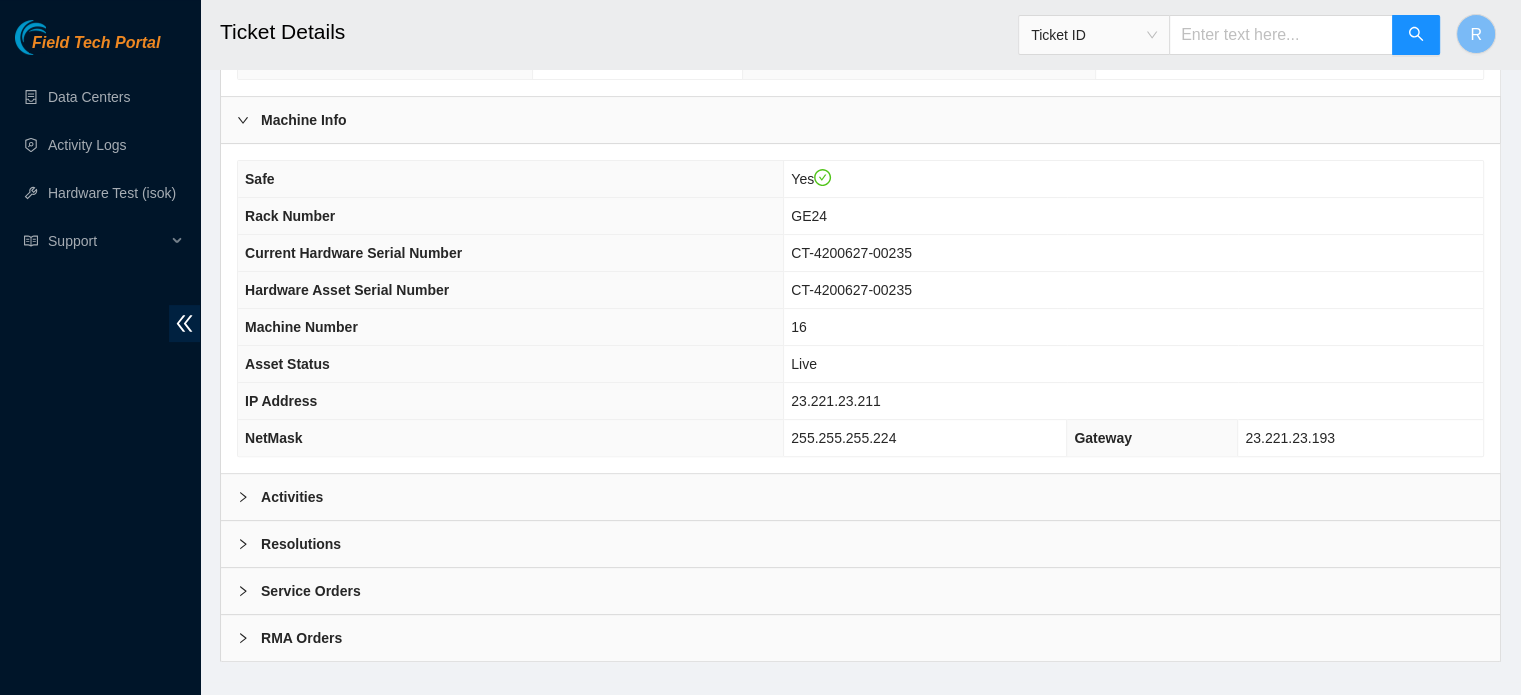 click on "Activities" at bounding box center [860, 497] 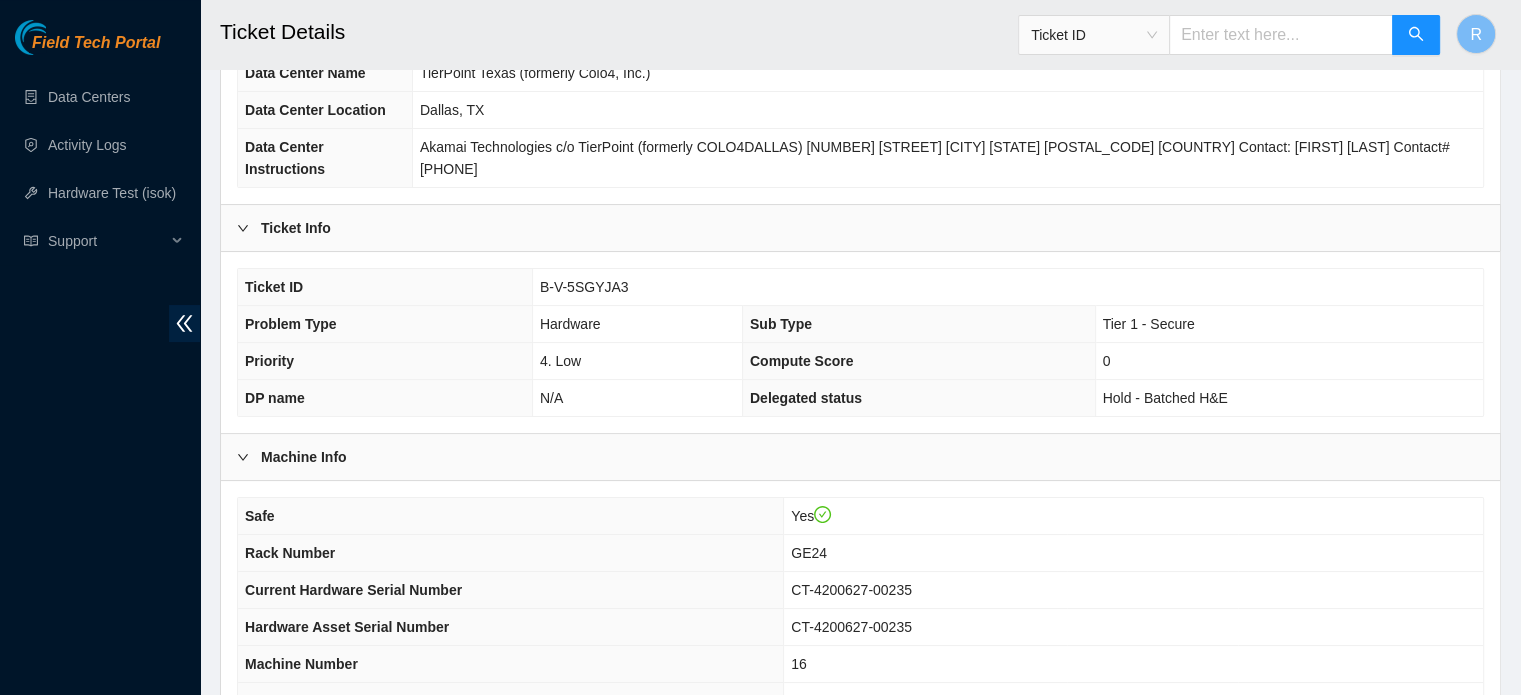 scroll, scrollTop: 0, scrollLeft: 0, axis: both 